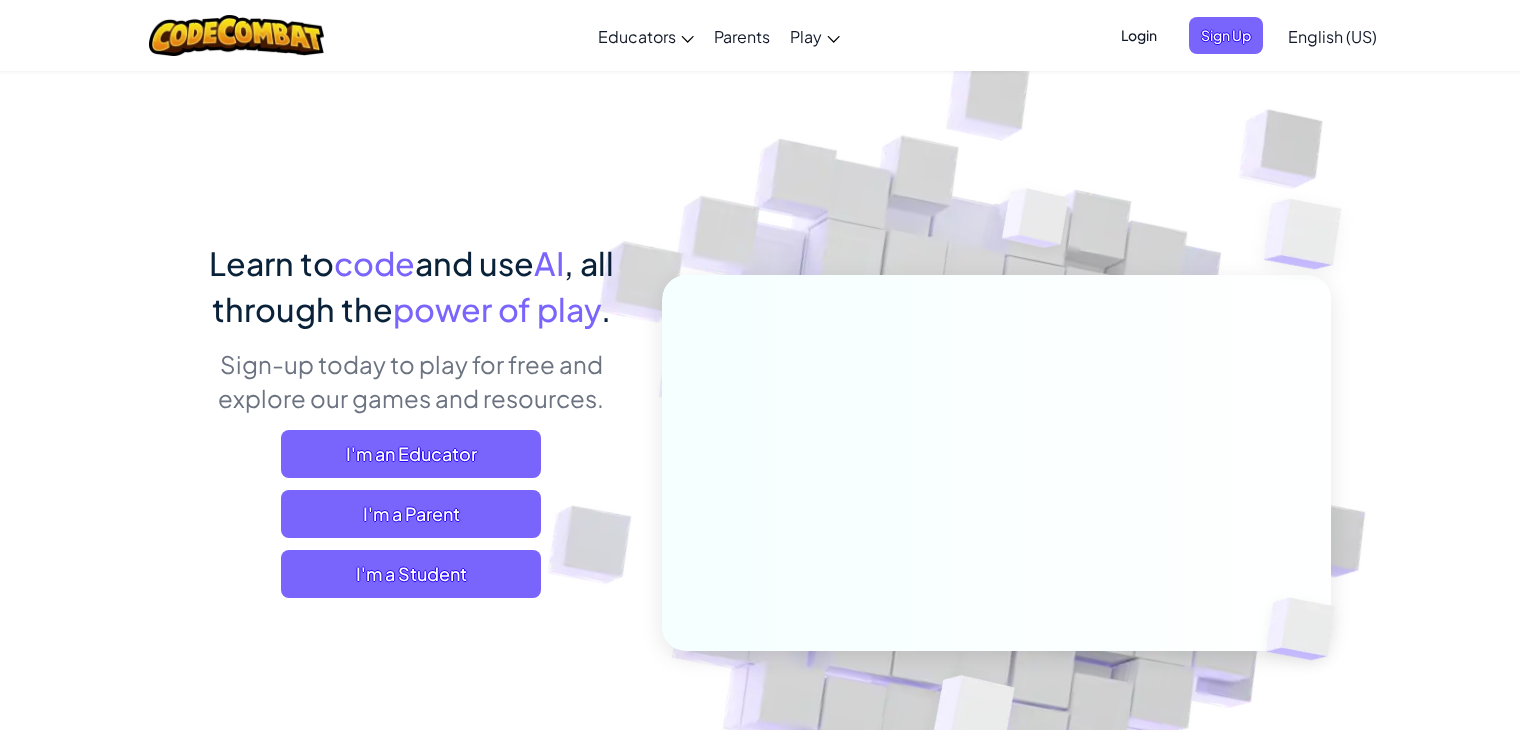 scroll, scrollTop: 0, scrollLeft: 0, axis: both 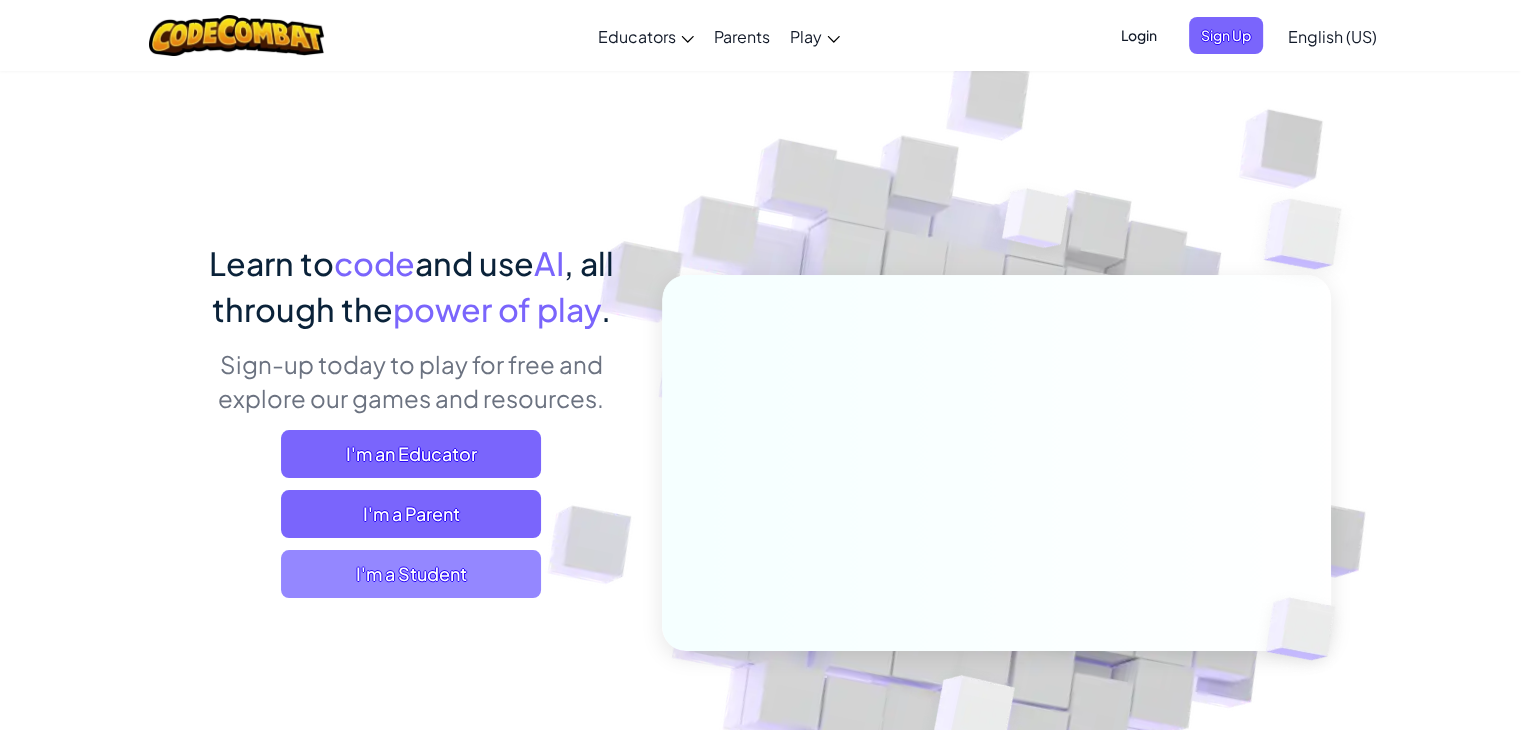 click on "I'm a Student" at bounding box center (411, 574) 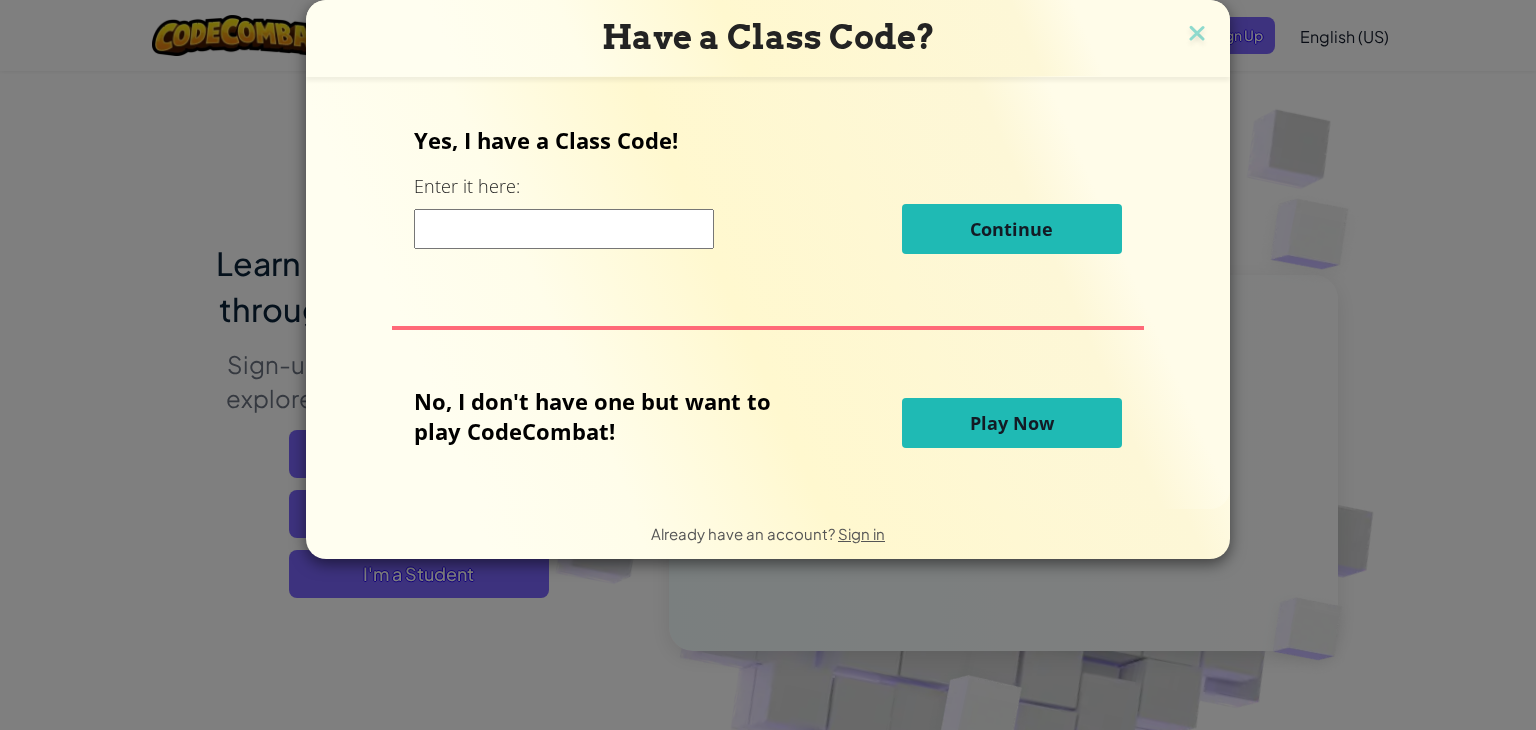 click on "Play Now" at bounding box center [1012, 423] 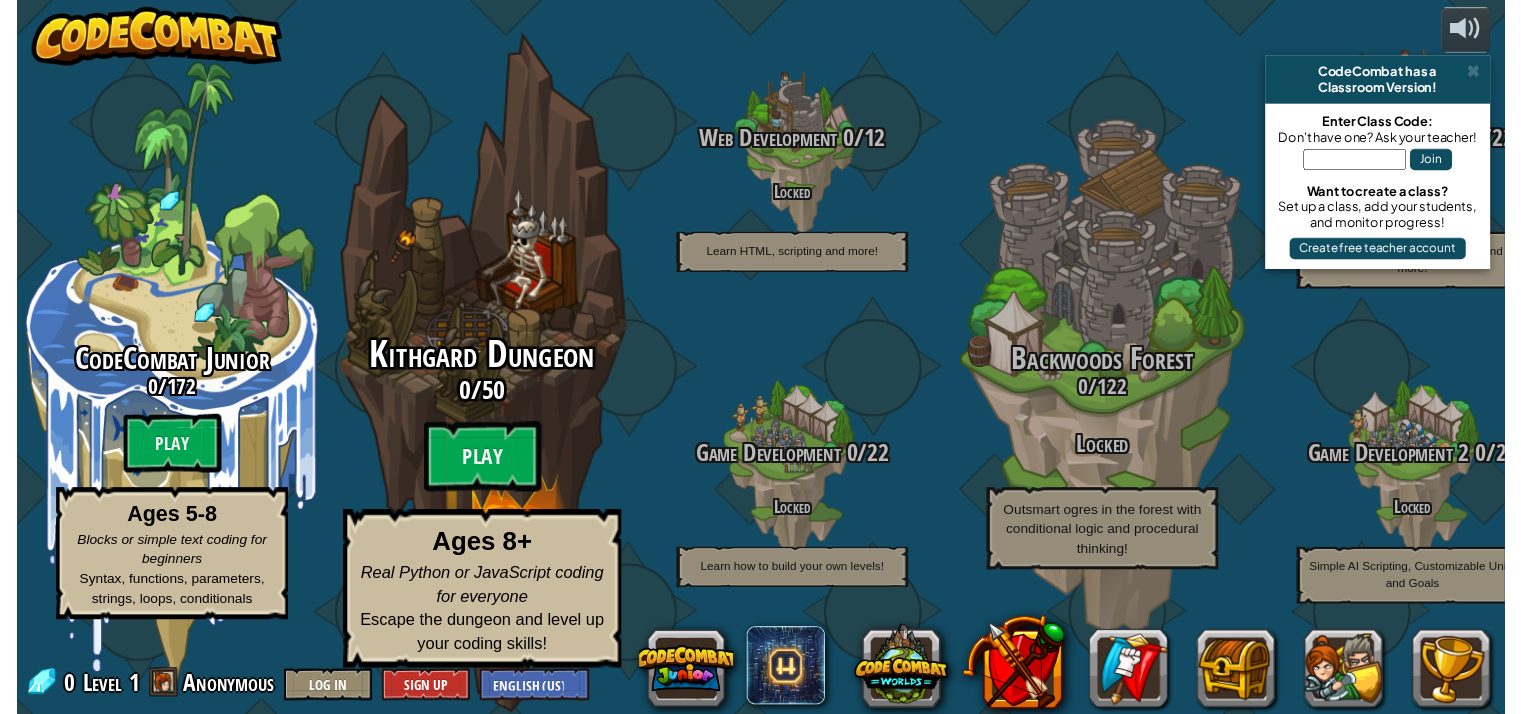 scroll, scrollTop: 0, scrollLeft: 0, axis: both 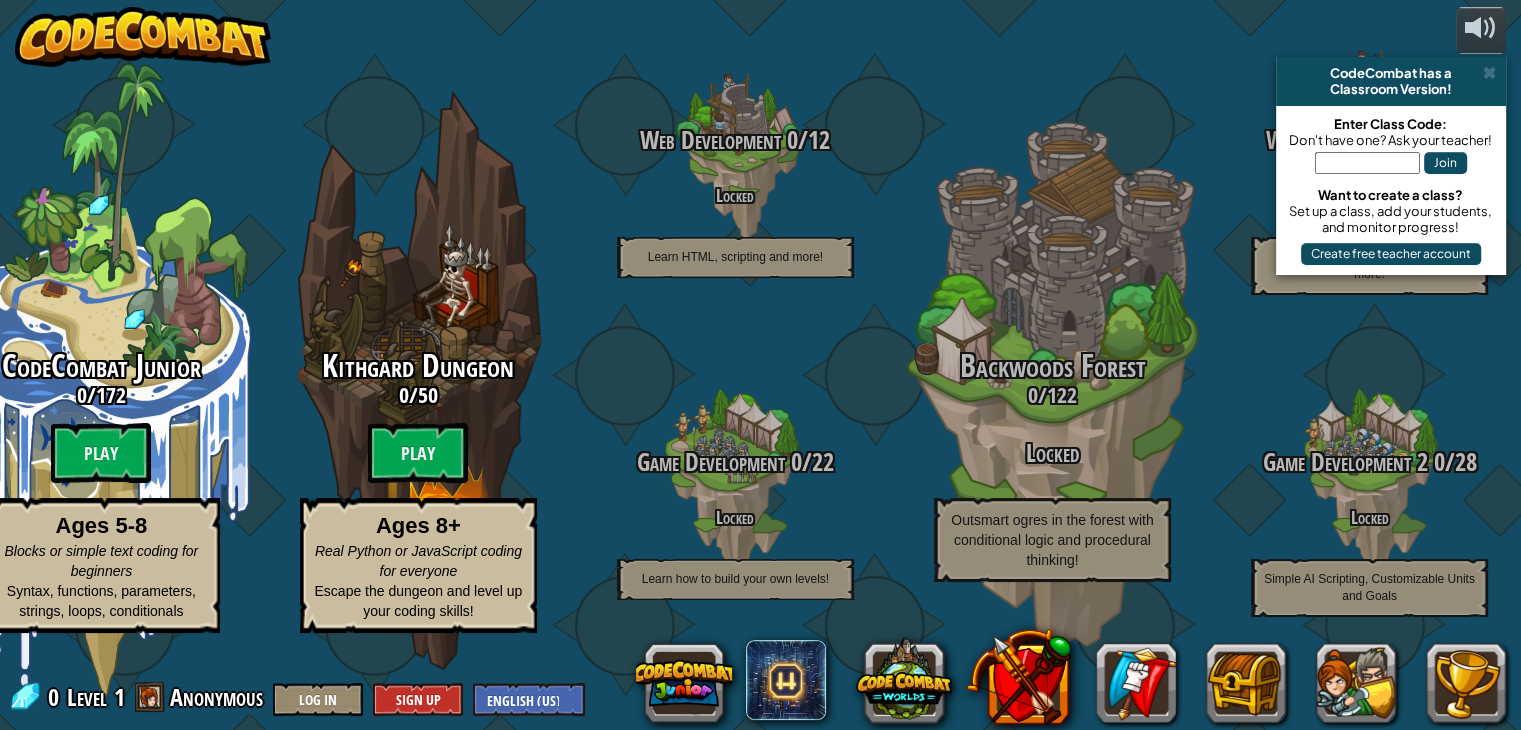click on "CodeCombat has a Classroom Version!" at bounding box center [1391, 81] 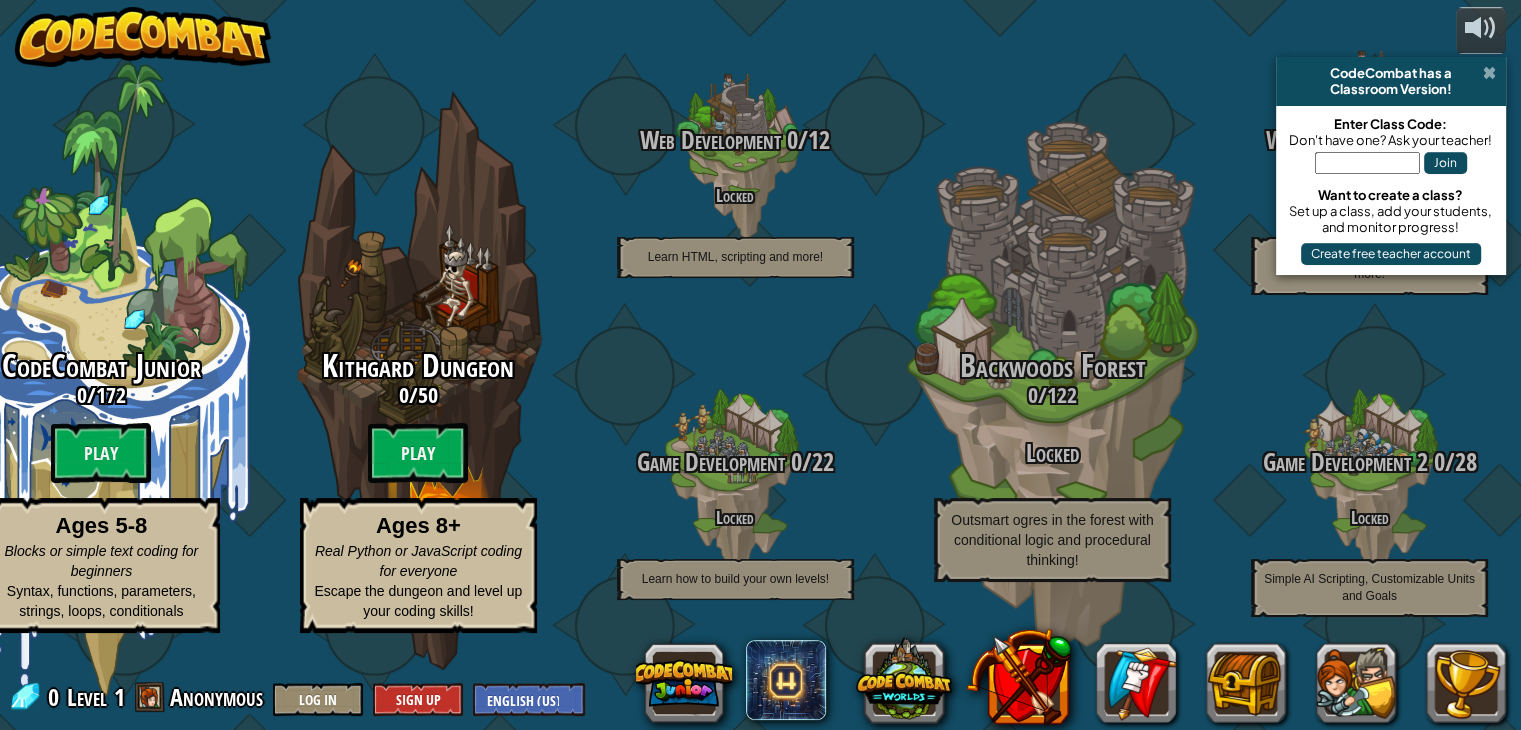 click at bounding box center (1489, 73) 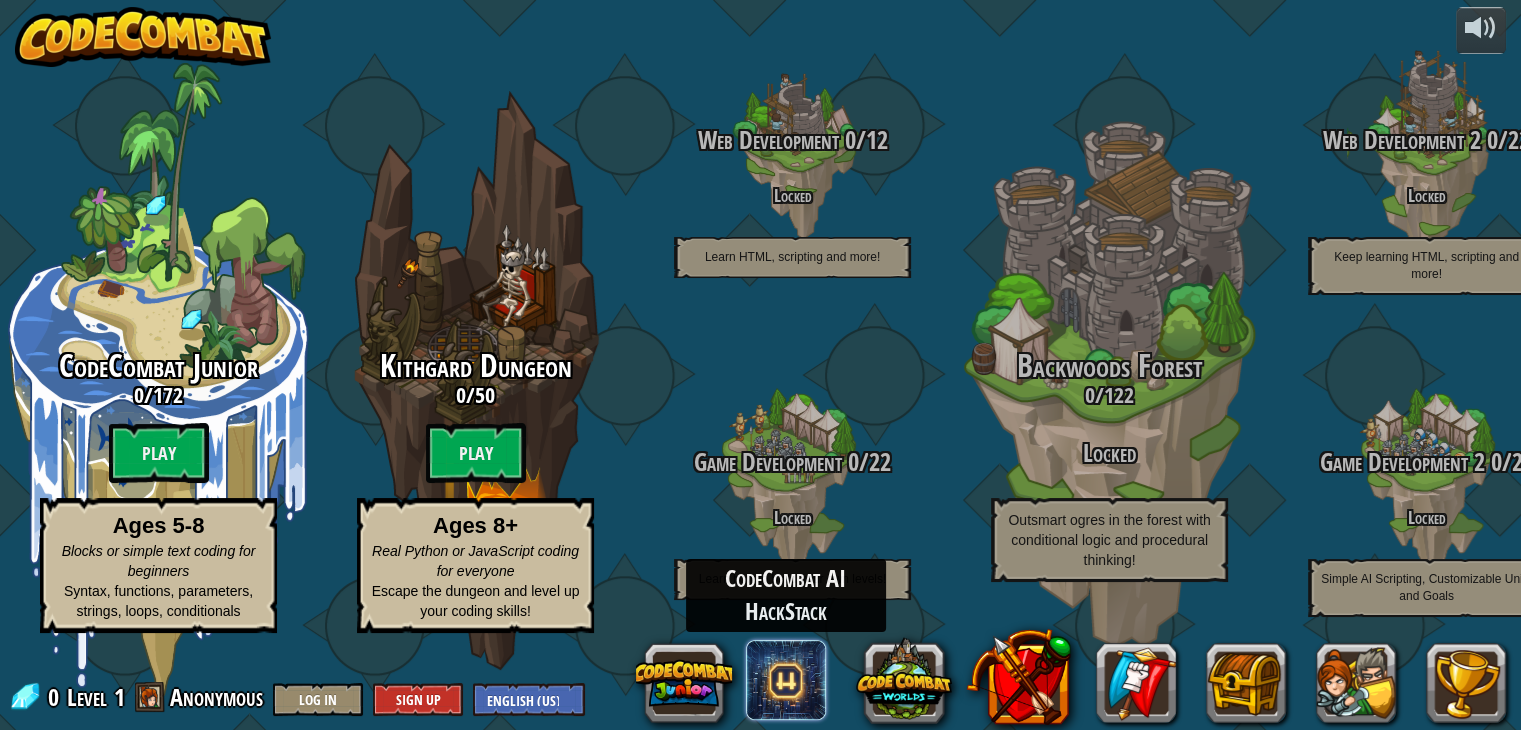 click at bounding box center (786, 680) 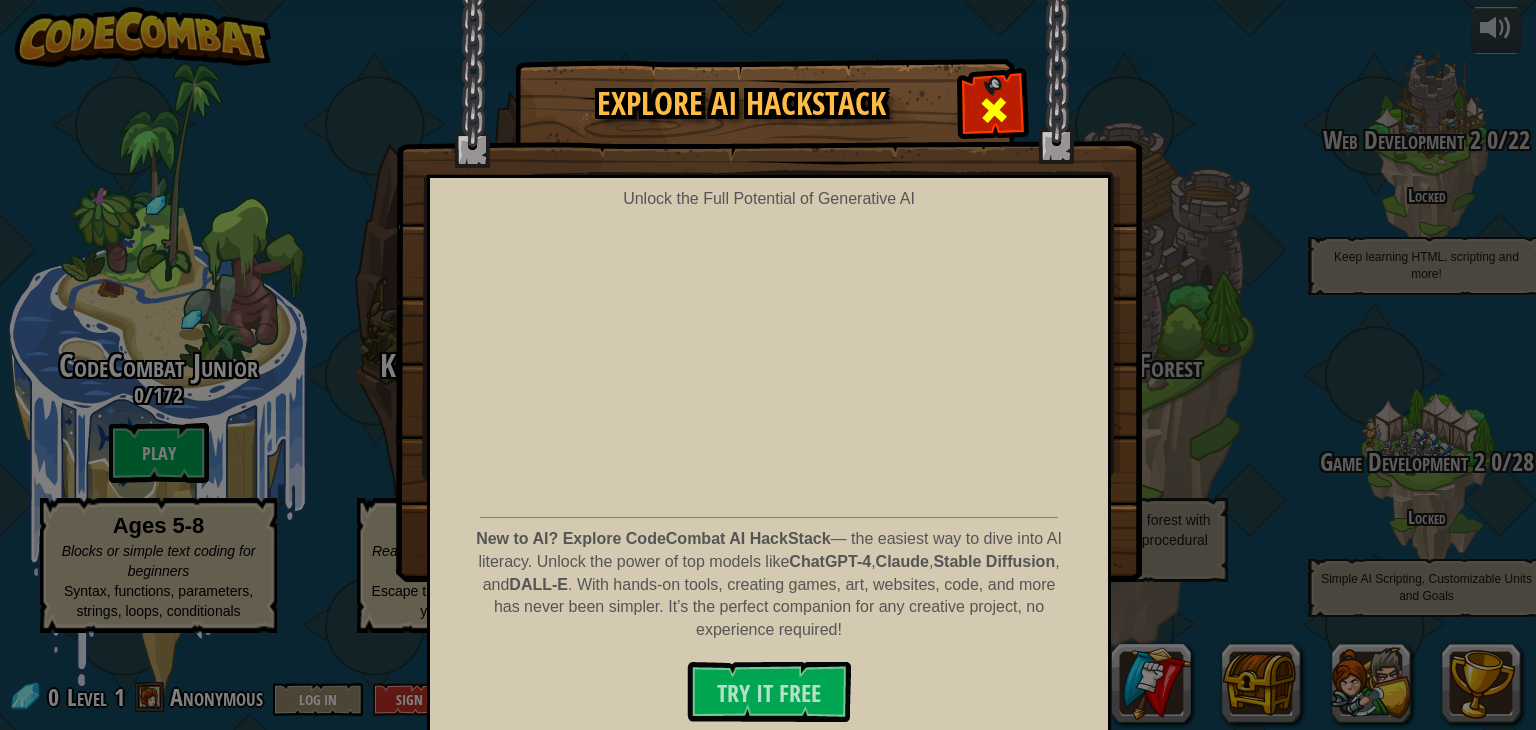 click at bounding box center (993, 107) 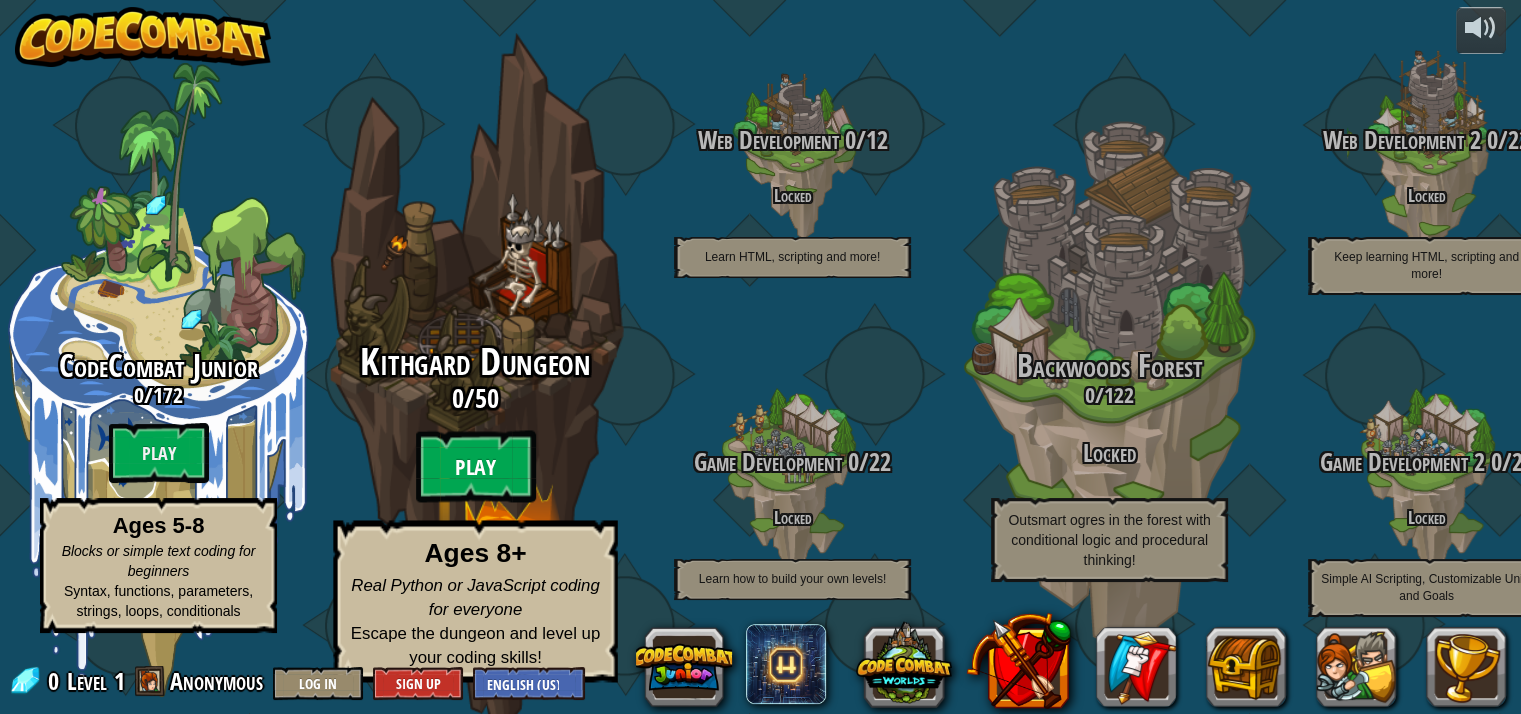 click on "Play" at bounding box center (476, 467) 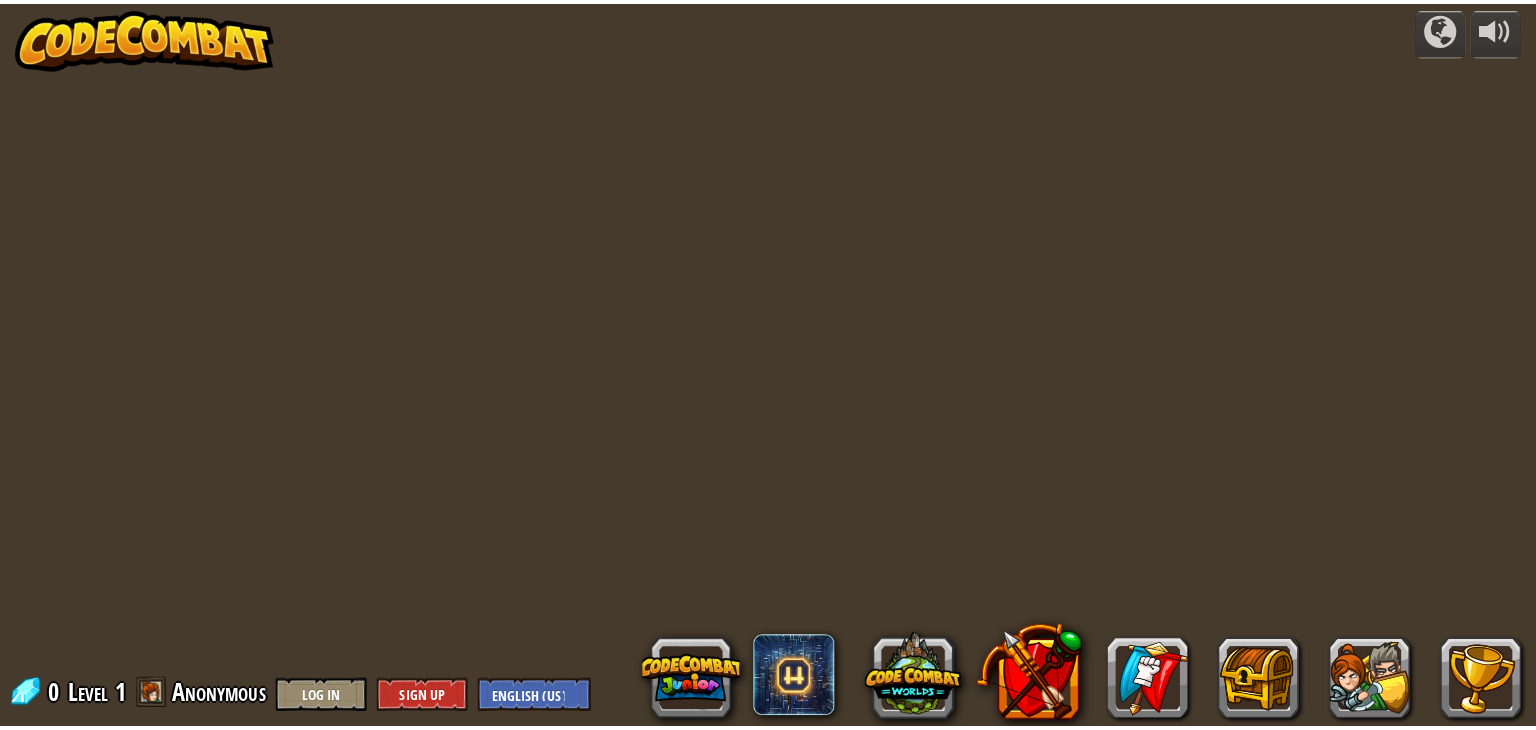 scroll, scrollTop: 0, scrollLeft: 0, axis: both 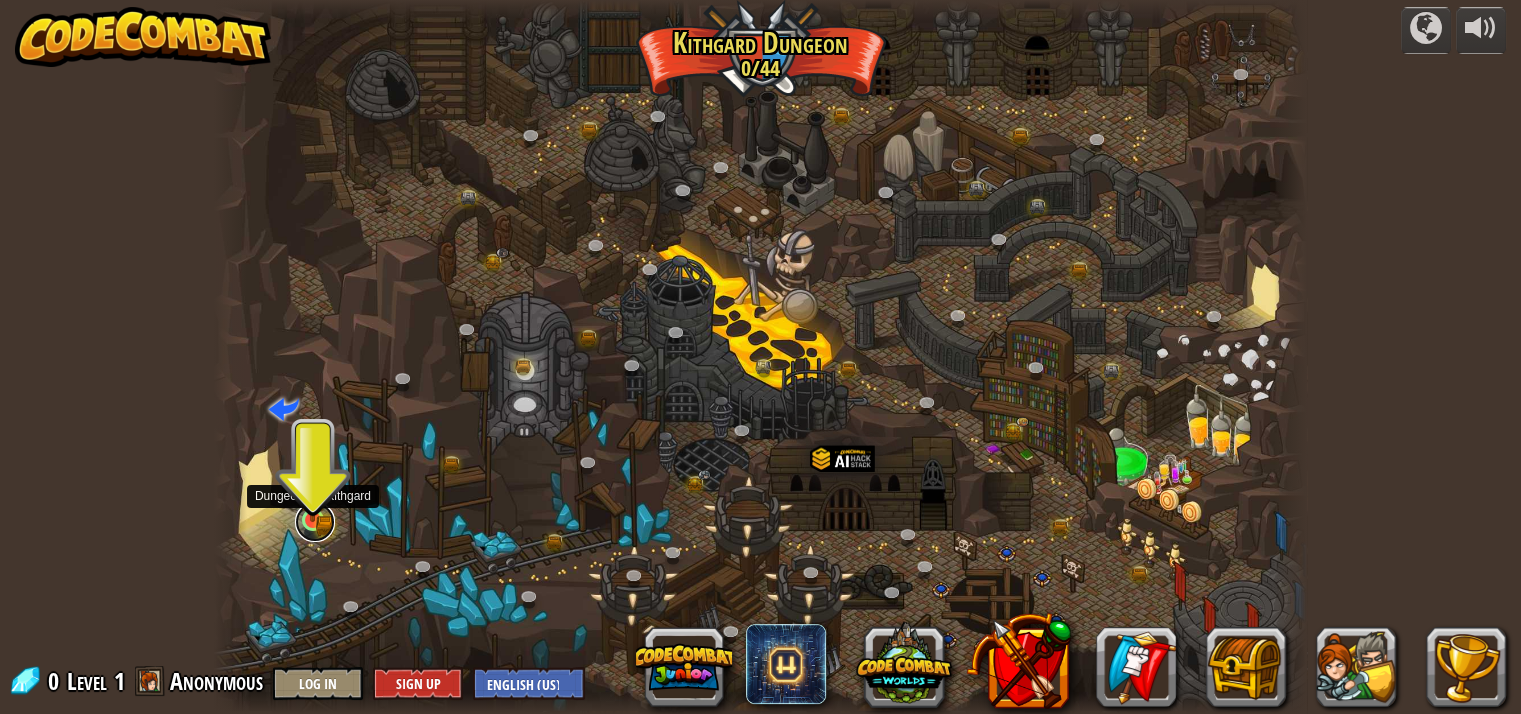 click at bounding box center (315, 522) 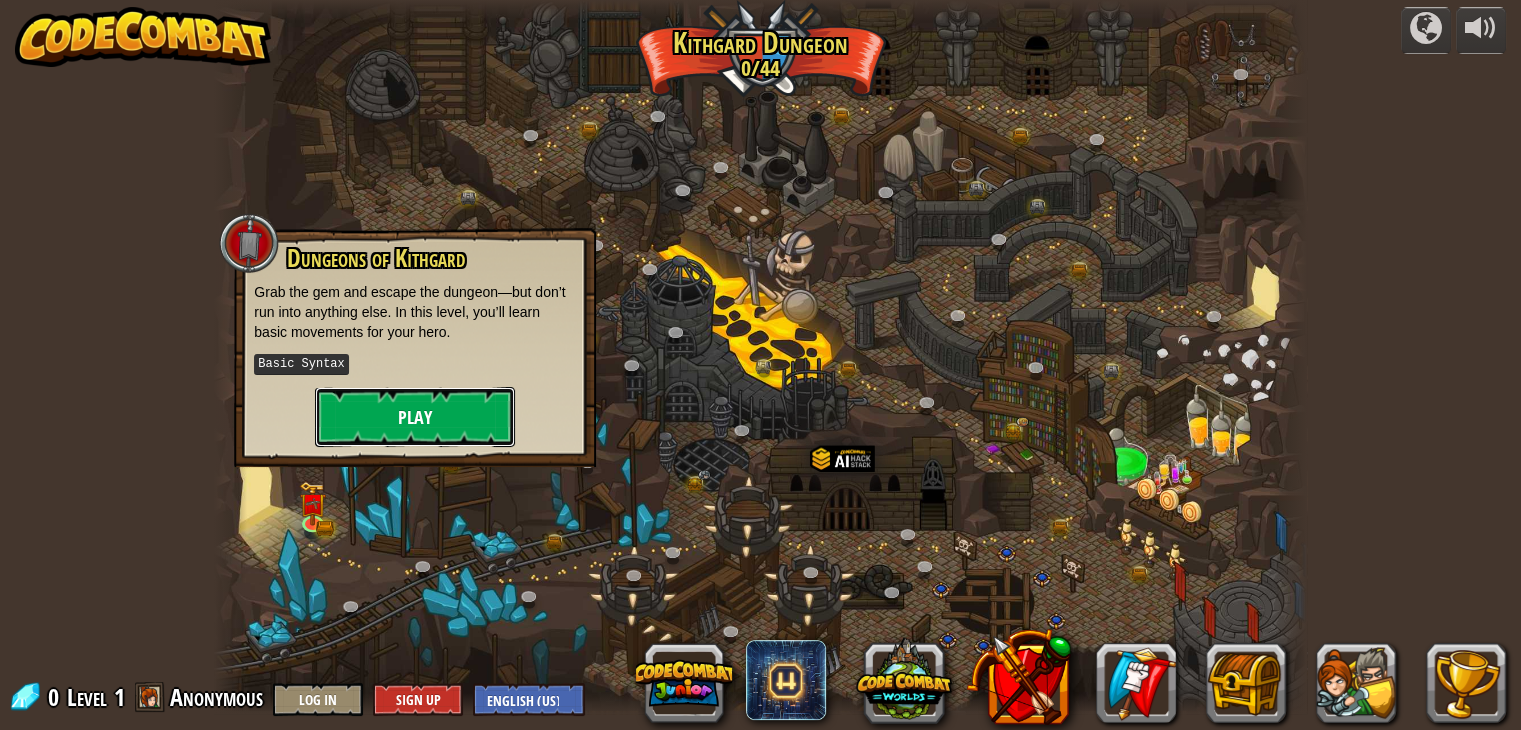 click on "Play" at bounding box center [415, 417] 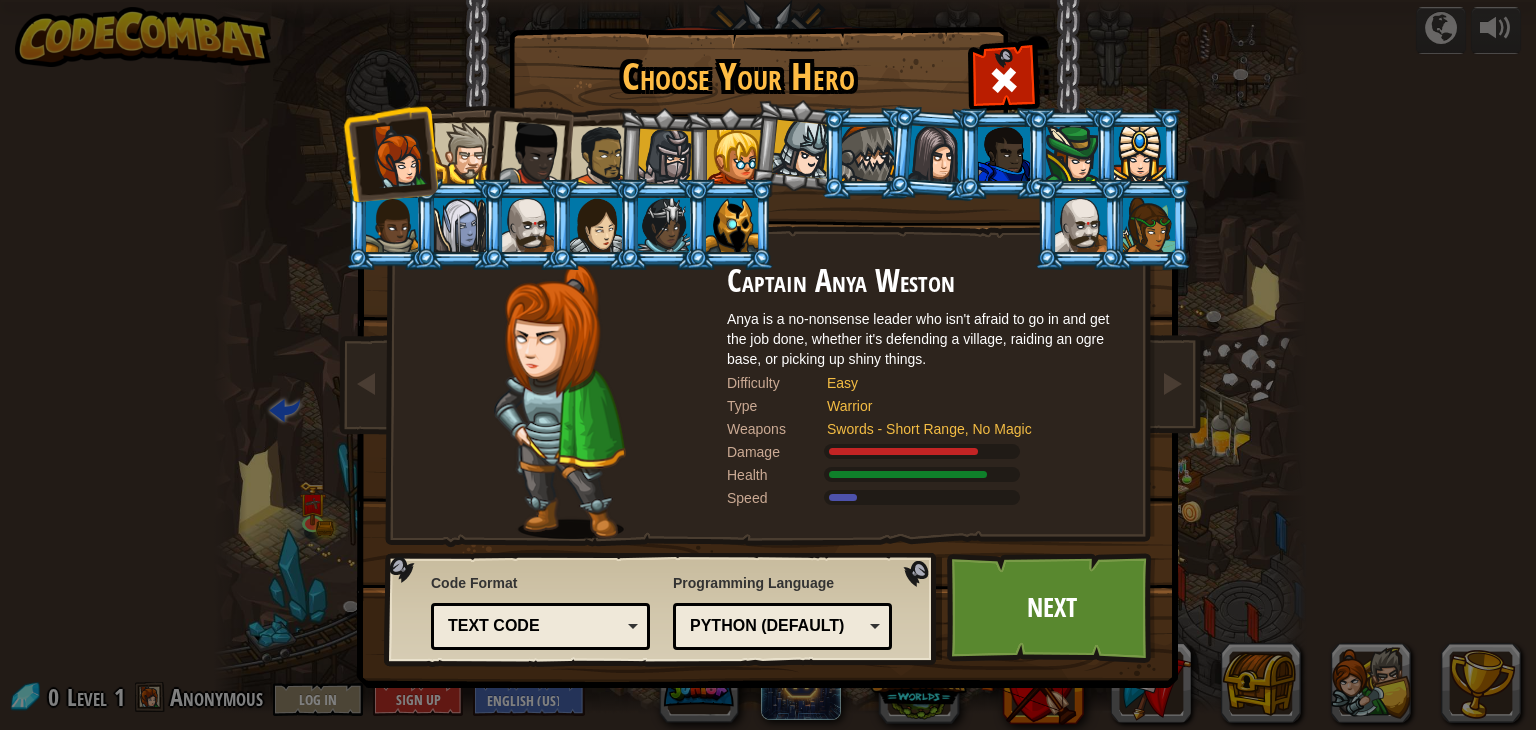 click at bounding box center [464, 153] 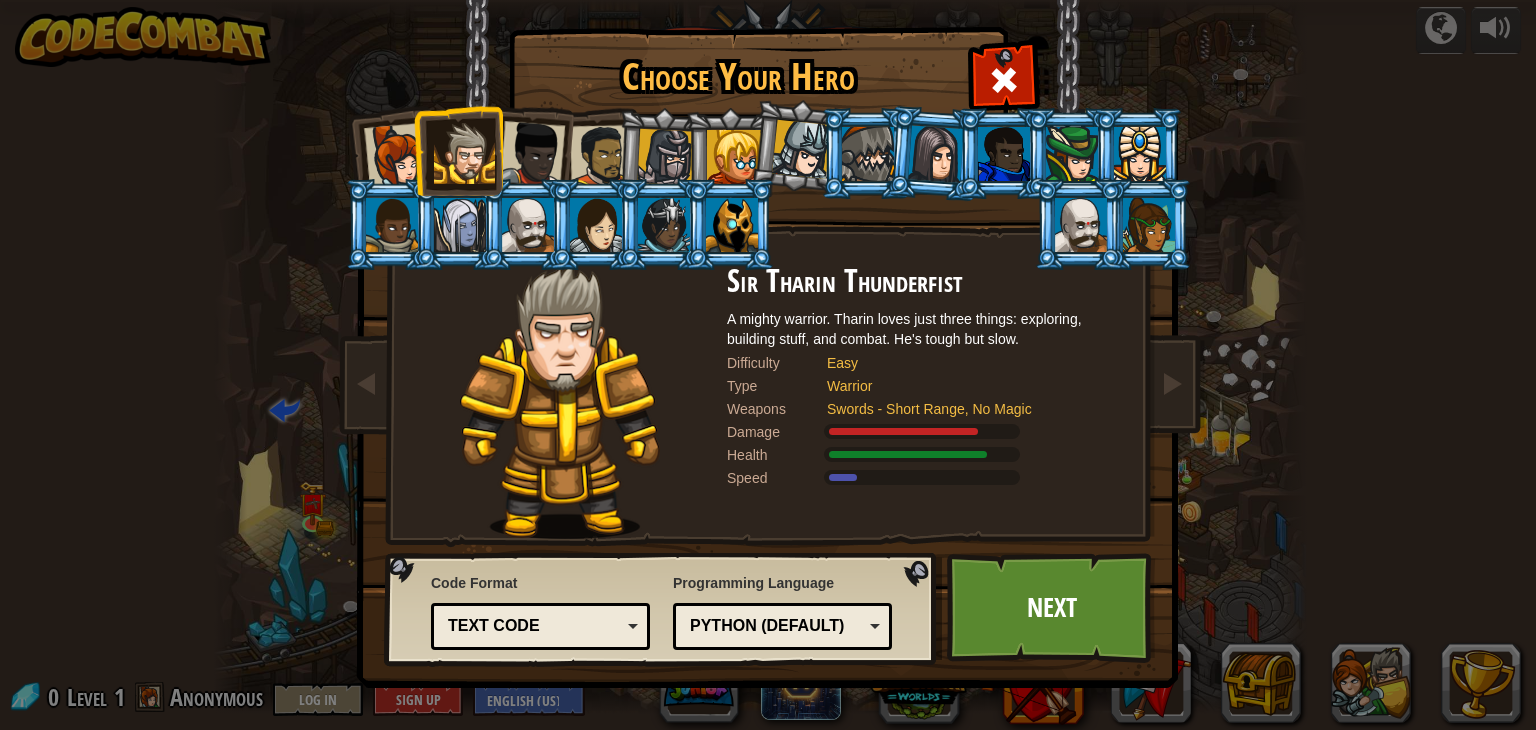 click at bounding box center [532, 154] 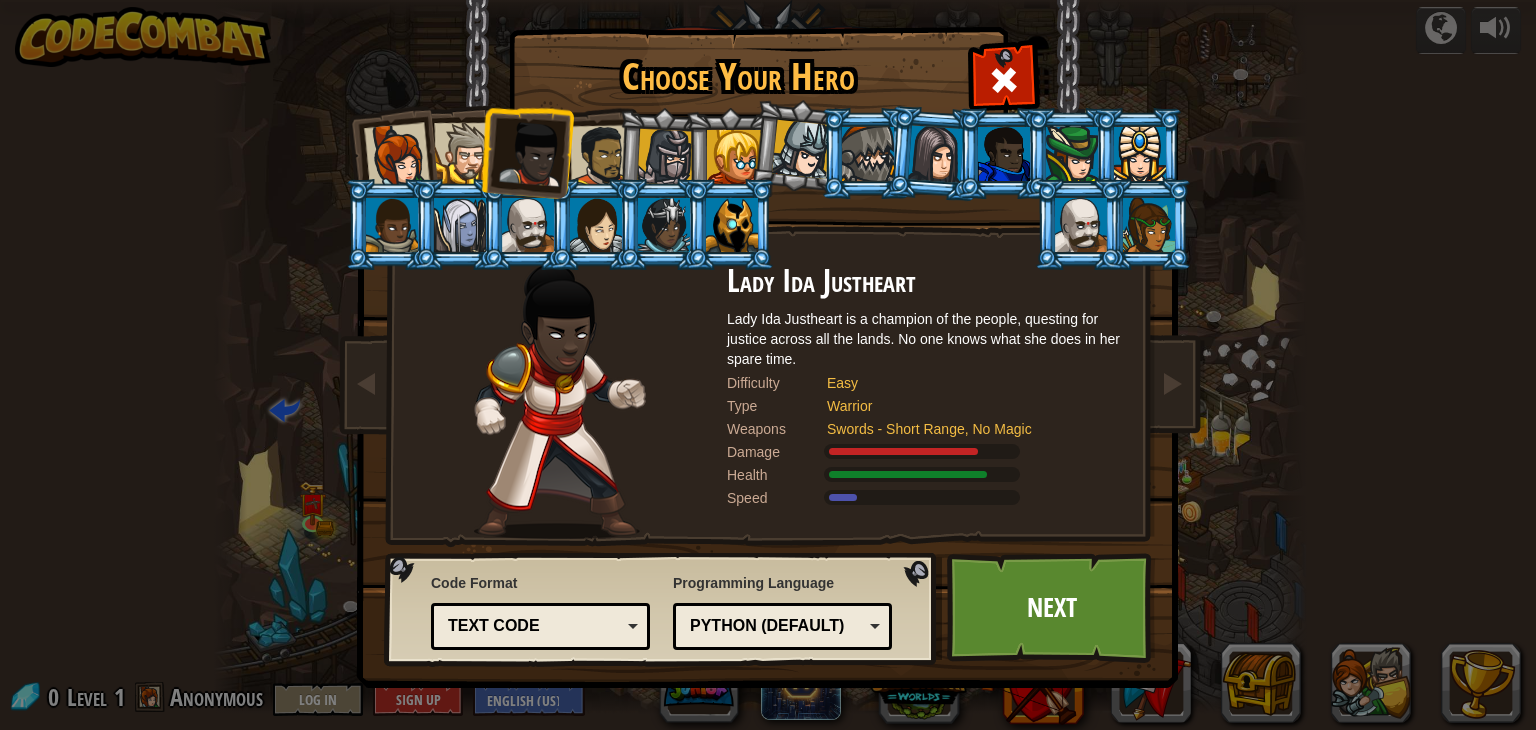click at bounding box center (601, 156) 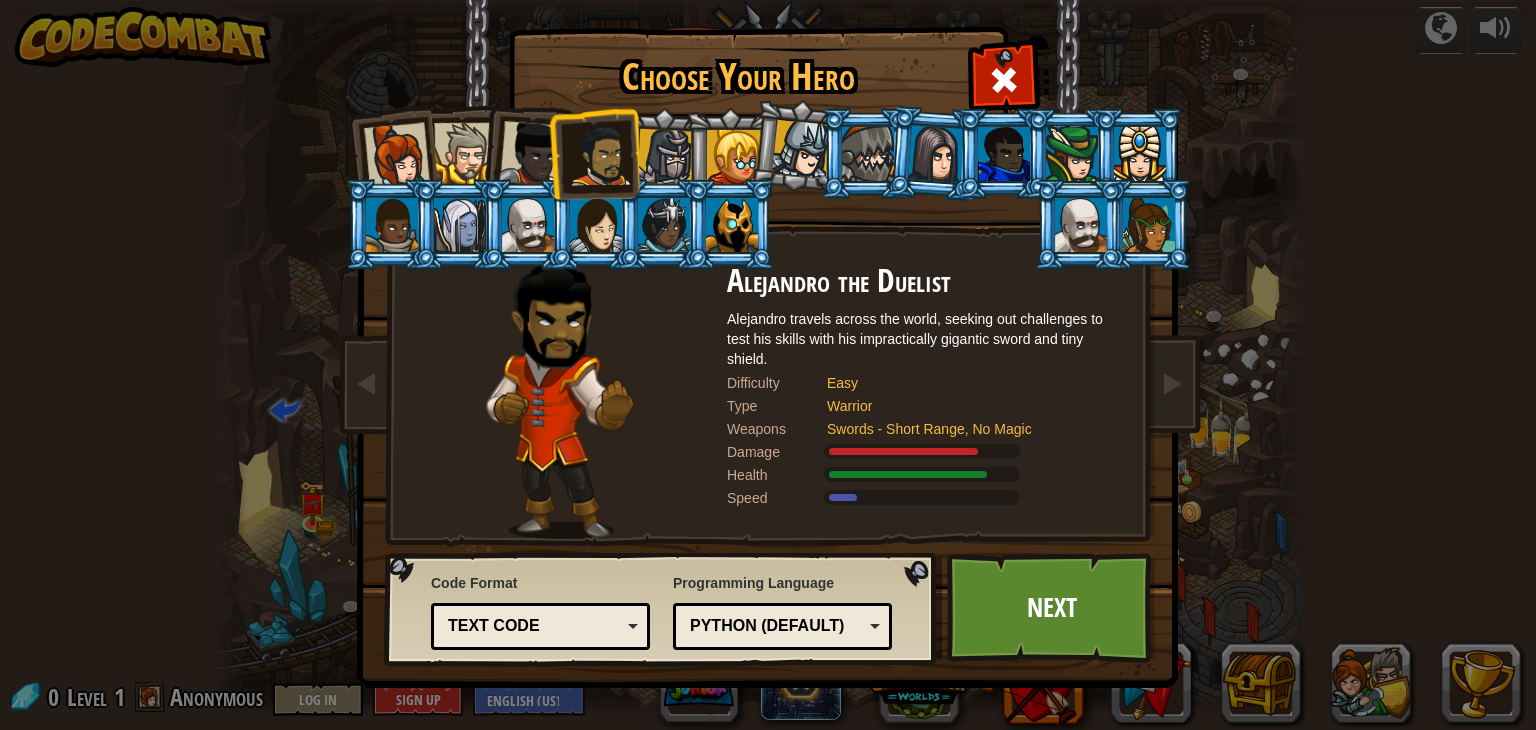 click at bounding box center [665, 157] 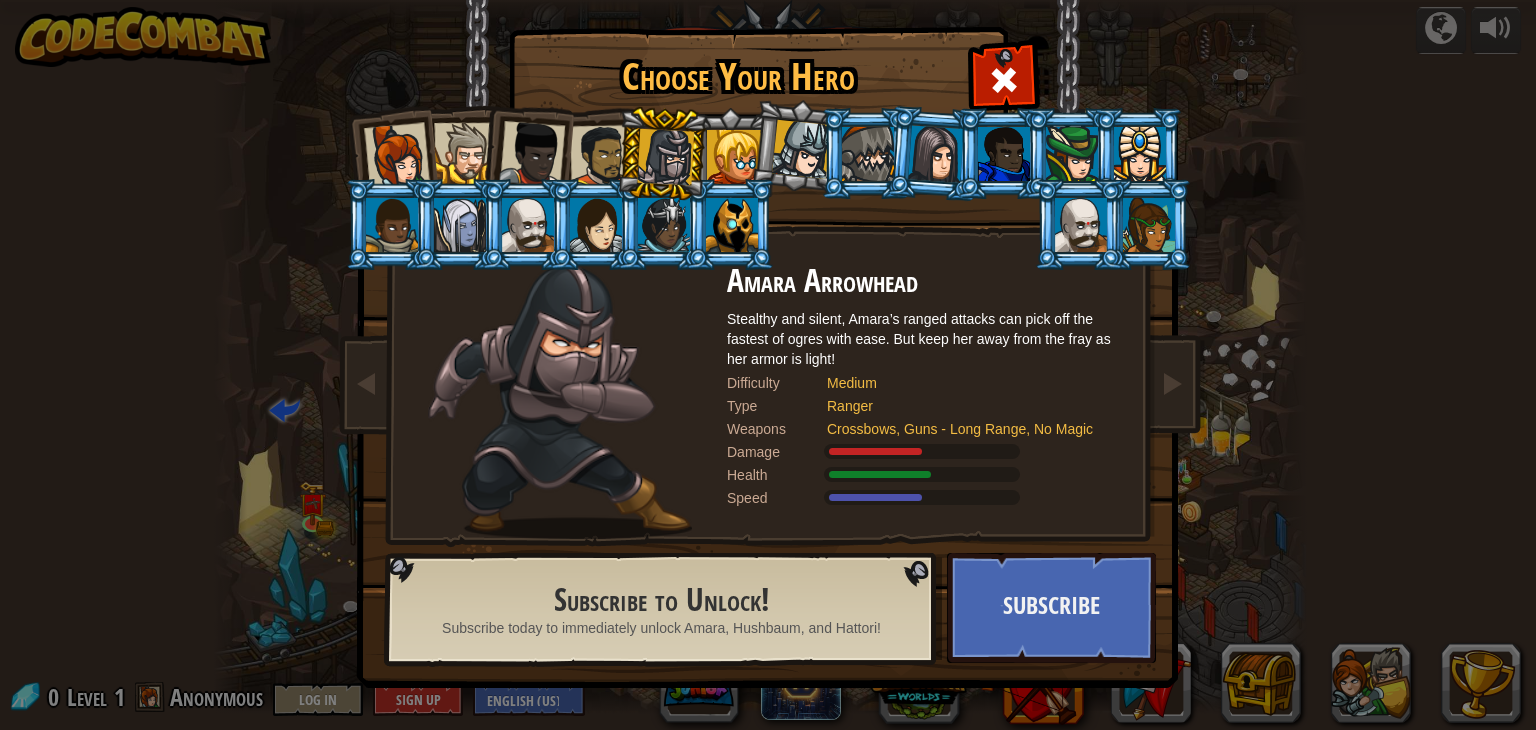 click at bounding box center (601, 156) 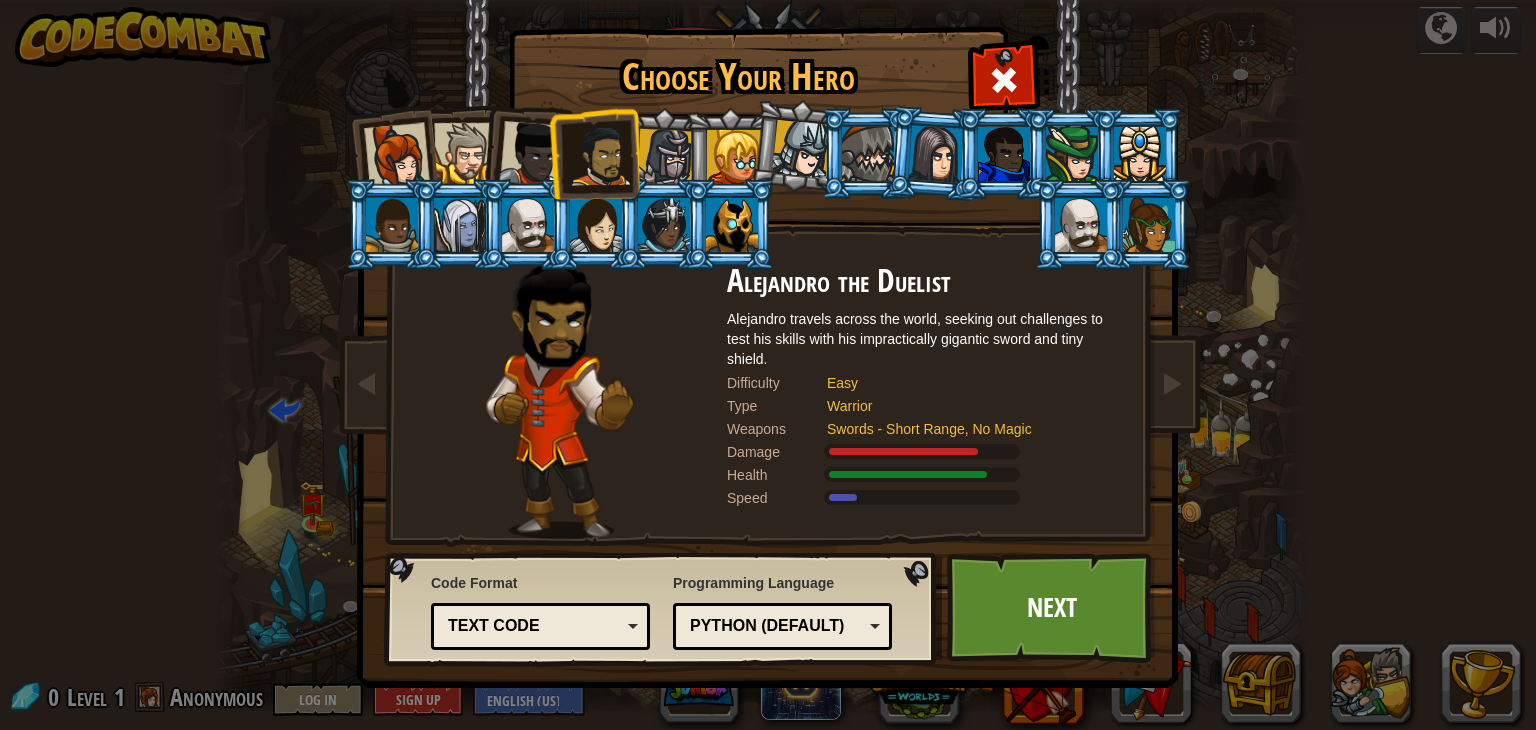 click at bounding box center [934, 153] 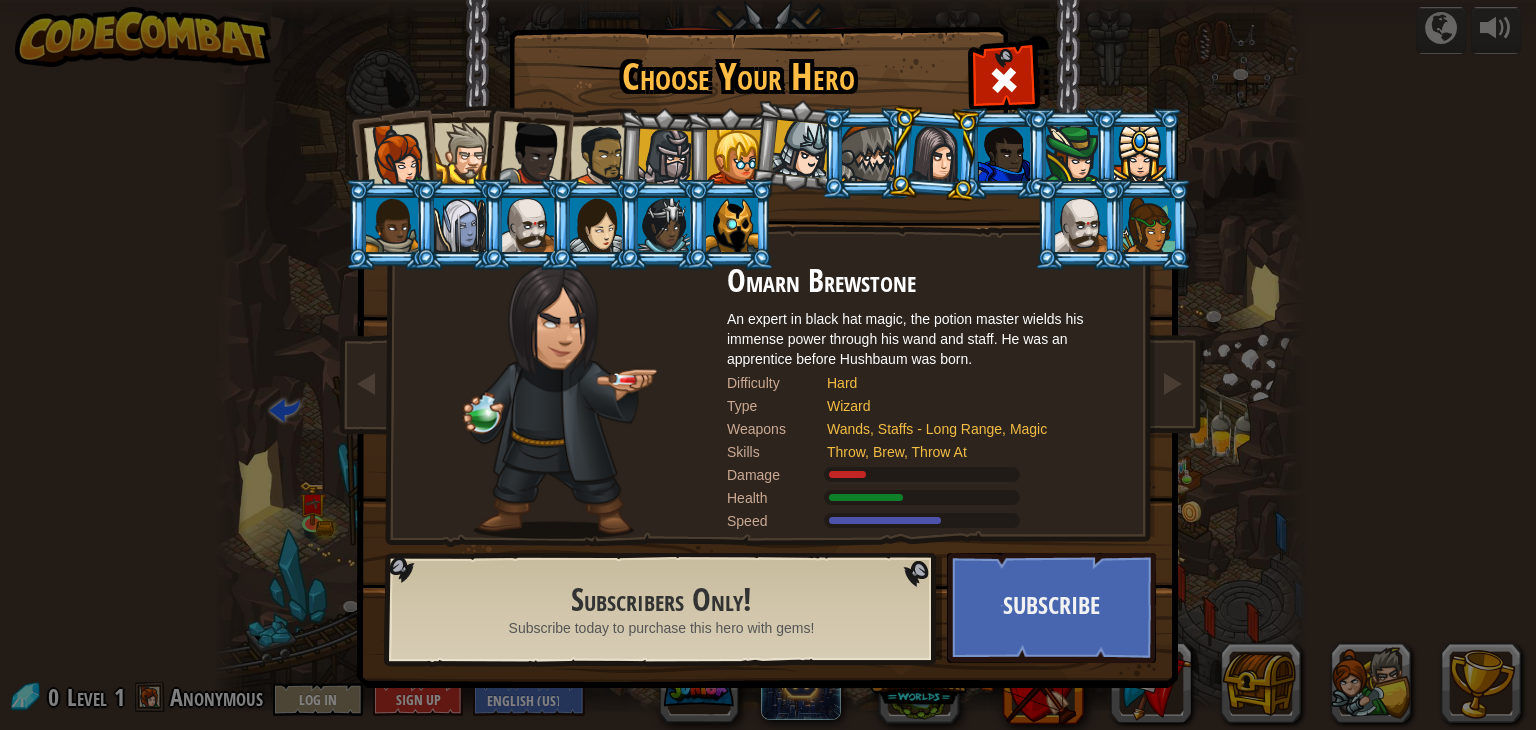 click at bounding box center (601, 156) 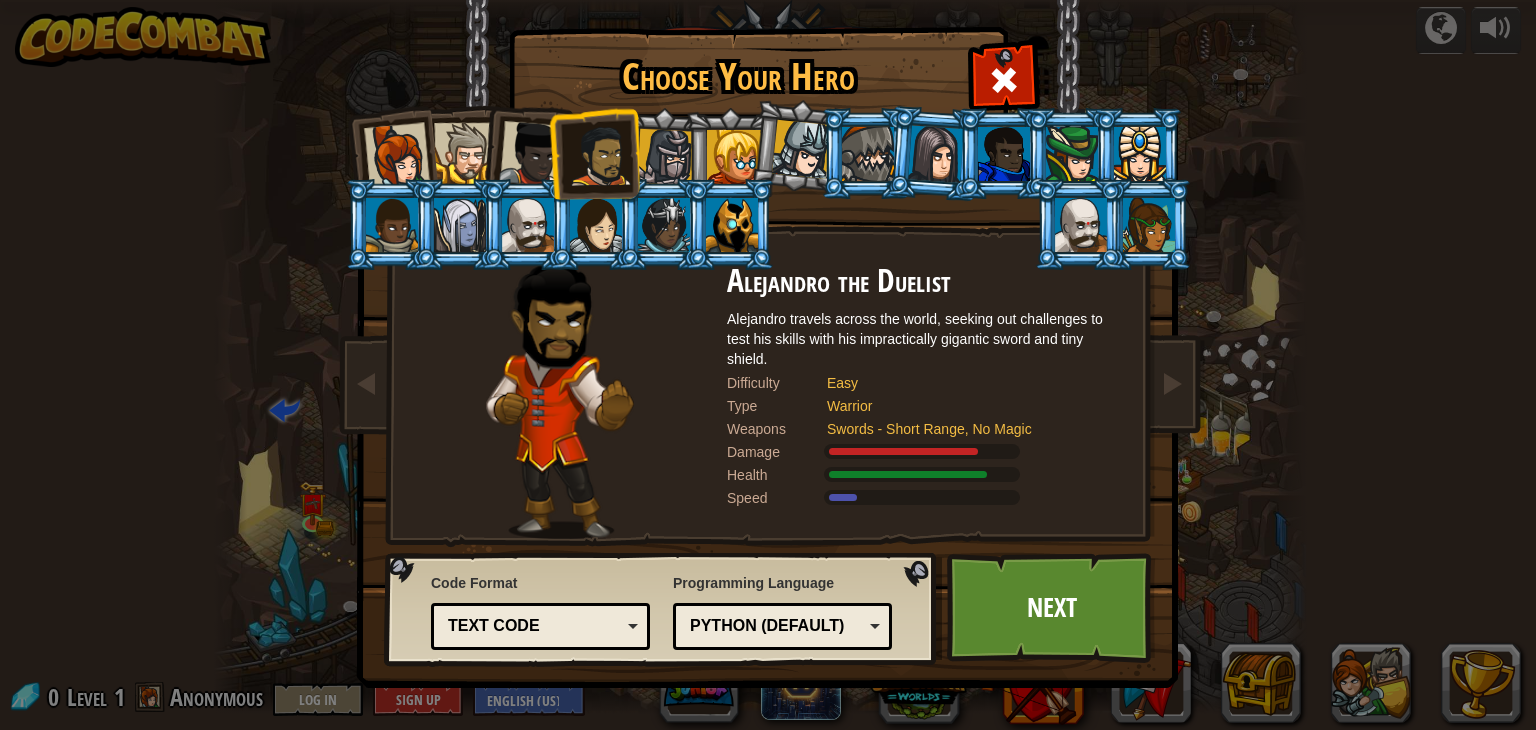 click at bounding box center [801, 149] 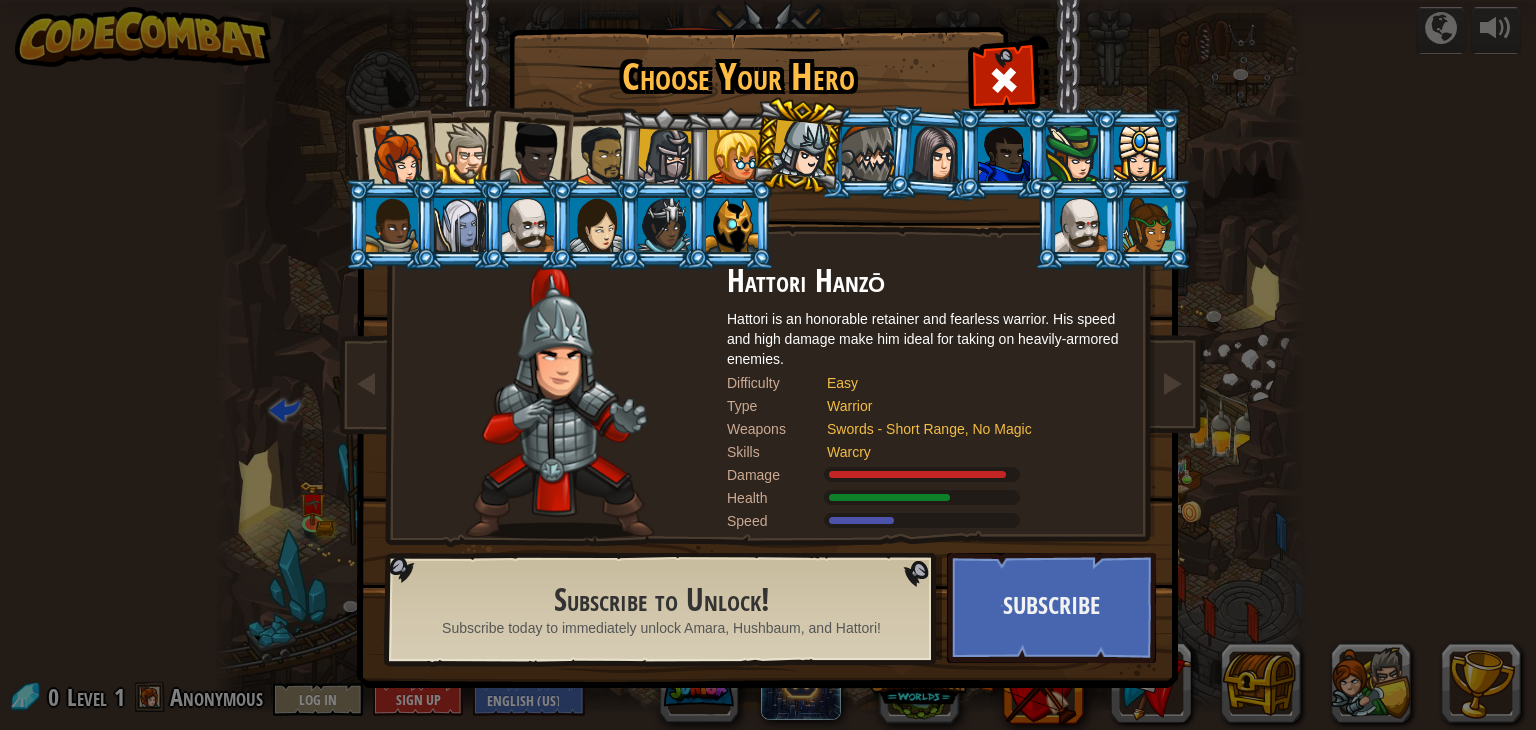 click at bounding box center (601, 156) 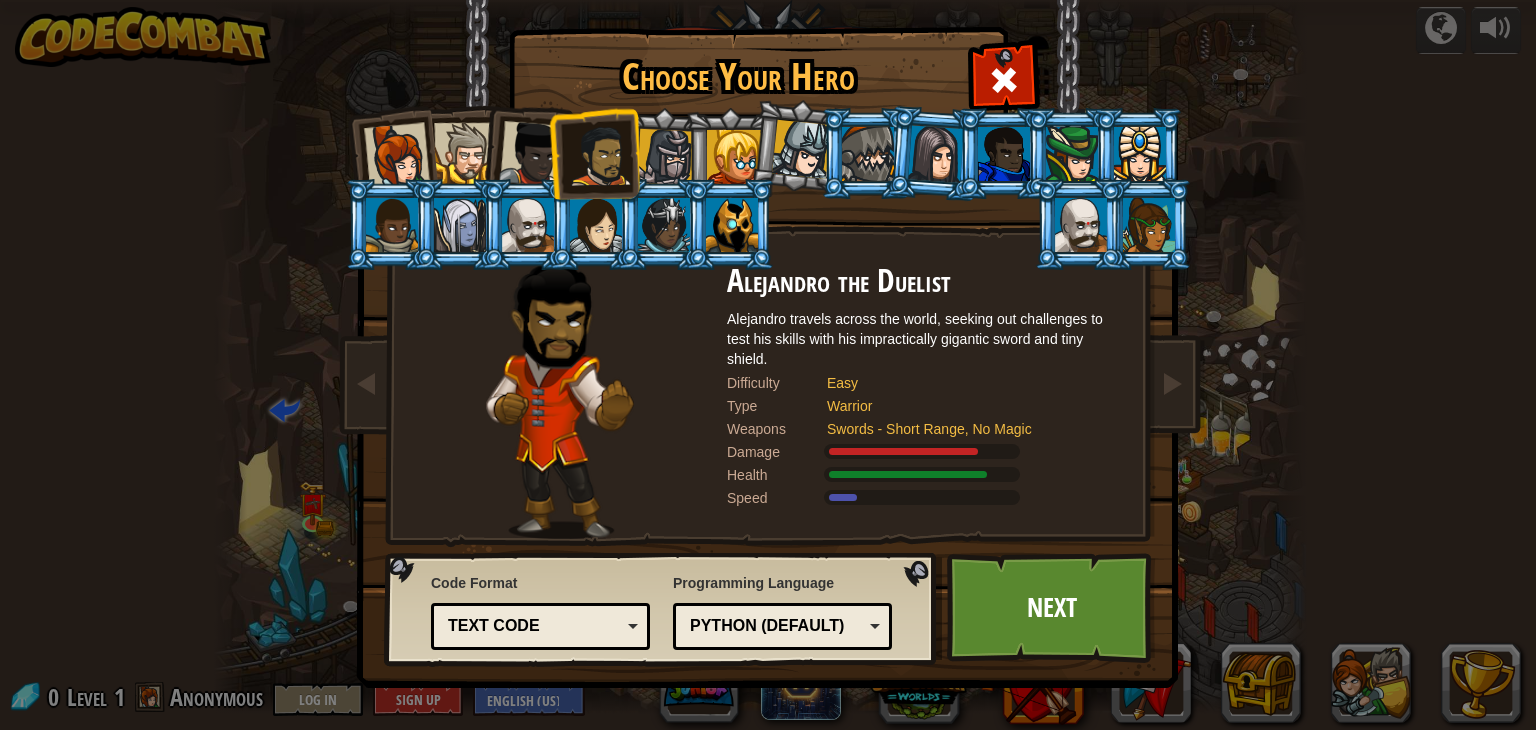 click on "Python (Default)" at bounding box center [776, 626] 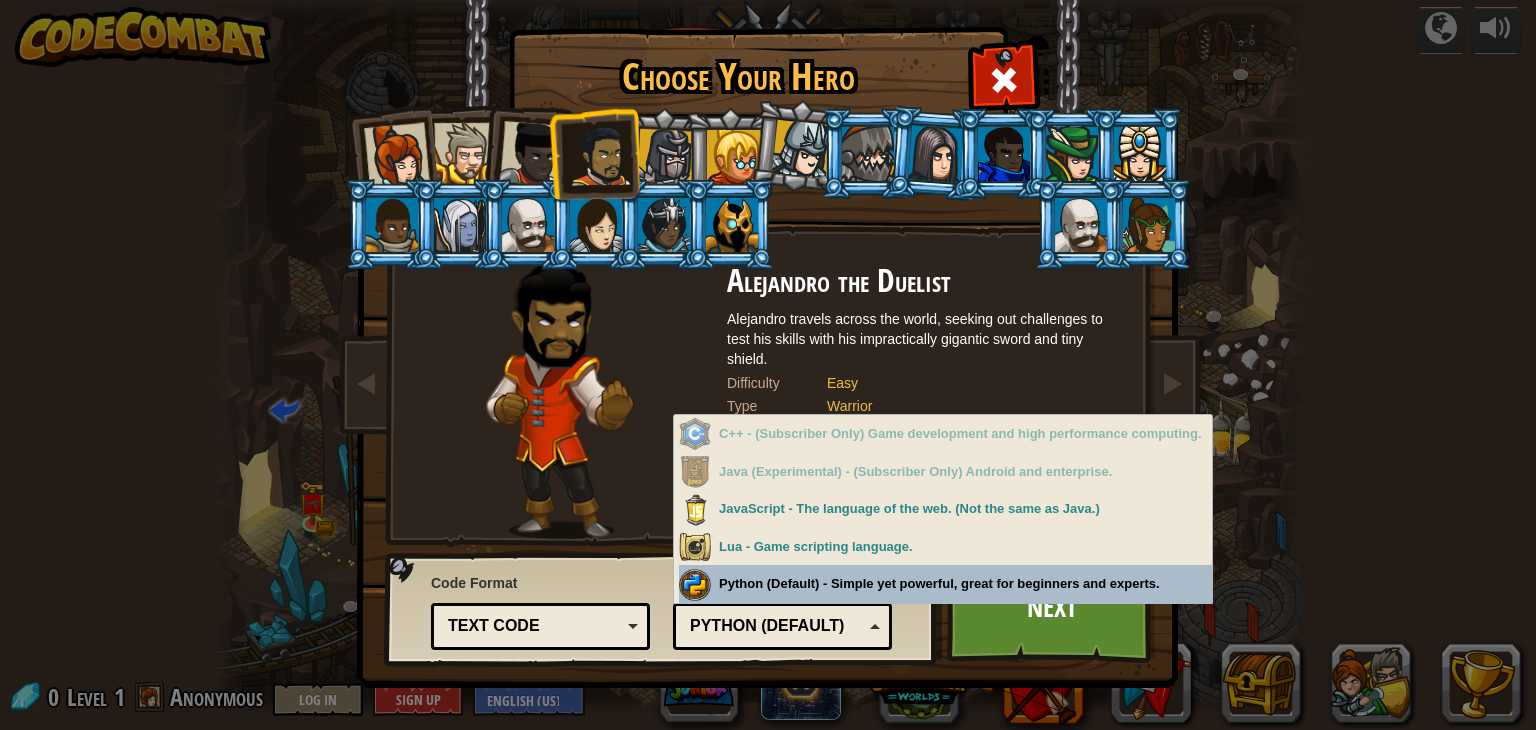 click on "Python (Default) JavaScript Lua C++ Java (Experimental) Python (Default)" at bounding box center [782, 626] 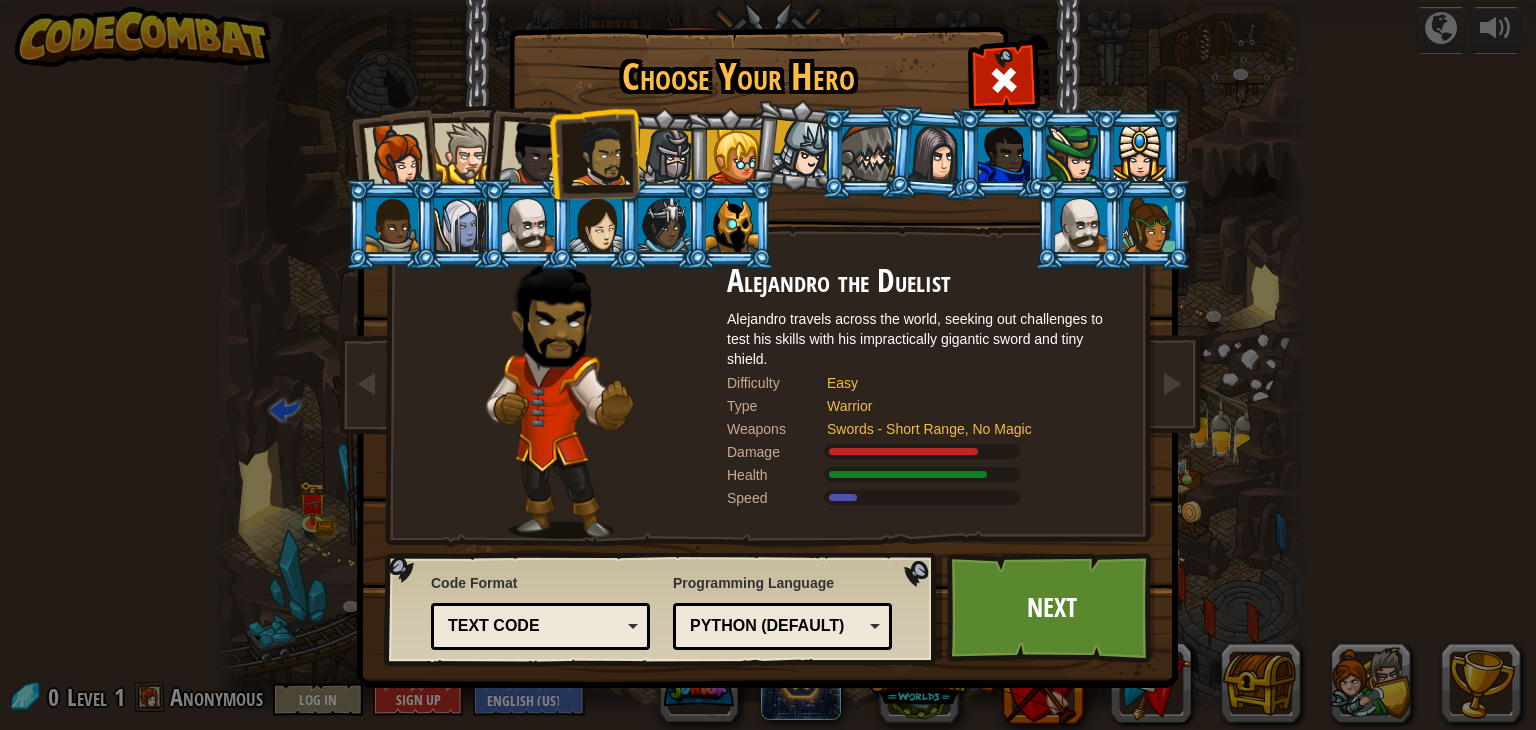 click on "Text code" at bounding box center [540, 626] 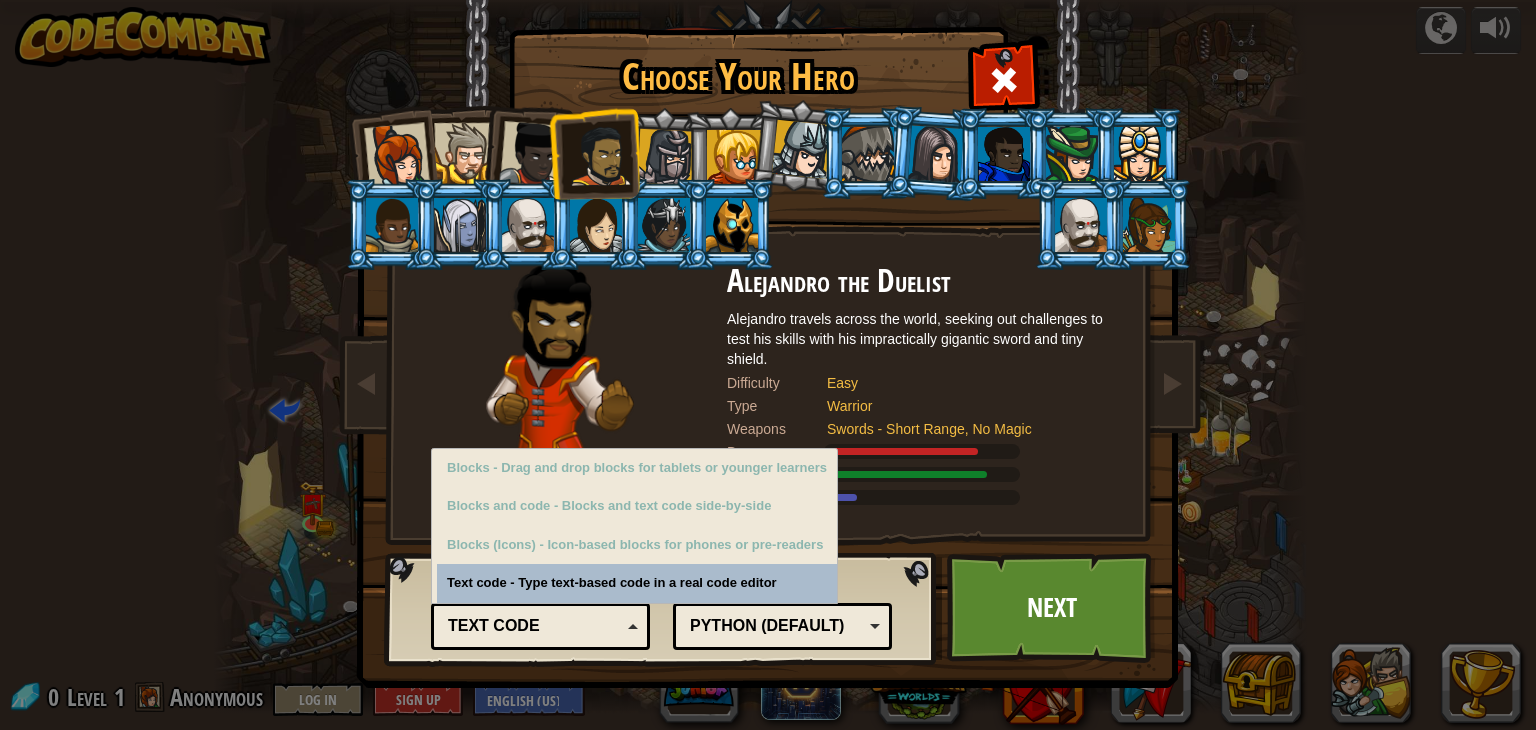 click on "Text code" at bounding box center (540, 626) 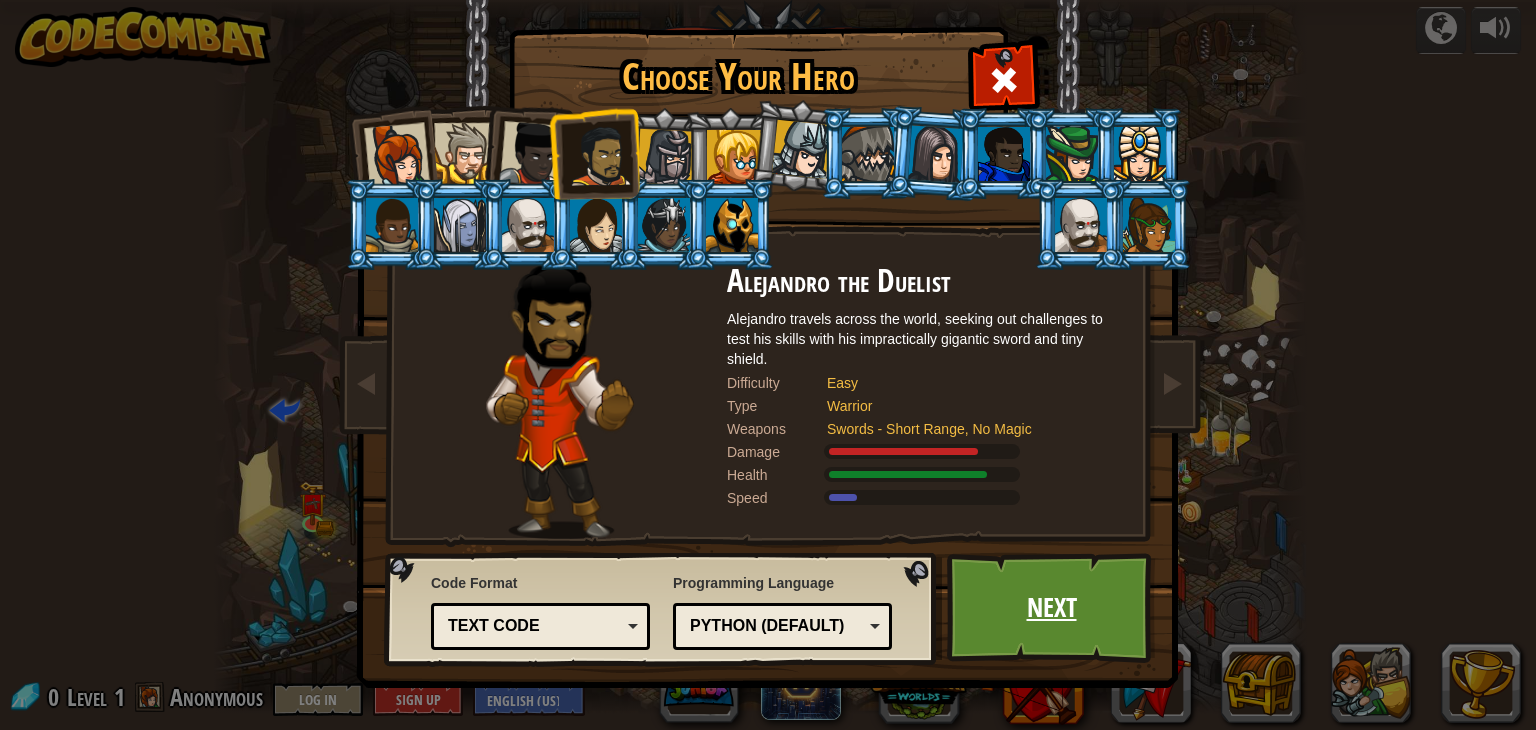 click on "Next" at bounding box center (1051, 608) 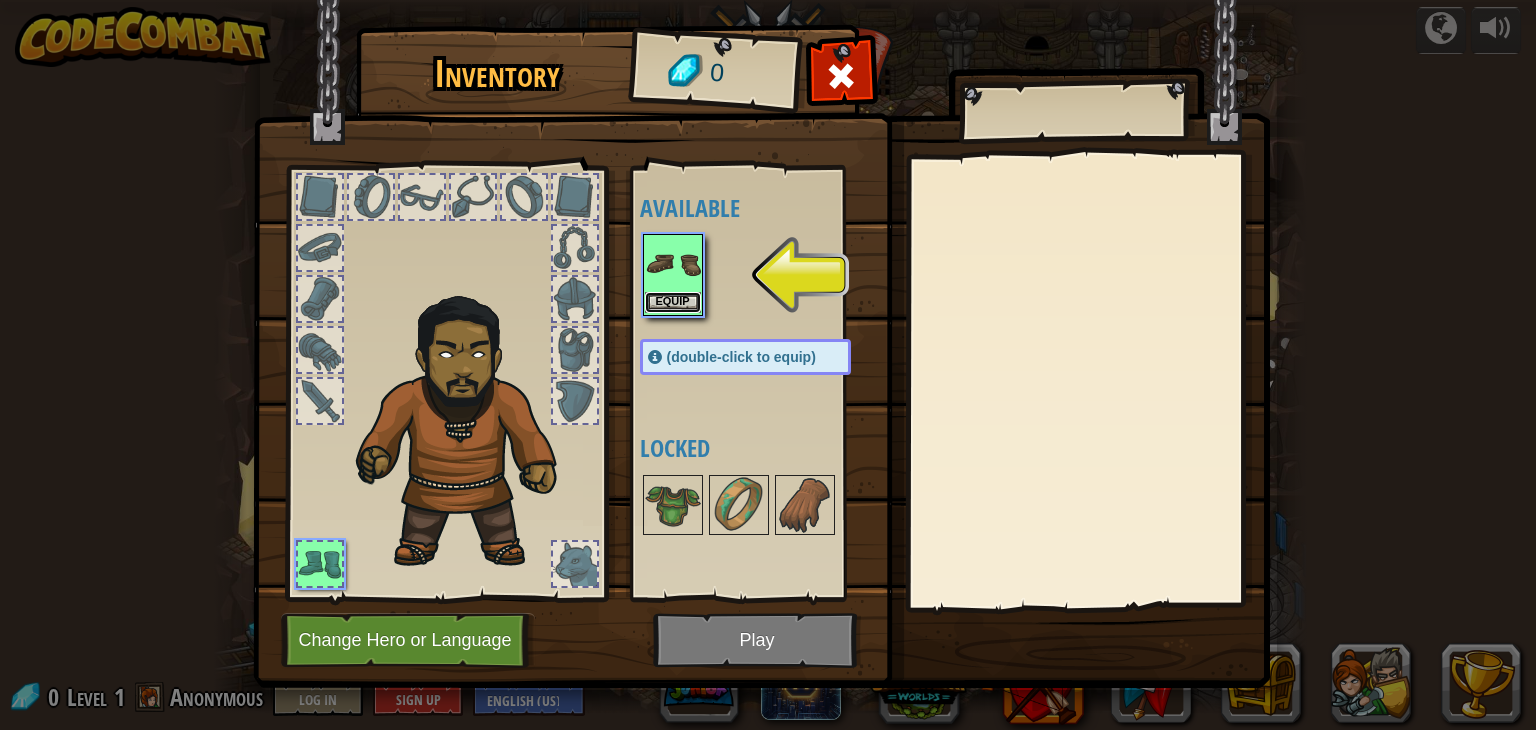 click on "Equip" at bounding box center [673, 302] 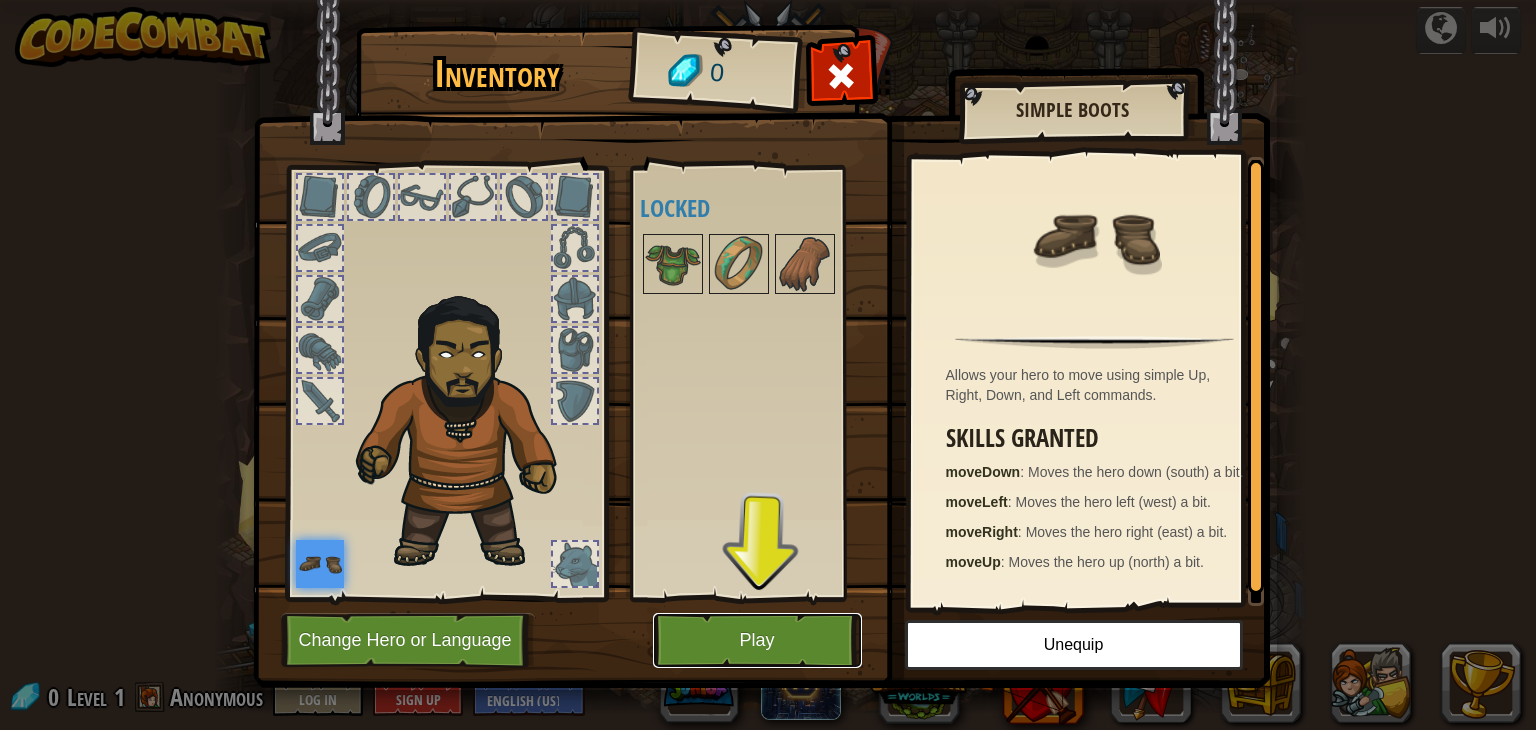 click on "Play" at bounding box center [757, 640] 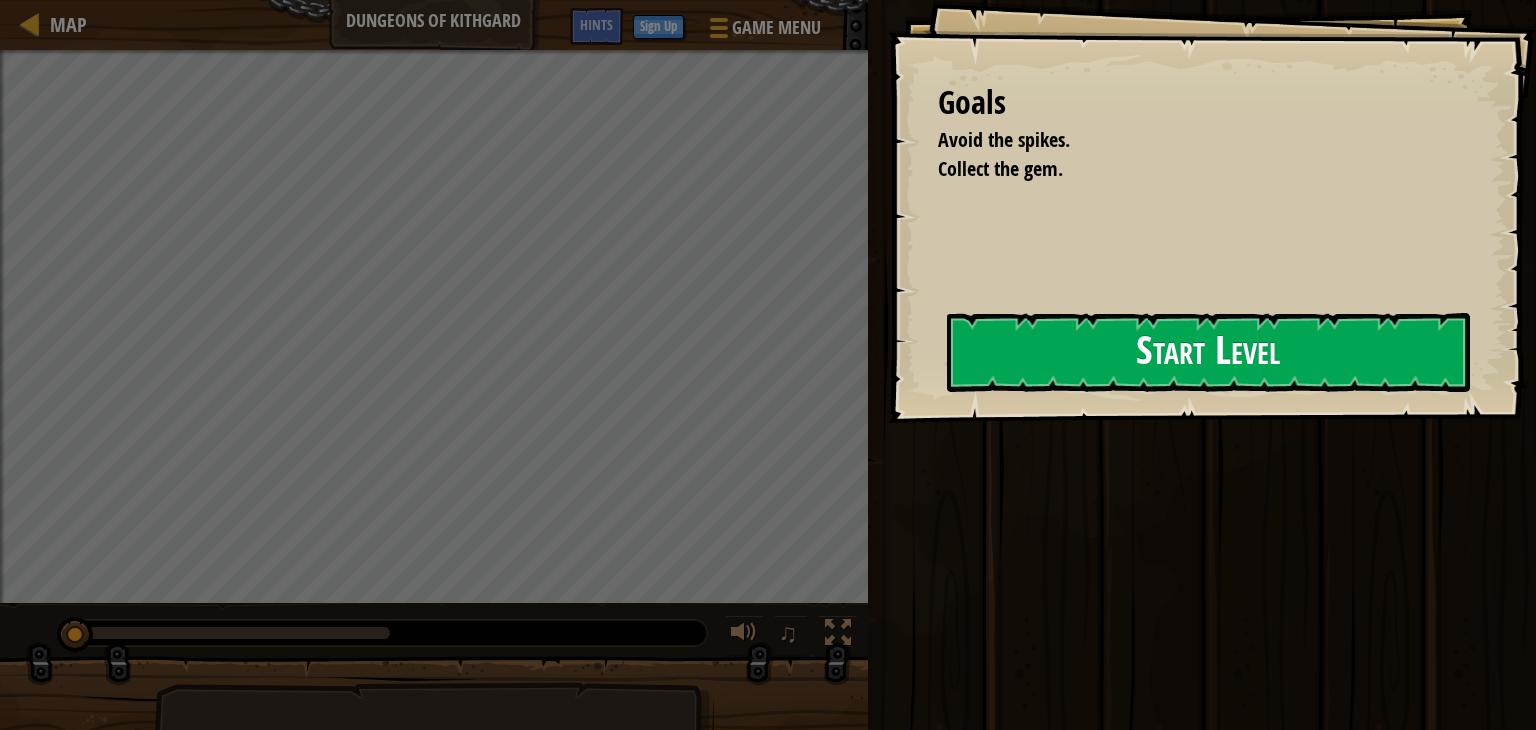 click on "Start Level" at bounding box center (1208, 352) 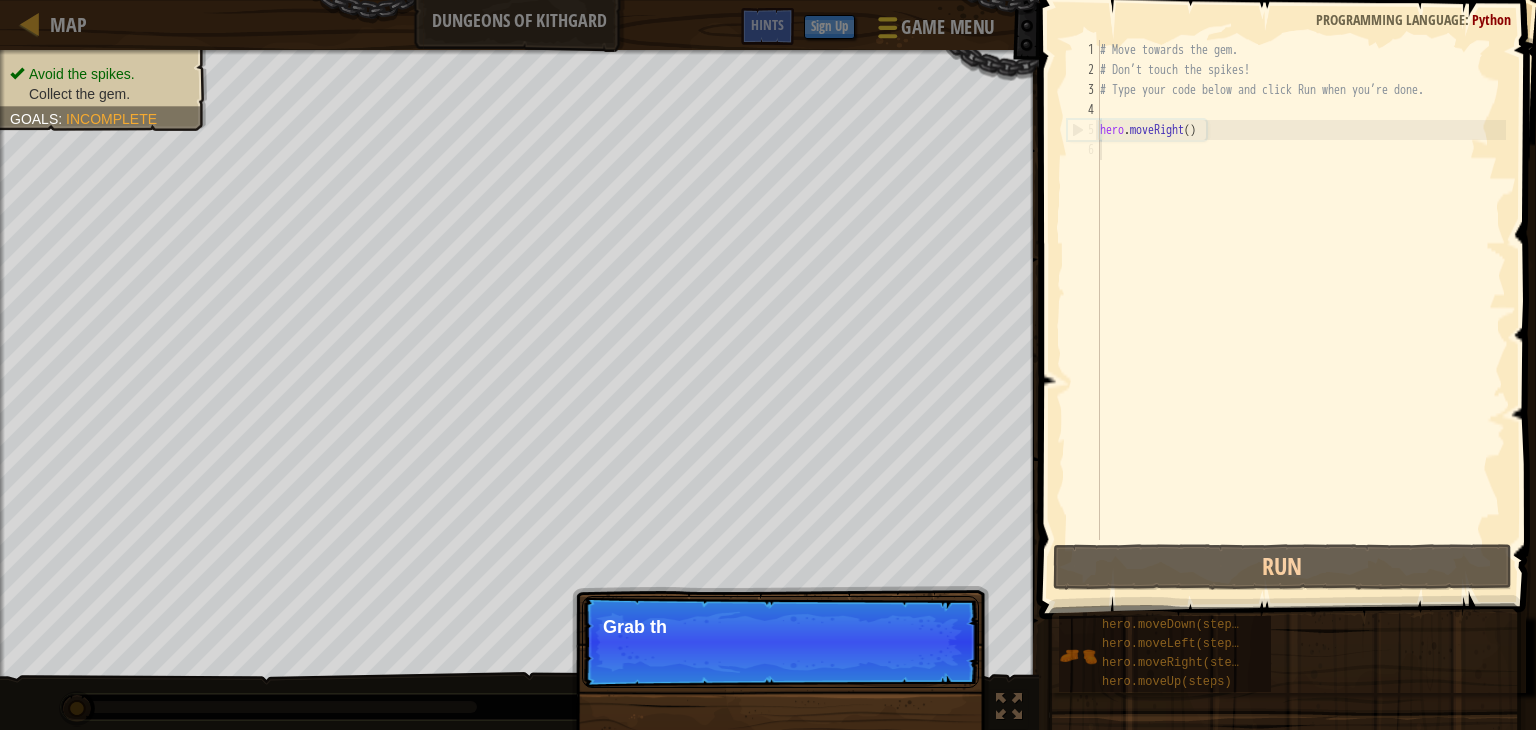 click at bounding box center [887, 28] 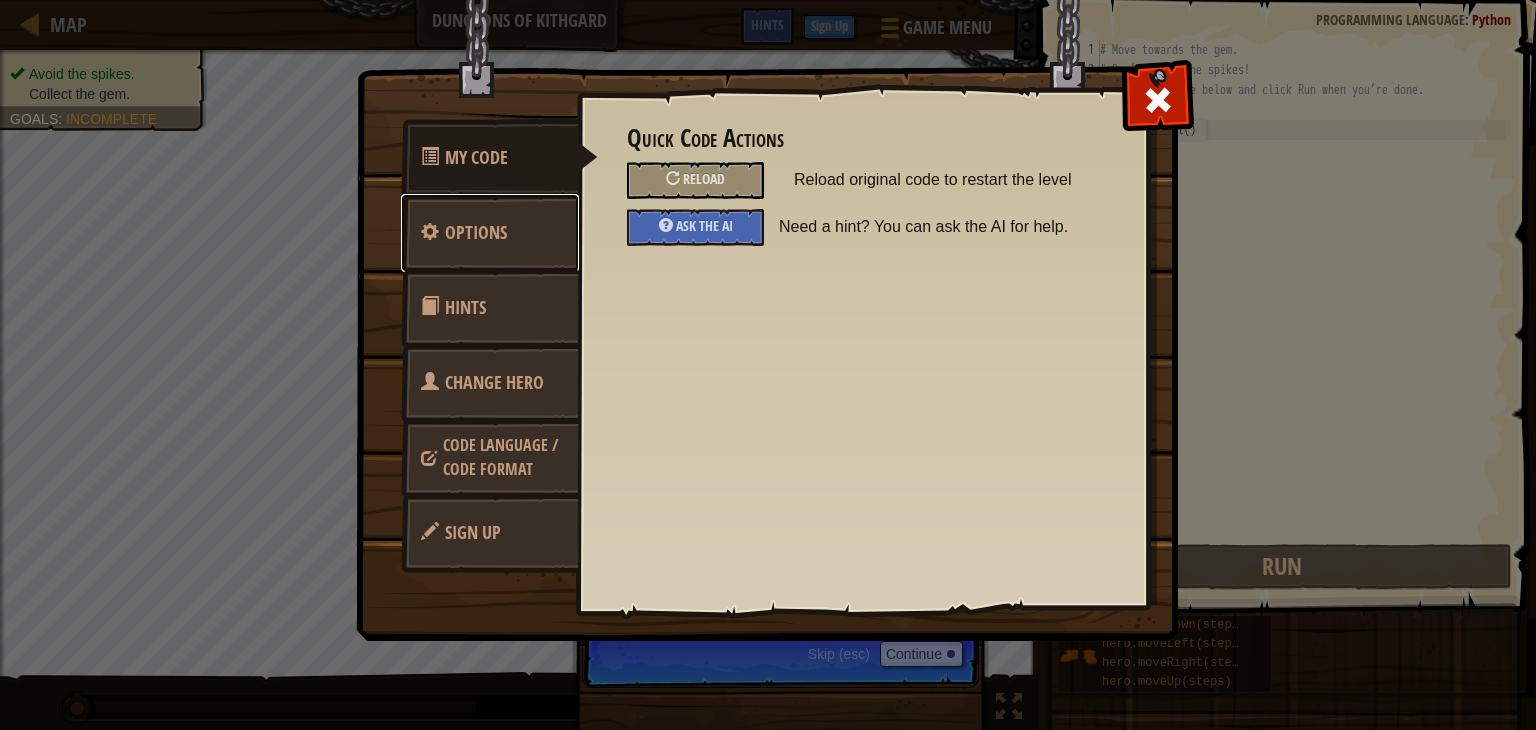 click on "Options" at bounding box center [490, 233] 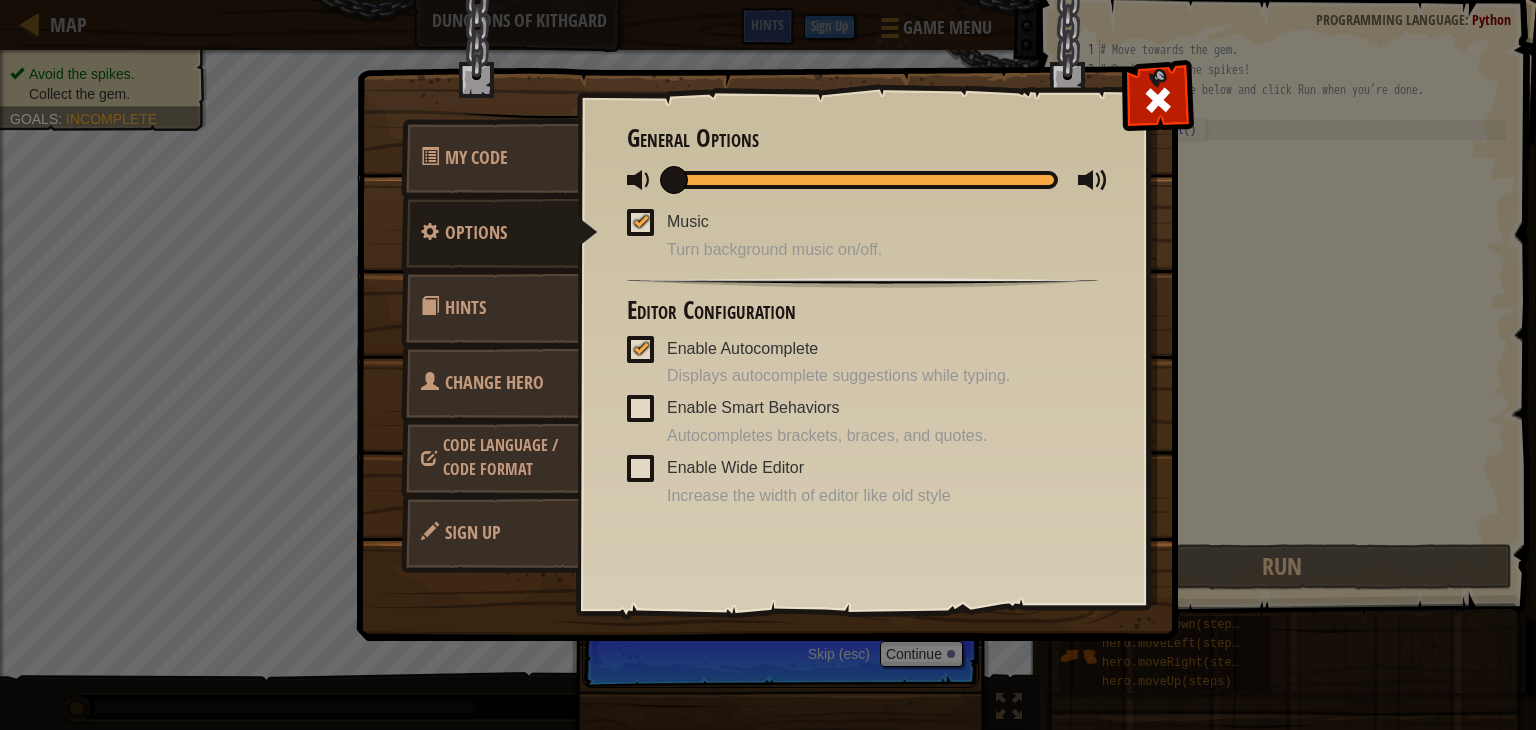 drag, startPoint x: 837, startPoint y: 181, endPoint x: 479, endPoint y: 203, distance: 358.67535 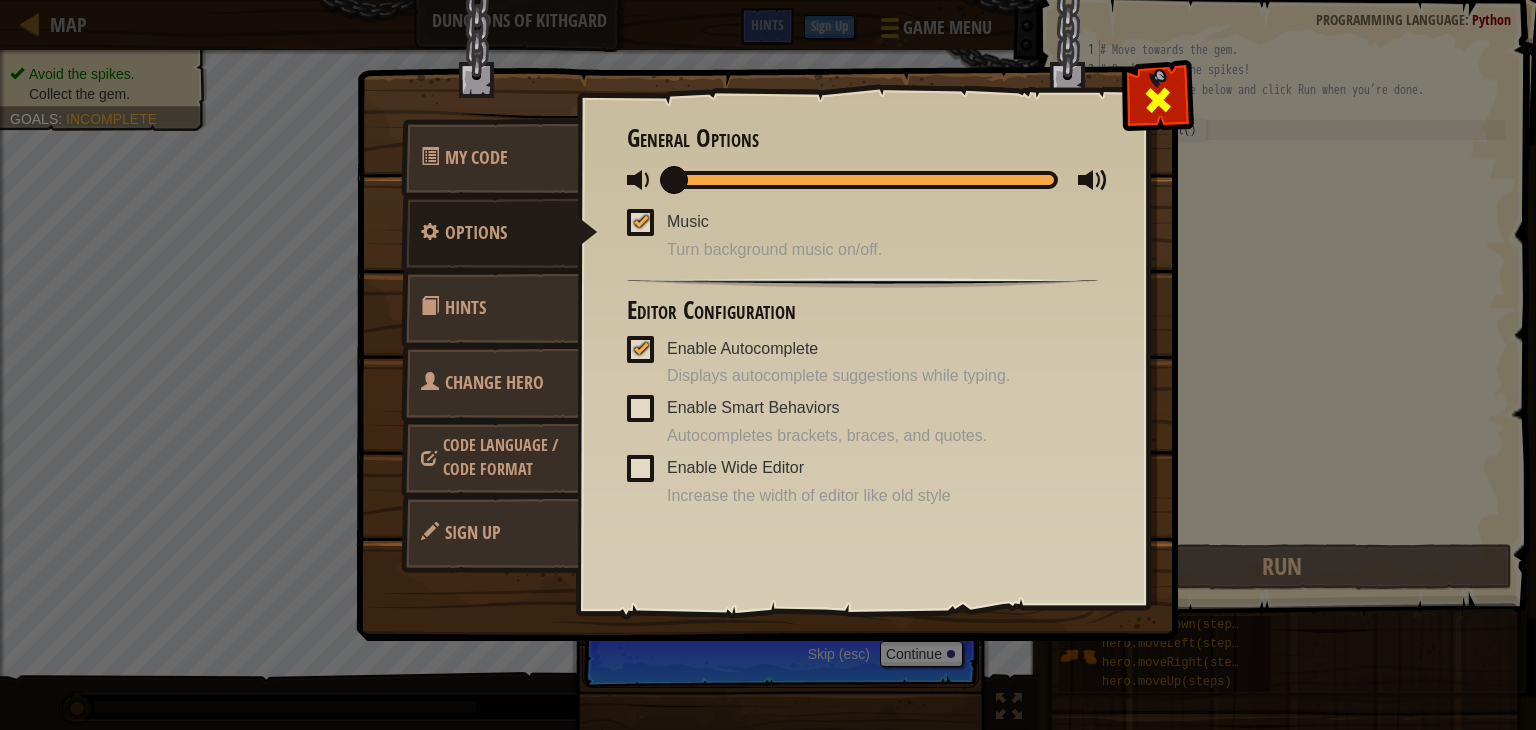 click at bounding box center (1158, 100) 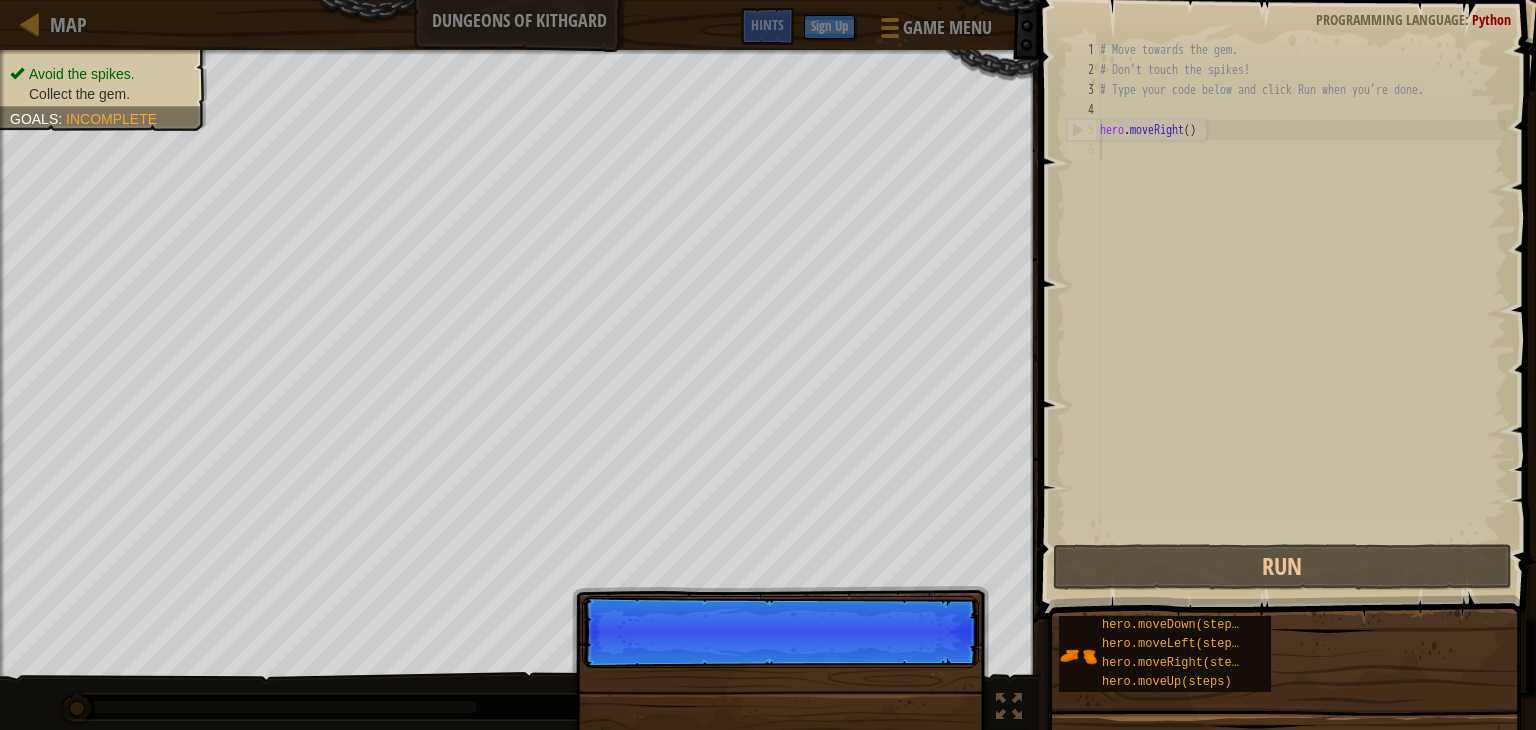 scroll, scrollTop: 9, scrollLeft: 0, axis: vertical 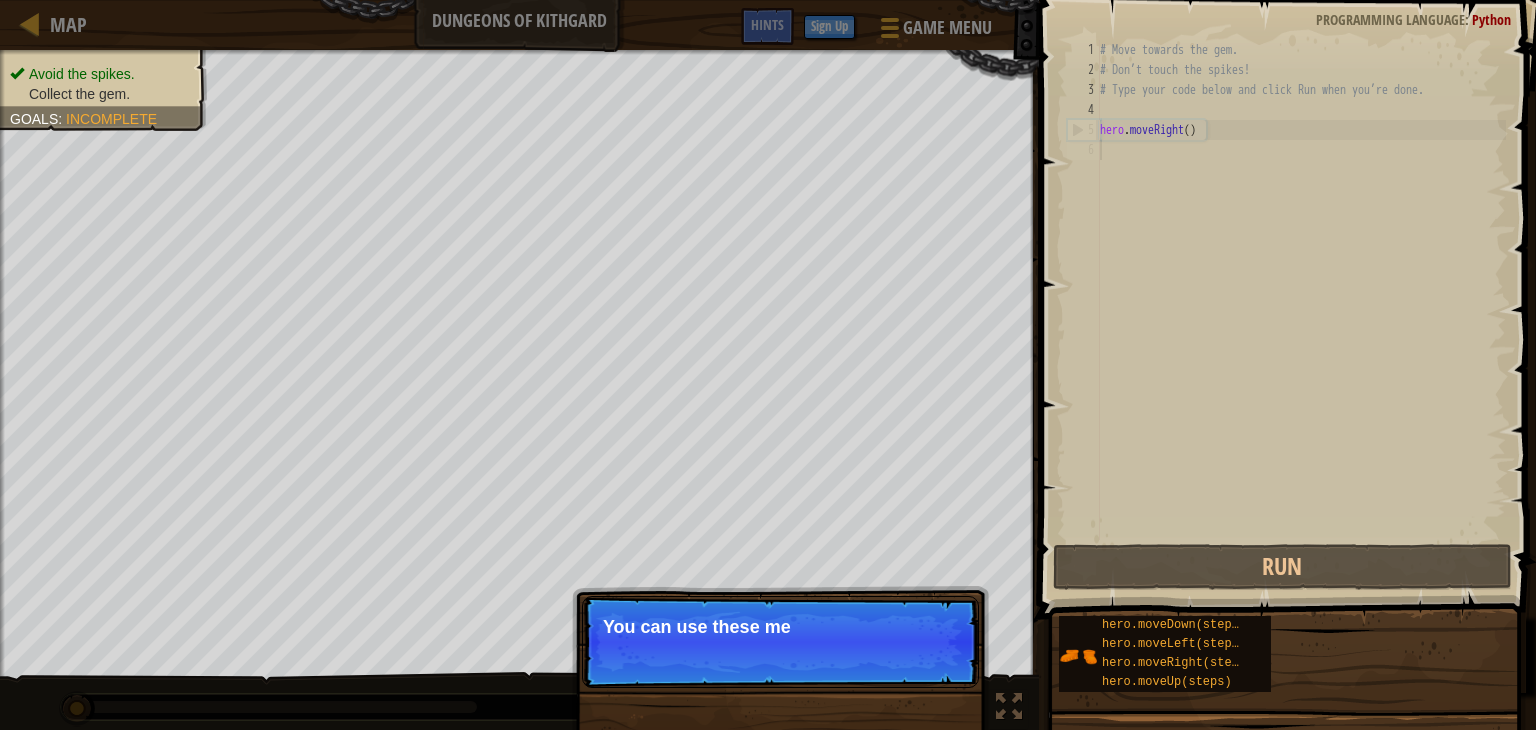 click on "Skip (esc) Continue  You can use these me" at bounding box center [780, 734] 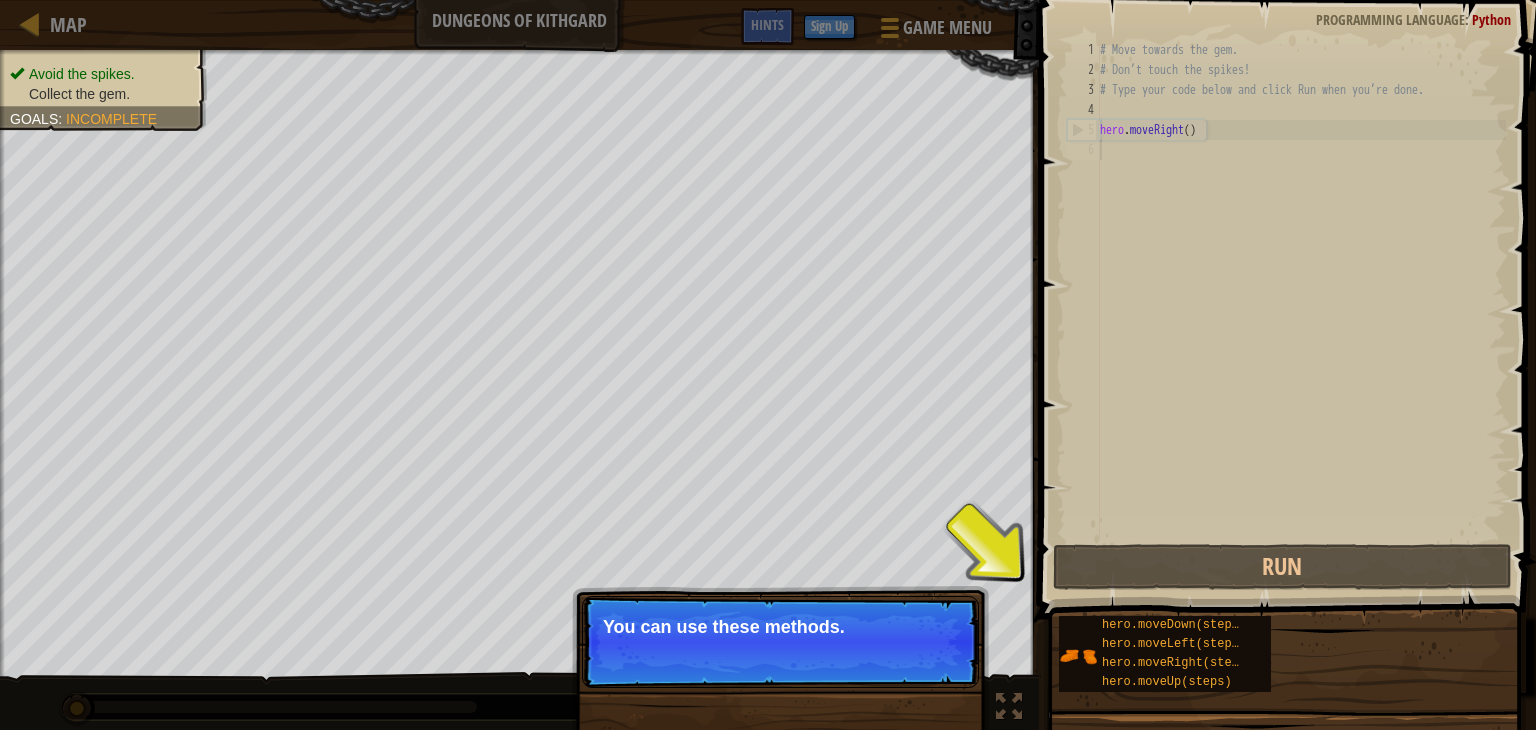 click on "Skip (esc) Continue  You can use these methods." at bounding box center (780, 642) 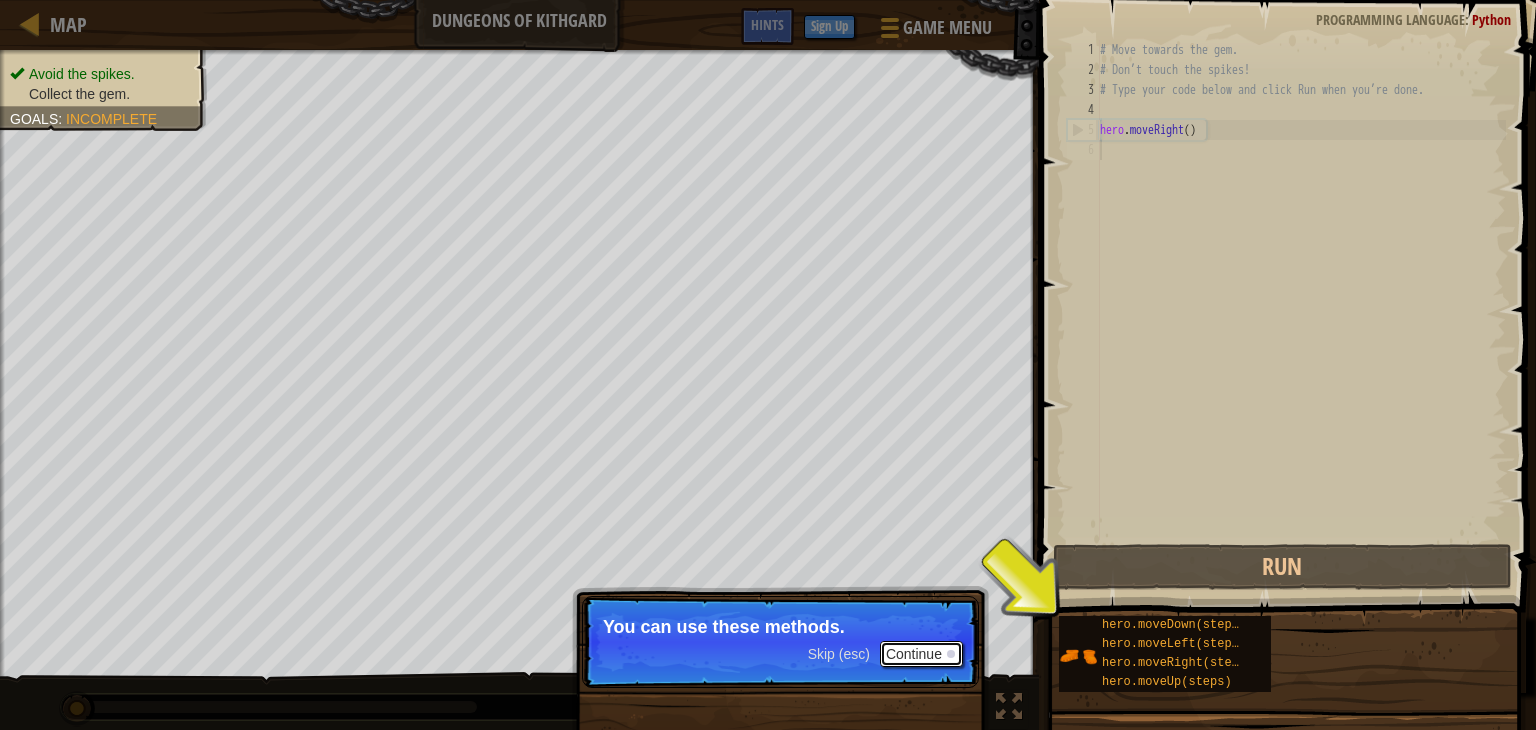 click on "Continue" at bounding box center [921, 654] 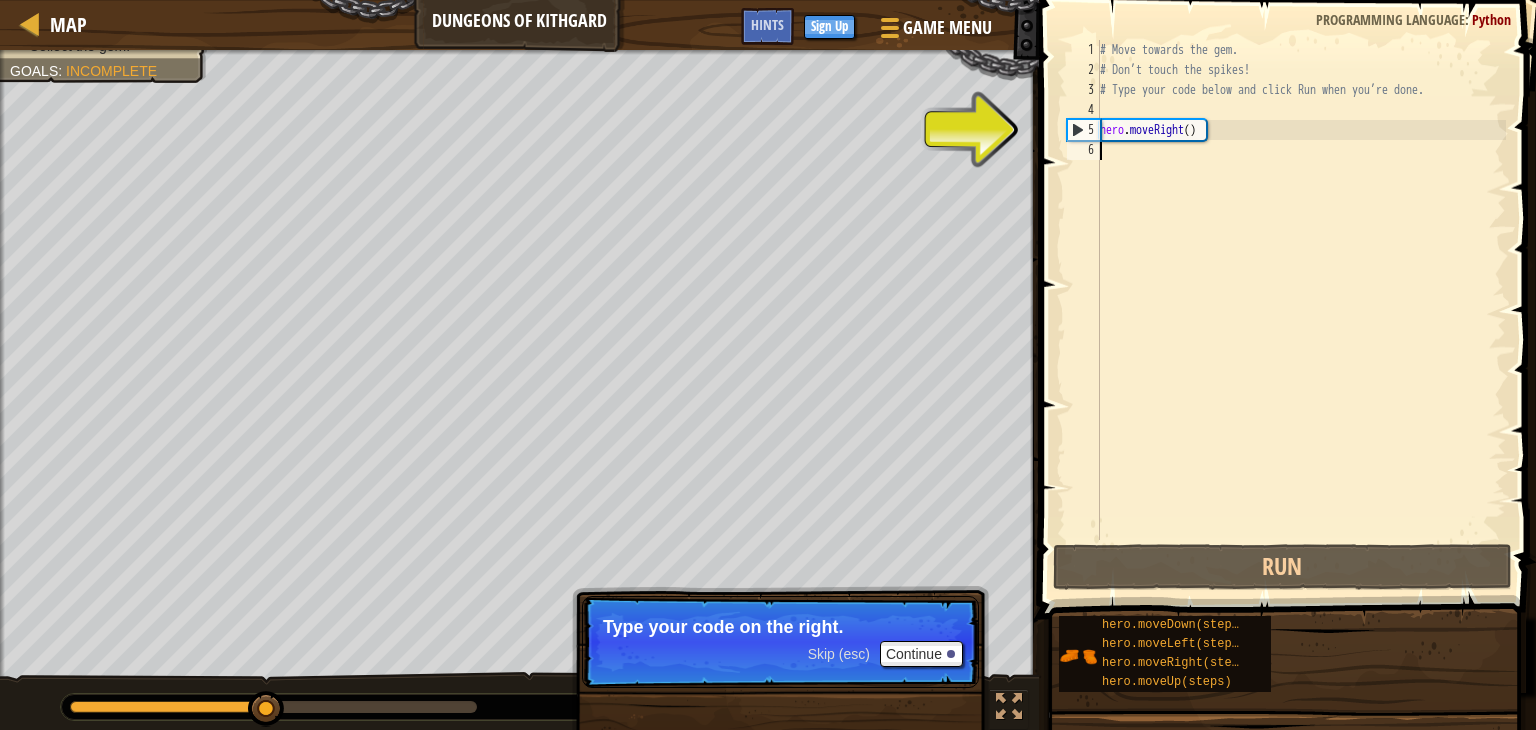 click on "# Move towards the gem. # Don’t touch the spikes! # Type your code below and click Run when you’re done. hero . moveRight ( )" at bounding box center [1301, 310] 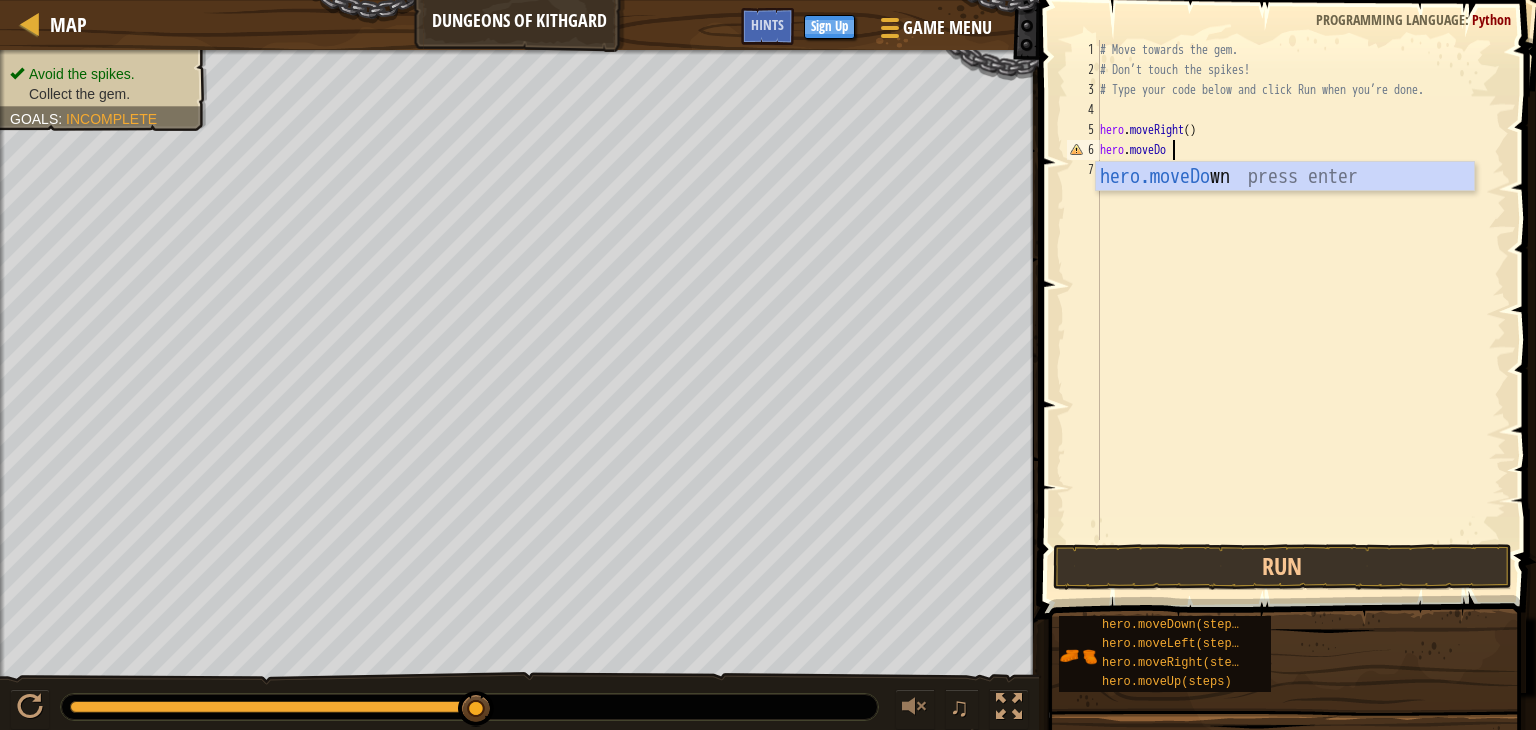 scroll, scrollTop: 9, scrollLeft: 5, axis: both 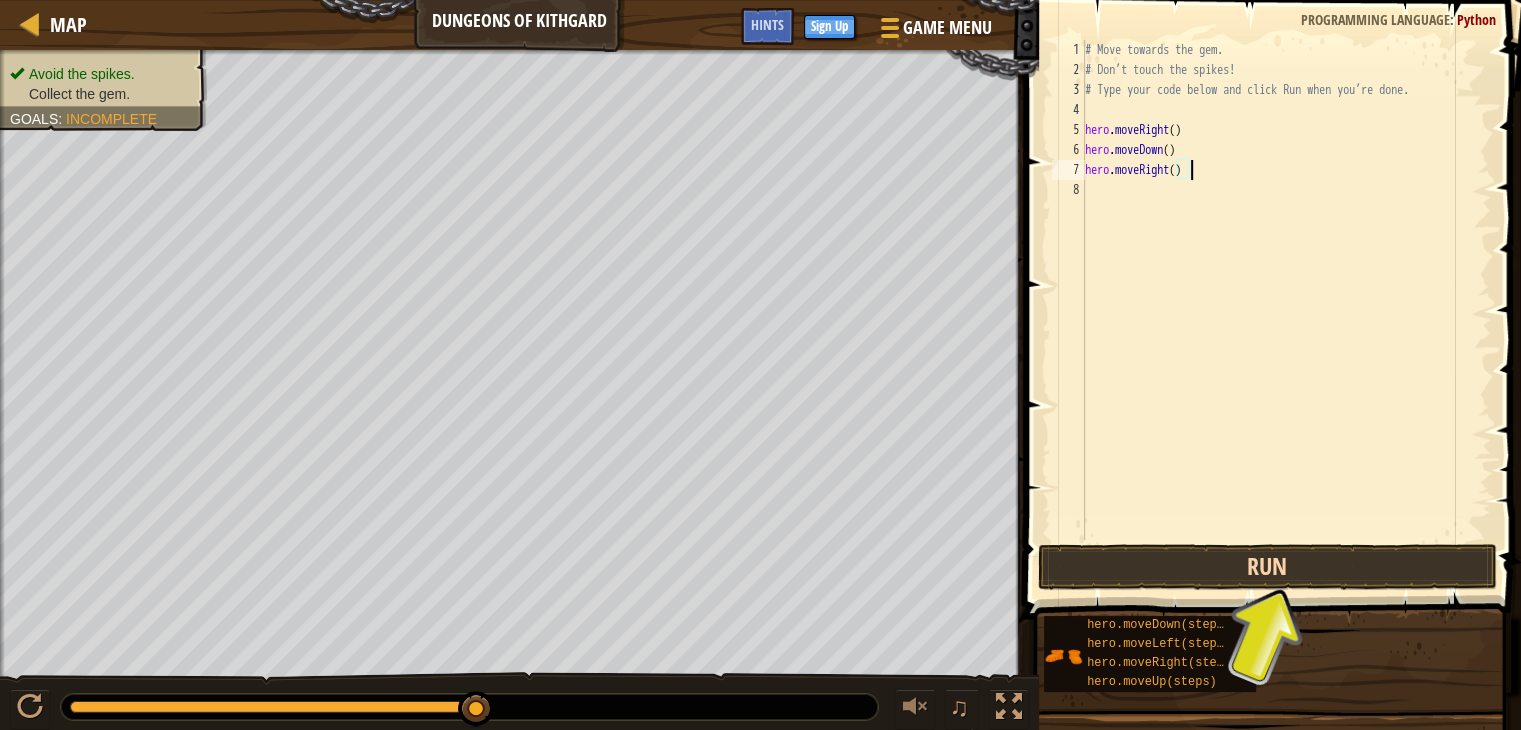 type on "hero.moveRight()" 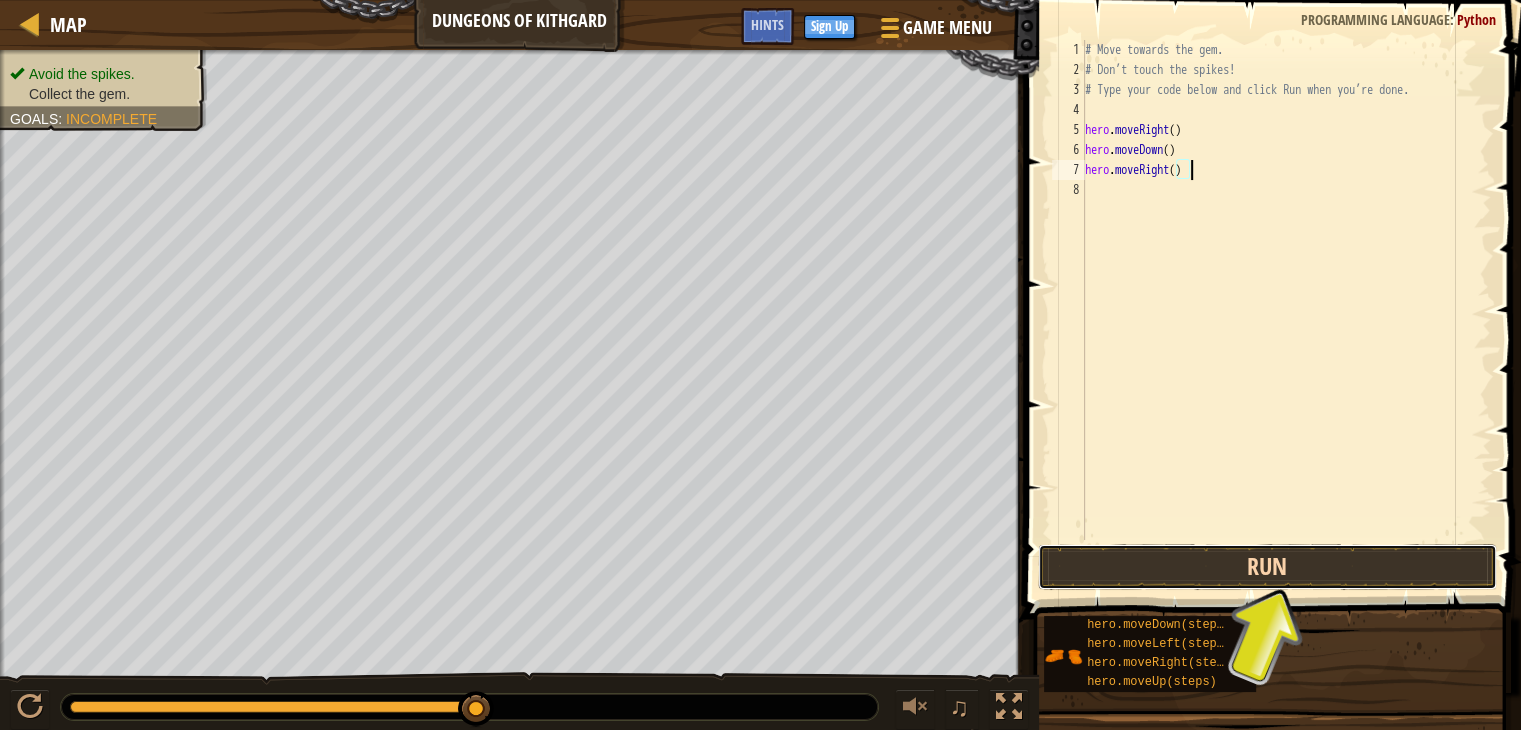 click on "Run" at bounding box center [1267, 567] 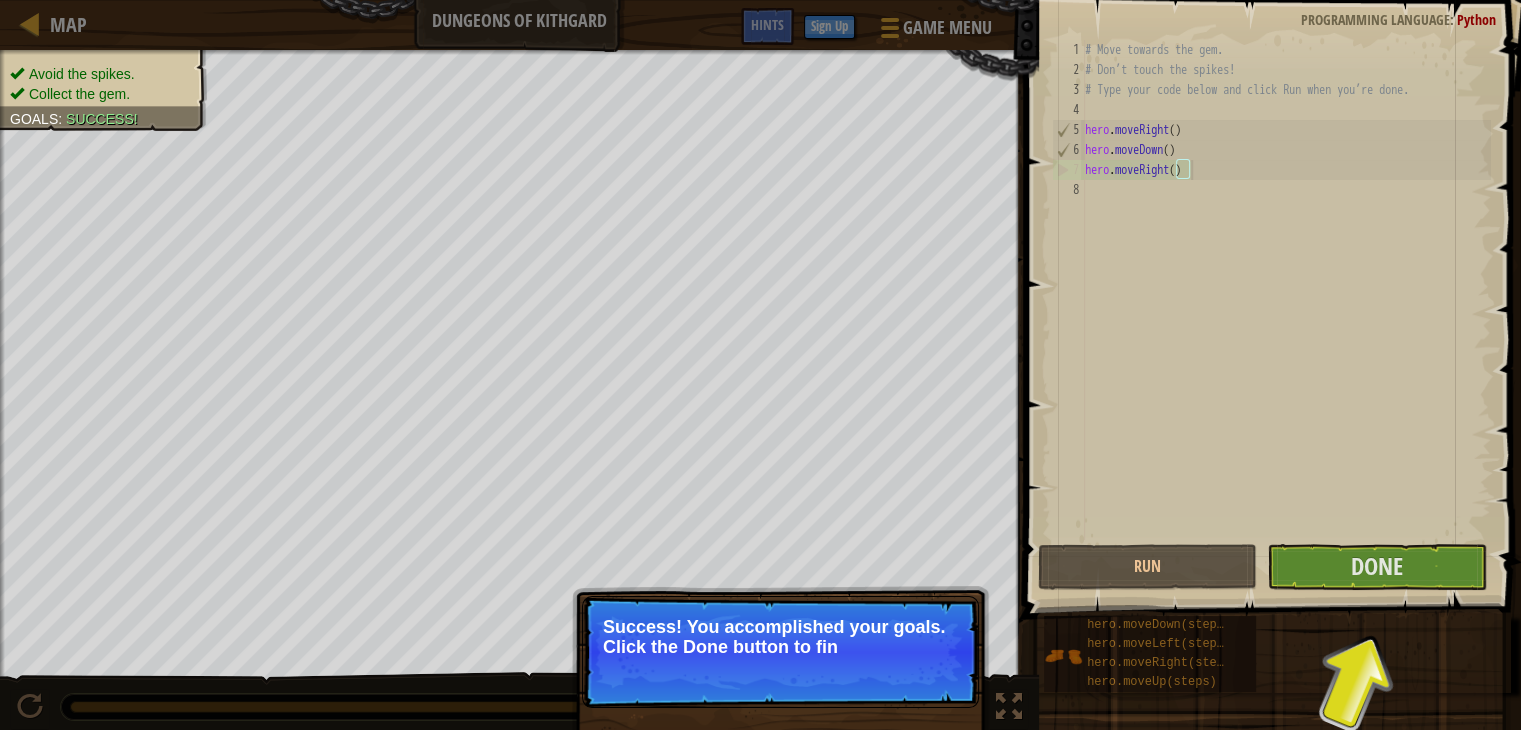 click on "hero.moveRight() 1 2 3 4 5 6 7 8 # Move towards the gem. # Don’t touch the spikes! # Type your code below and click Run when you’re done. hero . moveRight ( ) hero . moveDown ( ) hero . moveRight ( )     הההההההההההההההההההההההההההההההההההההההההההההההההההההההההההההההההההההההההההההההההההההההההההההההההההההההההההההההההההההההההההההההההההההההההההההההההההההההההההההההההההההההההההההההההההההההההההההההההההההההההההההההההההההההההההההההההההההההההההההההההההההההההההההההה XXXXXXXXXXXXXXXXXXXXXXXXXXXXXXXXXXXXXXXXXXXXXXXXXXXXXXXXXXXXXXXXXXXXXXXXXXXXXXXXXXXXXXXXXXXXXXXXXXXXXXXXXXXXXXXXXXXXXXXXXXXXXXXXXXXXXXXXXXXXXXXXXXXXXXXXXXXXXXXXXXXXXXXXXXXXXXXXXXXXXXXXXXXXXXXXXXXXXXXXXXXXXXXXXXXXXXXXXXXXXXXXXXXXXXXXXXXXXXXXXXXXXXXXXXXXXXXX" at bounding box center [1269, 290] 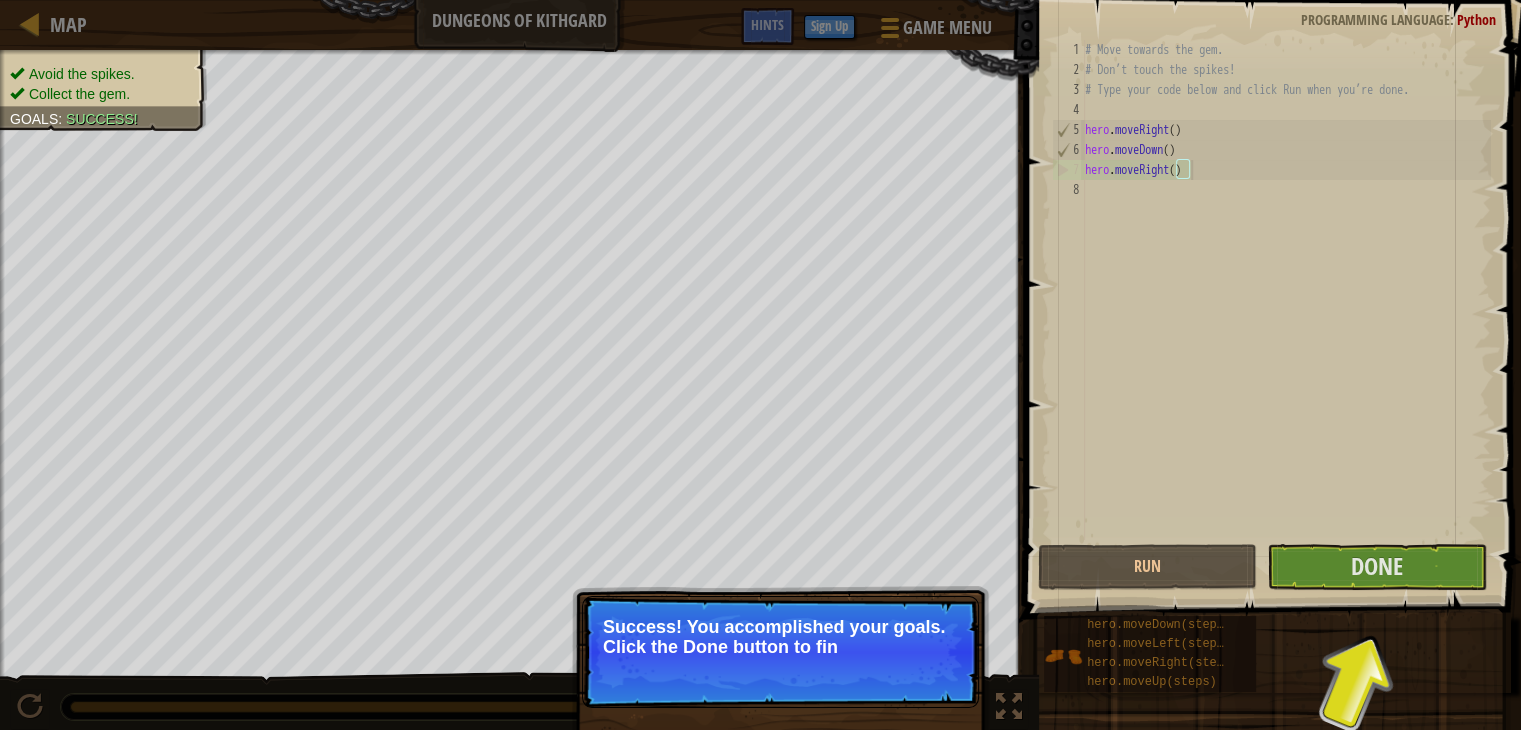 type 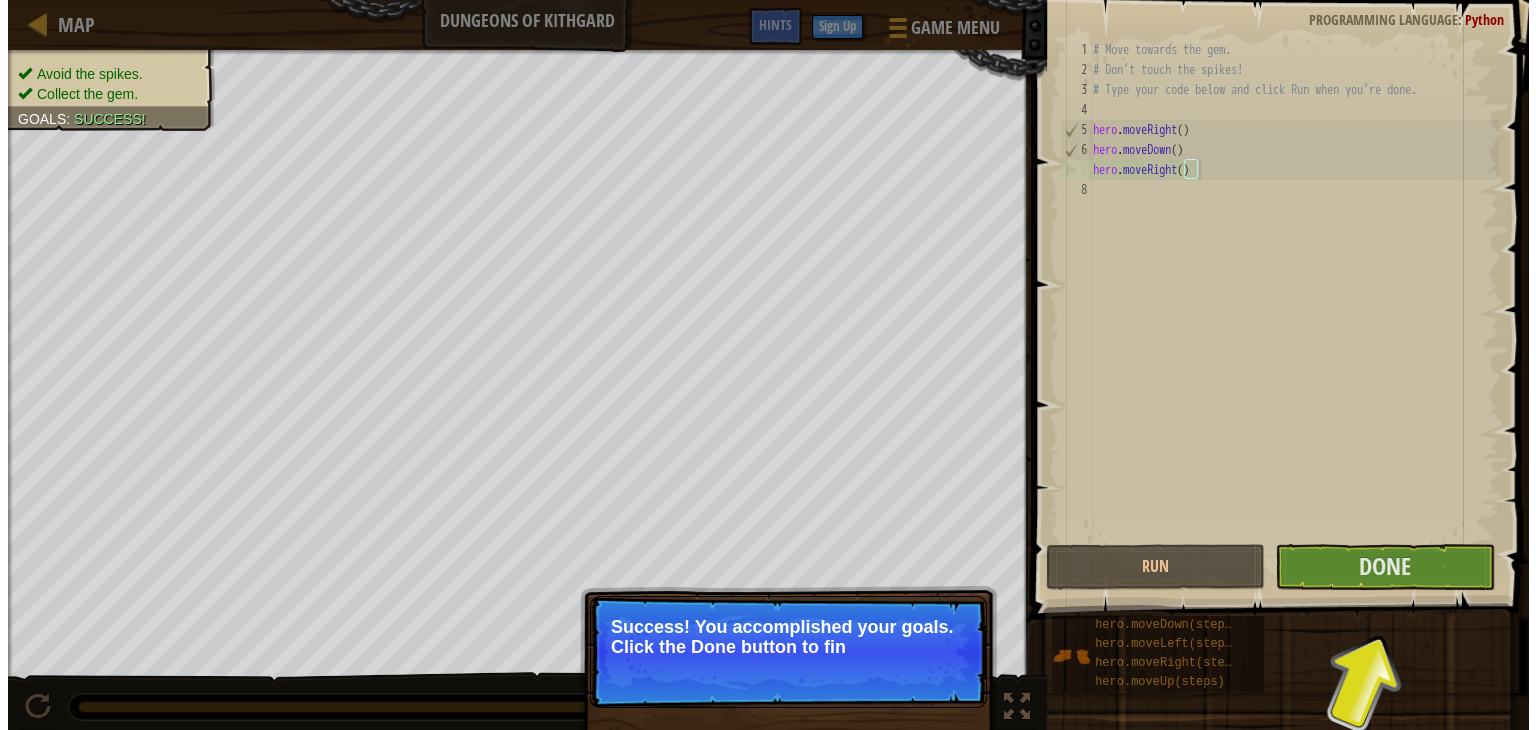 scroll, scrollTop: 9, scrollLeft: 0, axis: vertical 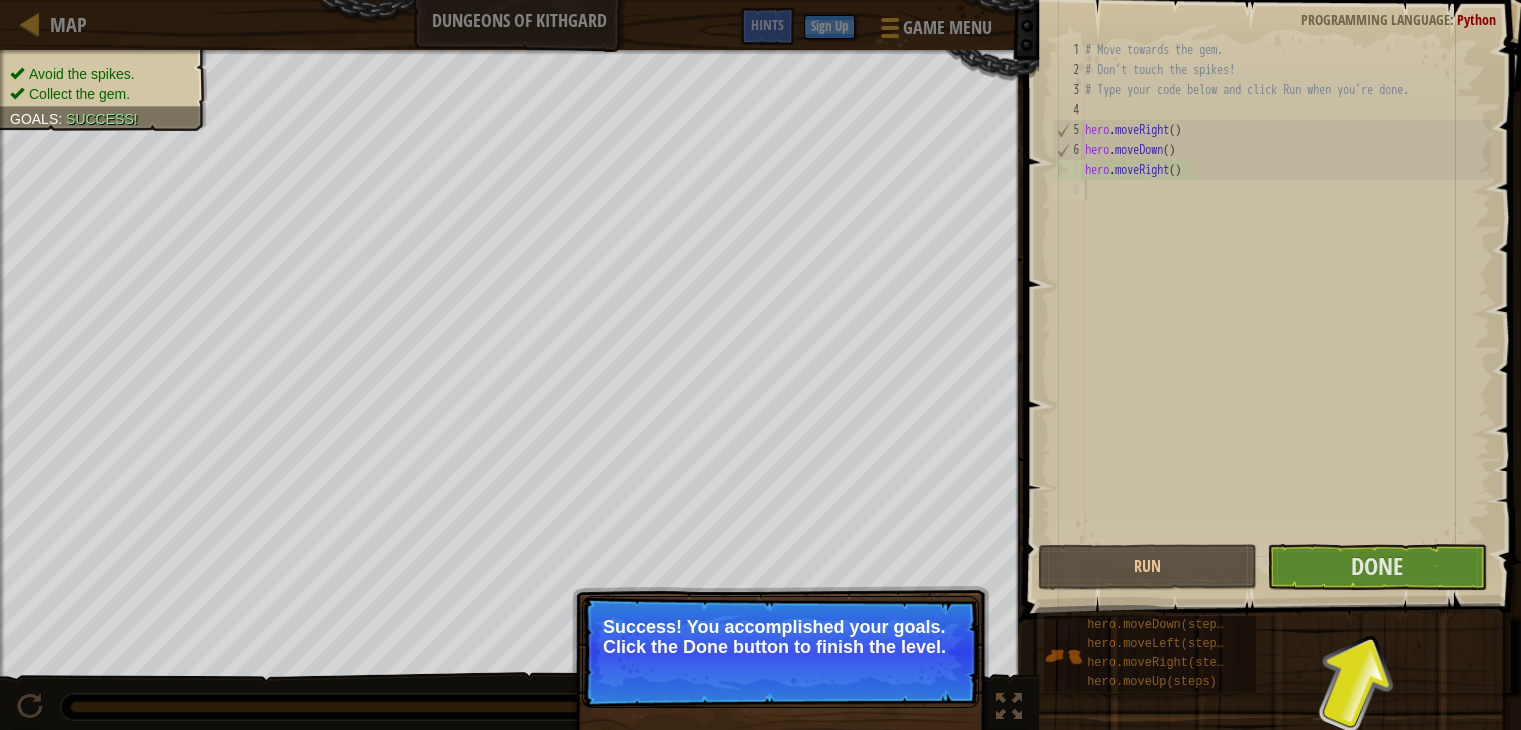 drag, startPoint x: 1408, startPoint y: 513, endPoint x: 1436, endPoint y: 513, distance: 28 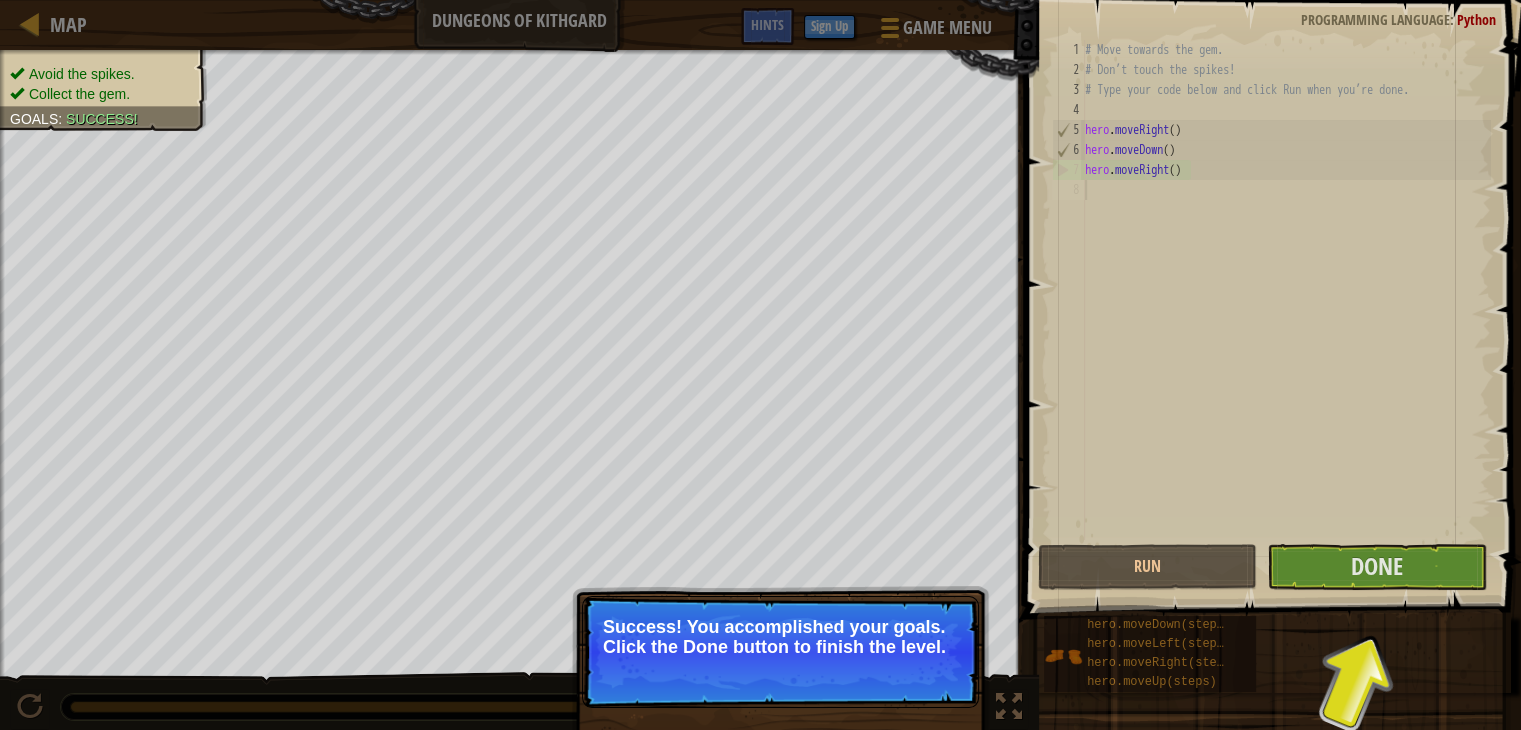 click on "# Move towards the gem. # Don’t touch the spikes! # Type your code below and click Run when you’re done. hero . moveRight ( ) hero . moveDown ( ) hero . moveRight ( )" at bounding box center (1286, 310) 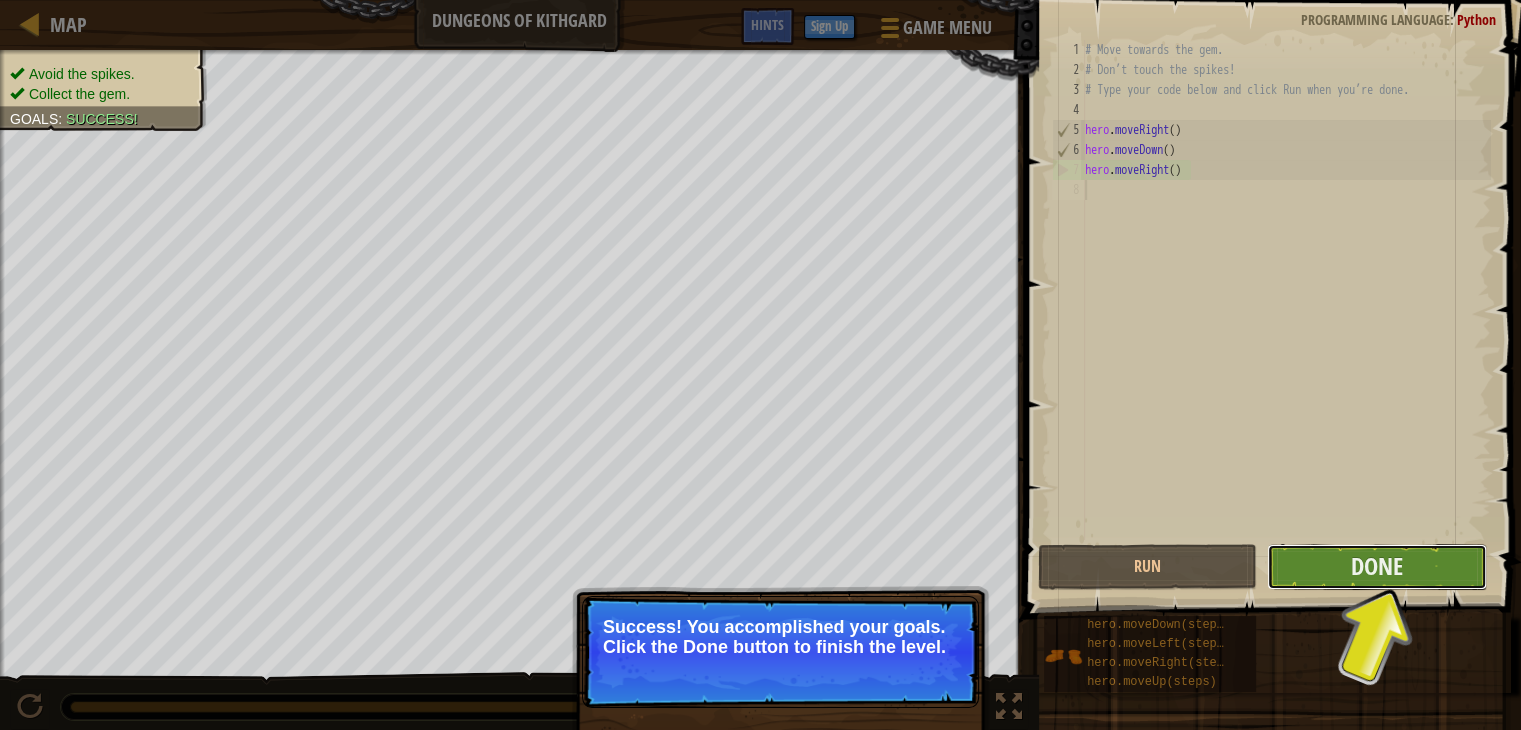 click on "Done" at bounding box center [1376, 567] 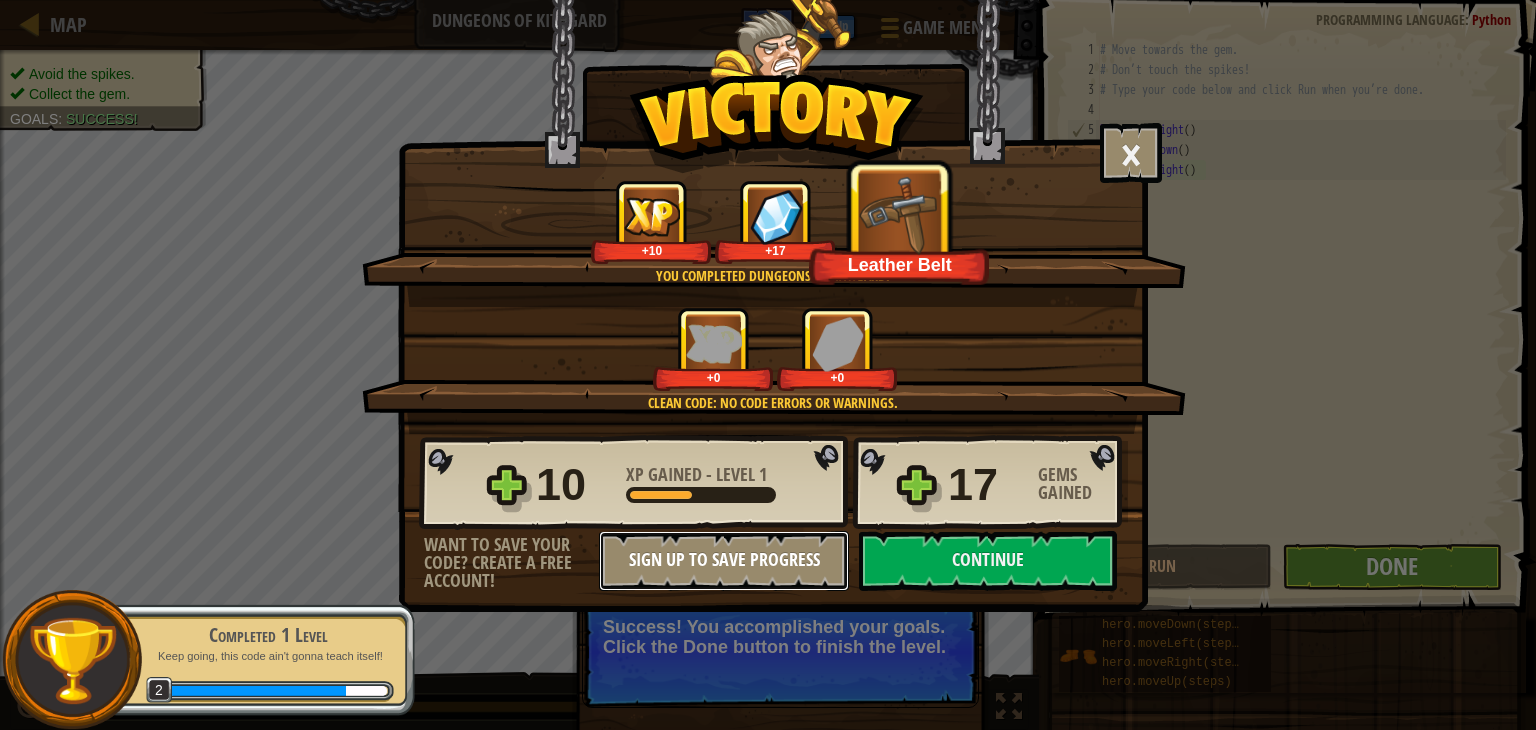 click on "Sign Up to Save Progress" at bounding box center [724, 561] 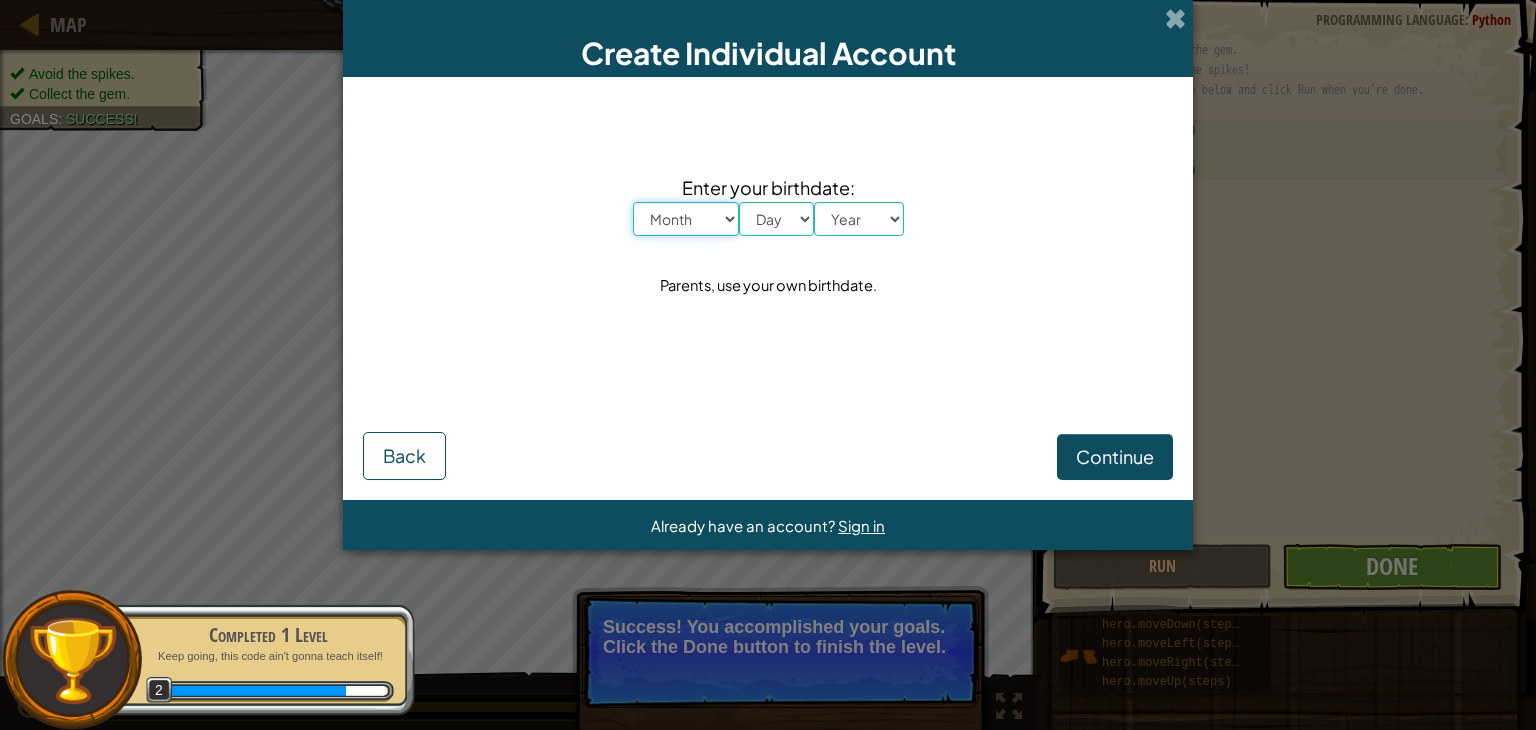 click on "Month January February March April May June July August September October November December" at bounding box center [686, 219] 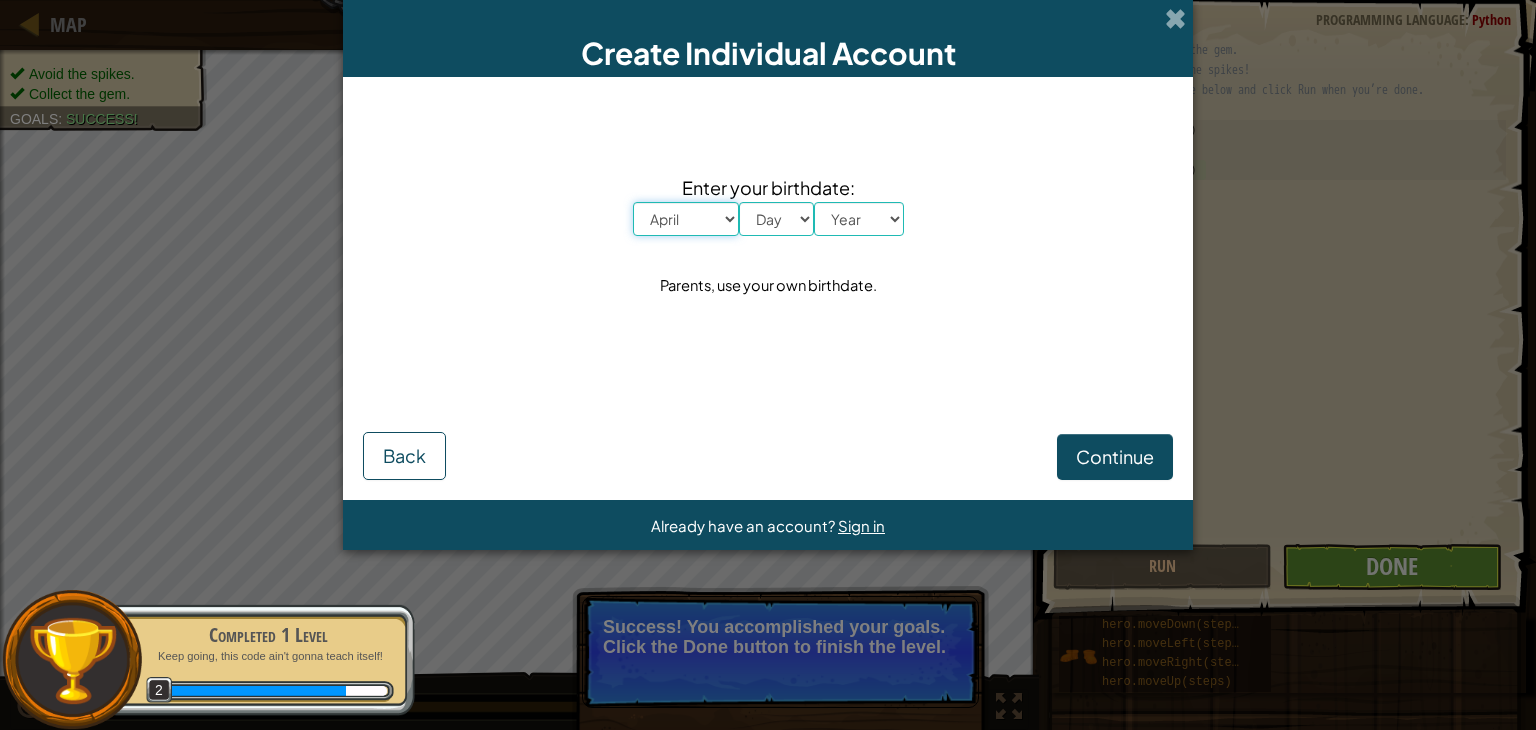 click on "Month January February March April May June July August September October November December" at bounding box center (686, 219) 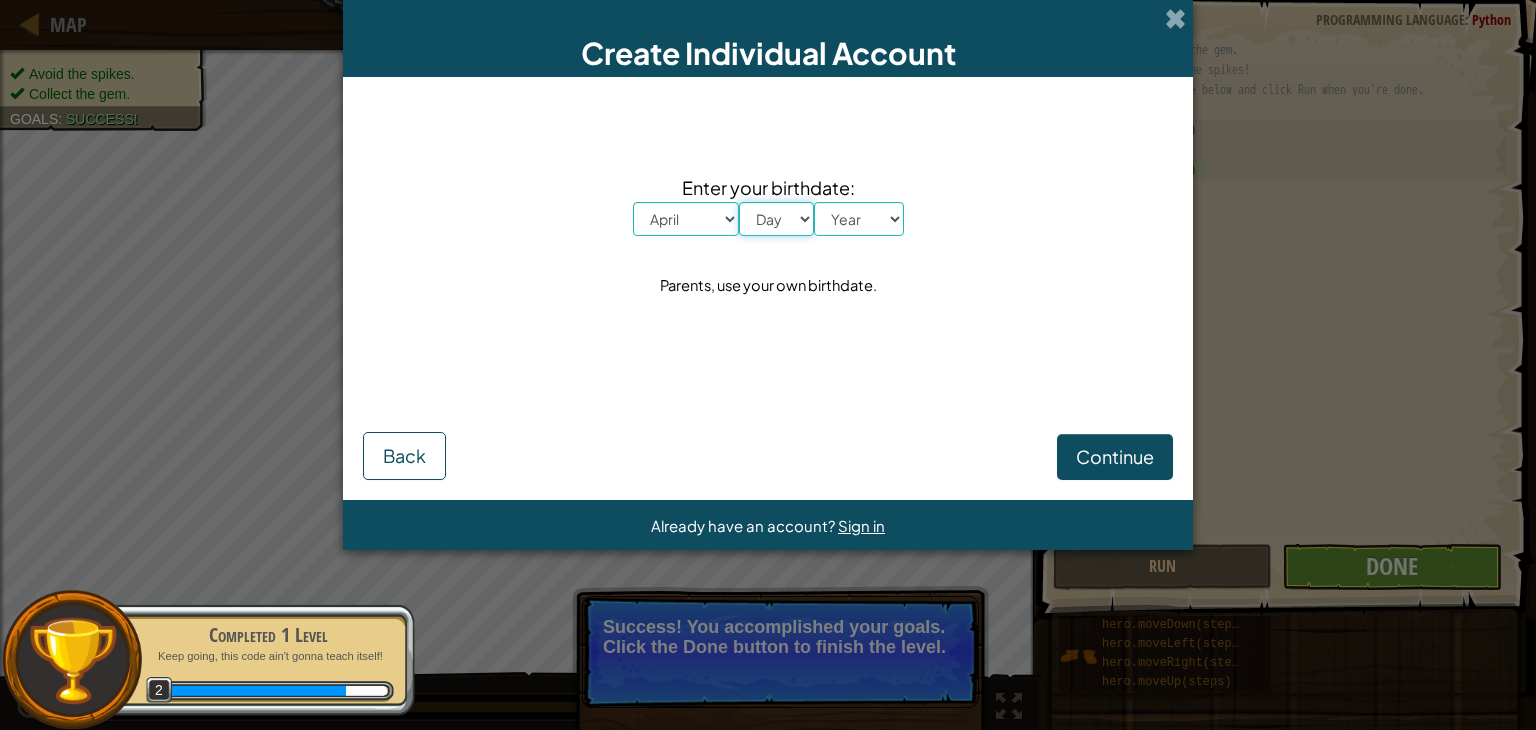 click on "Day 1 2 3 4 5 6 7 8 9 10 11 12 13 14 15 16 17 18 19 20 21 22 23 24 25 26 27 28 29 30 31" at bounding box center (776, 219) 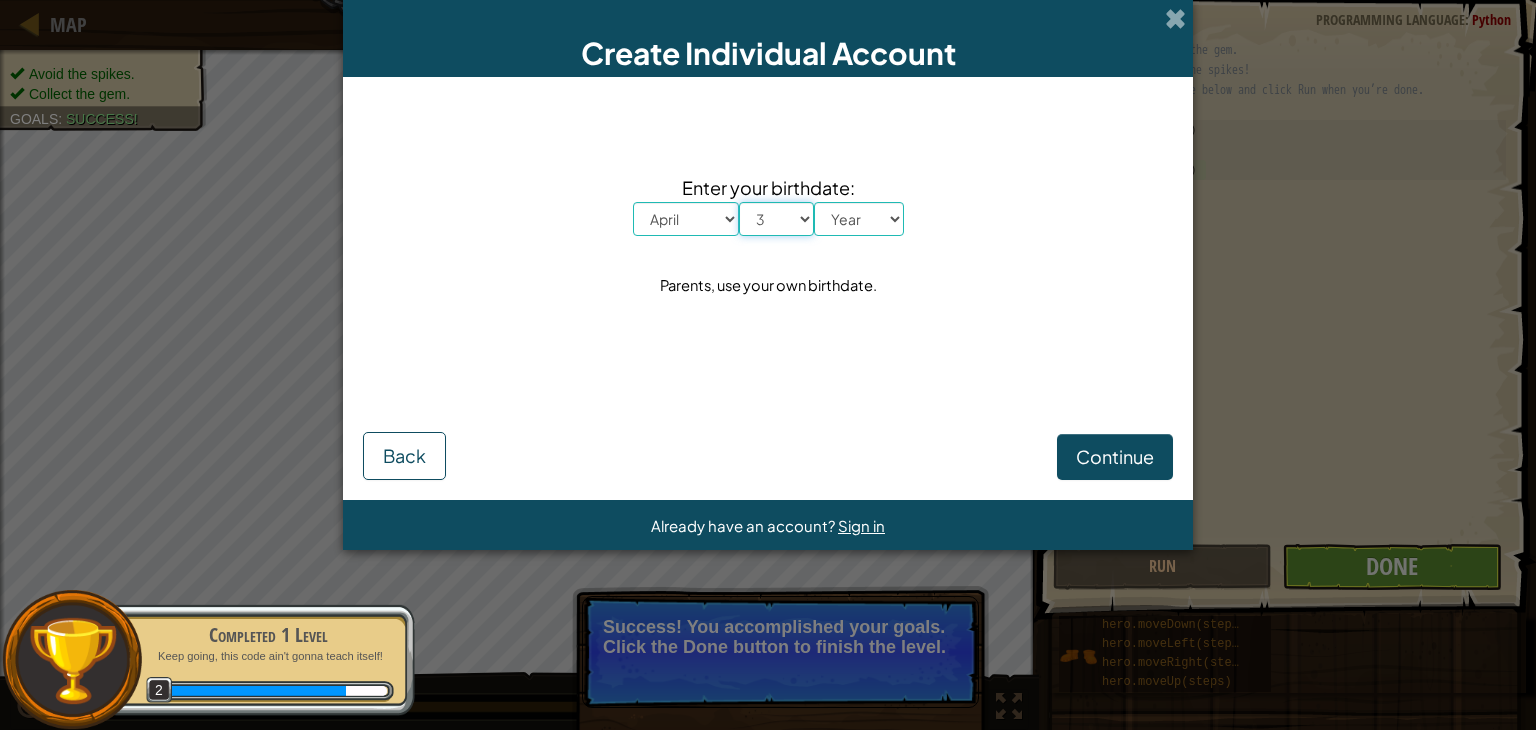 click on "Day 1 2 3 4 5 6 7 8 9 10 11 12 13 14 15 16 17 18 19 20 21 22 23 24 25 26 27 28 29 30 31" at bounding box center (776, 219) 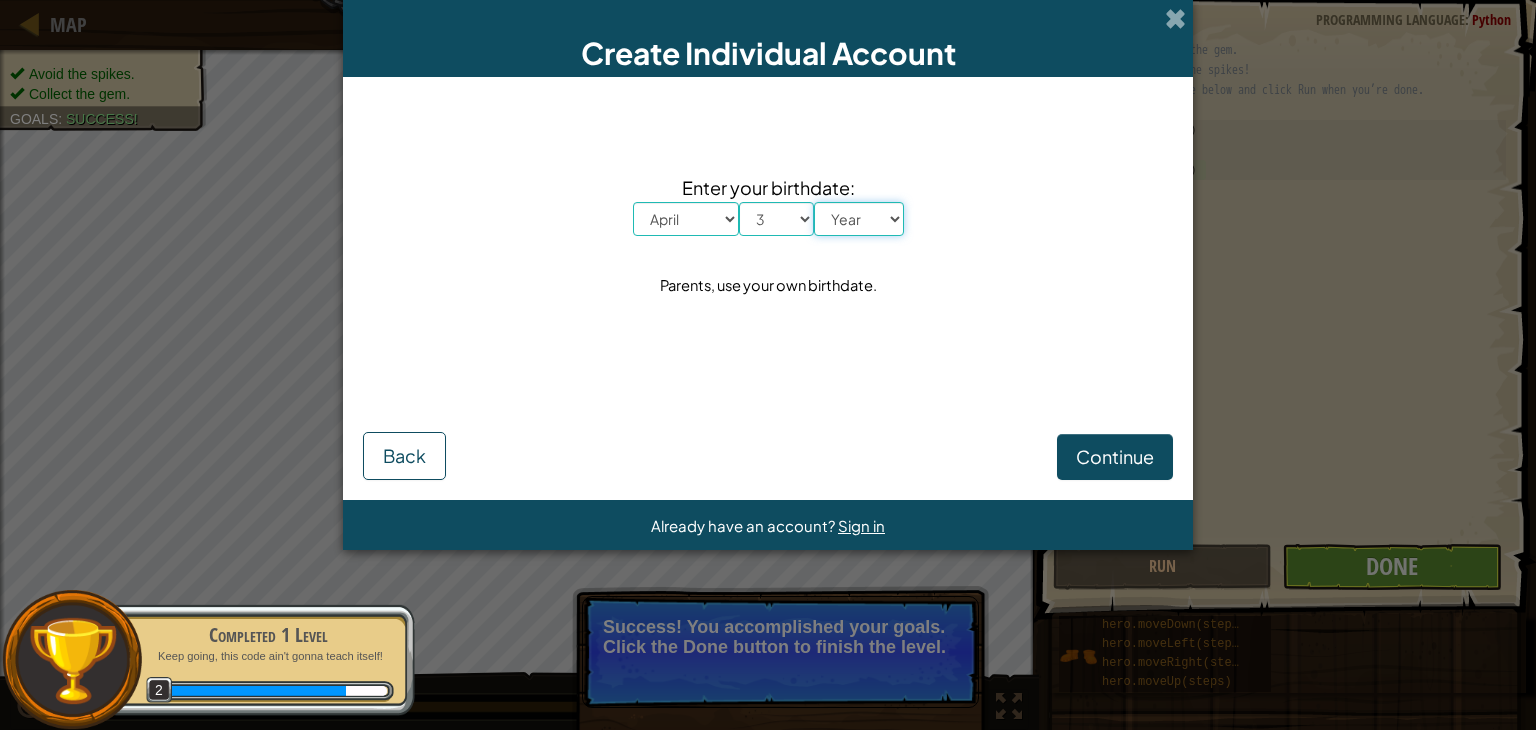 drag, startPoint x: 878, startPoint y: 222, endPoint x: 869, endPoint y: 231, distance: 12.727922 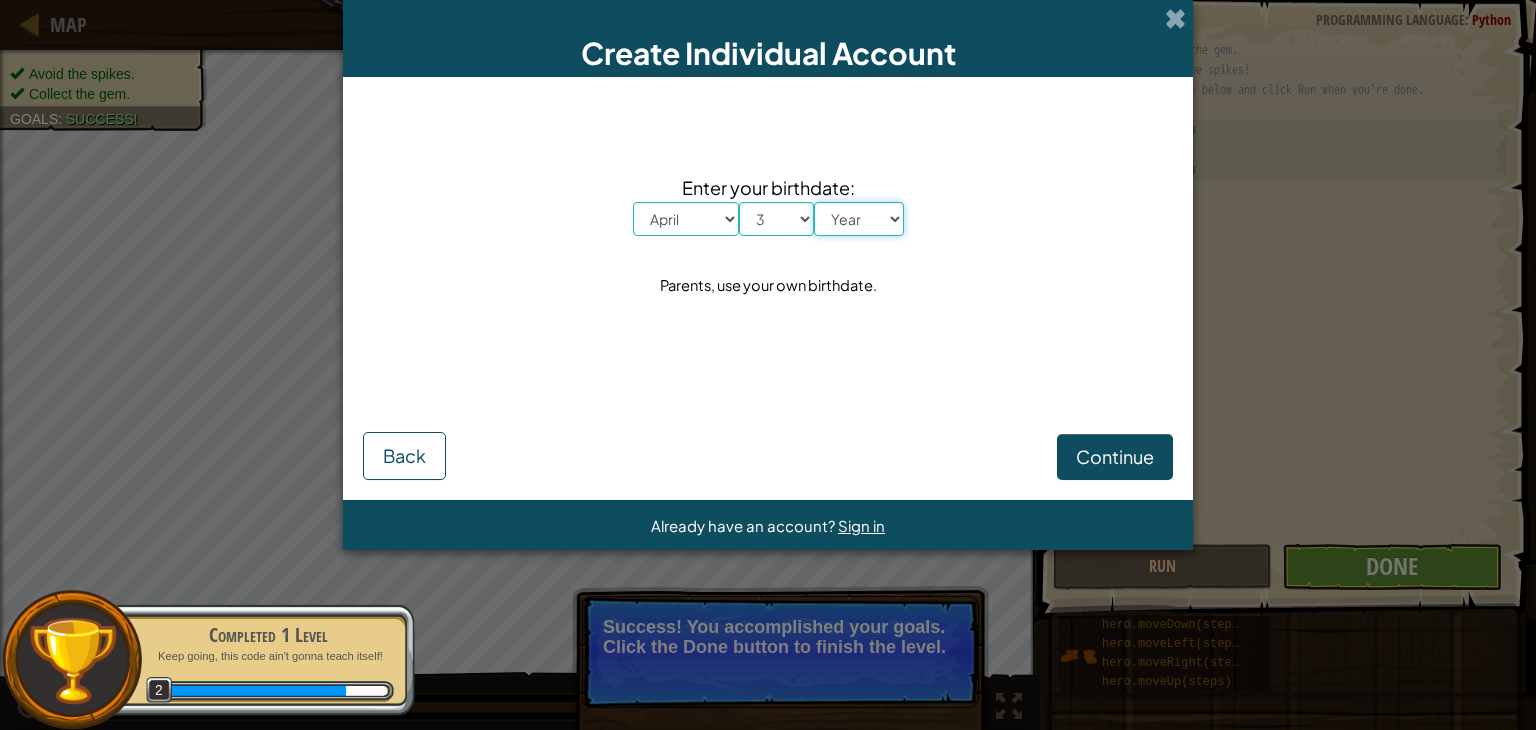 select on "1978" 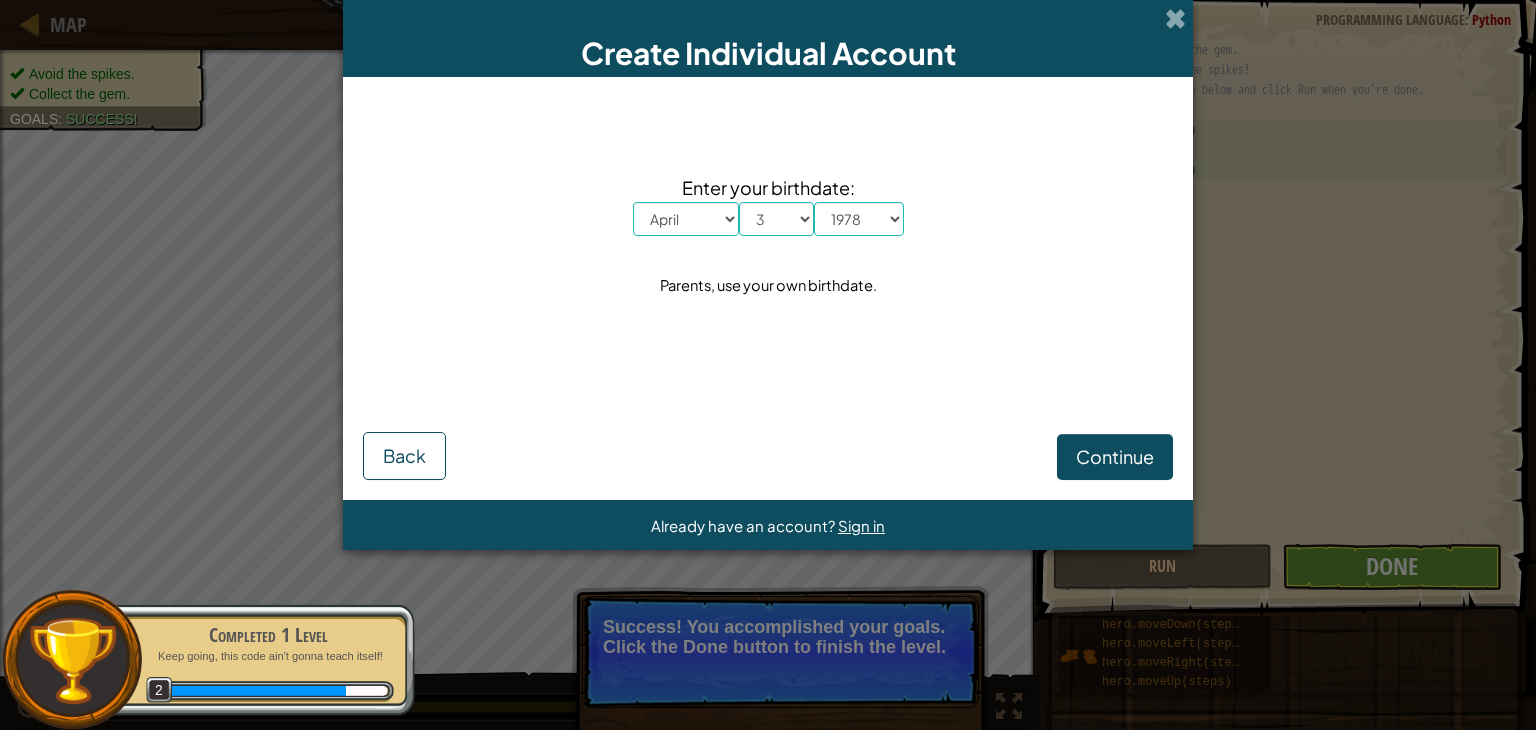 drag, startPoint x: 1111, startPoint y: 431, endPoint x: 1117, endPoint y: 449, distance: 18.973665 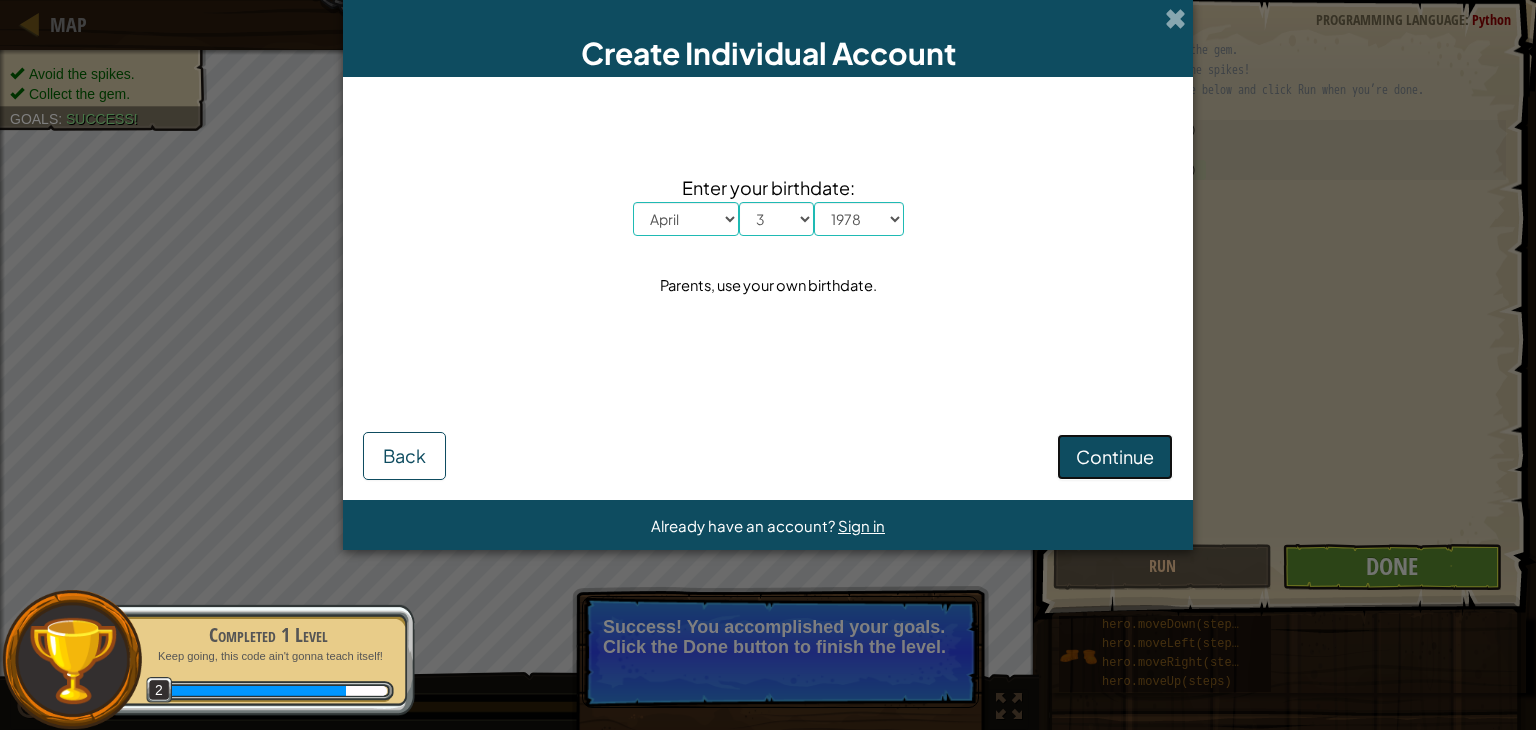 click on "Continue" at bounding box center (1115, 456) 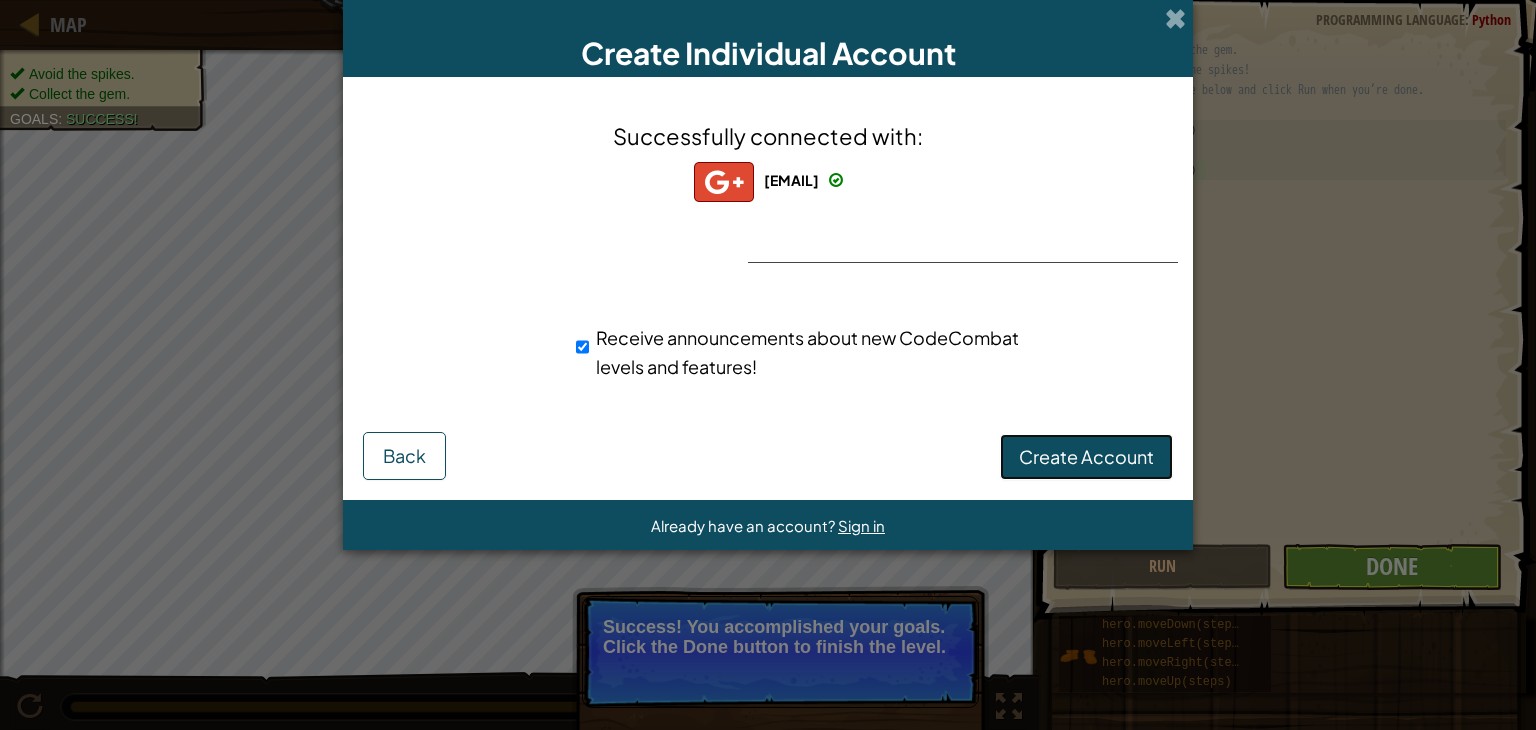 click on "Create Account" at bounding box center [1086, 456] 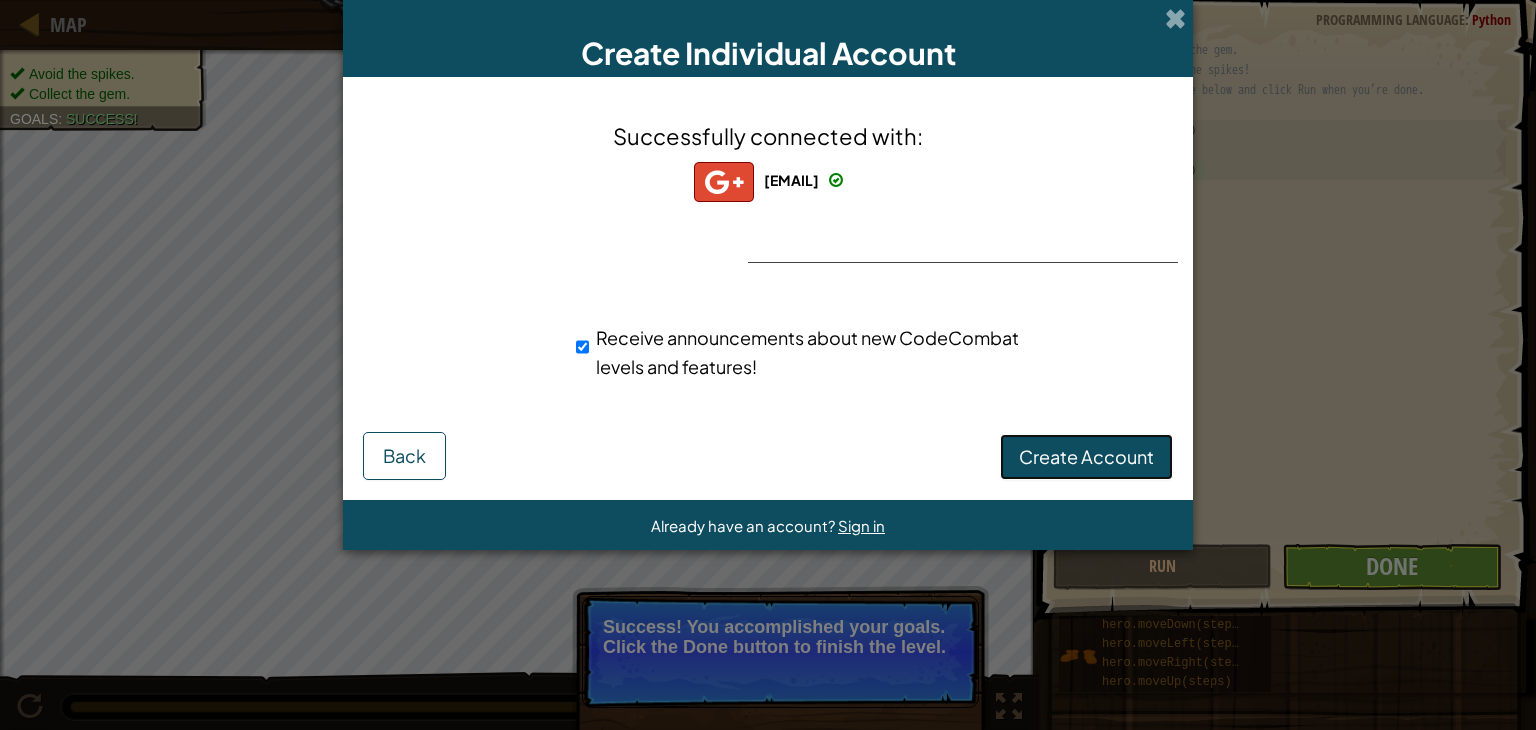 click on "Create Account" at bounding box center (1086, 457) 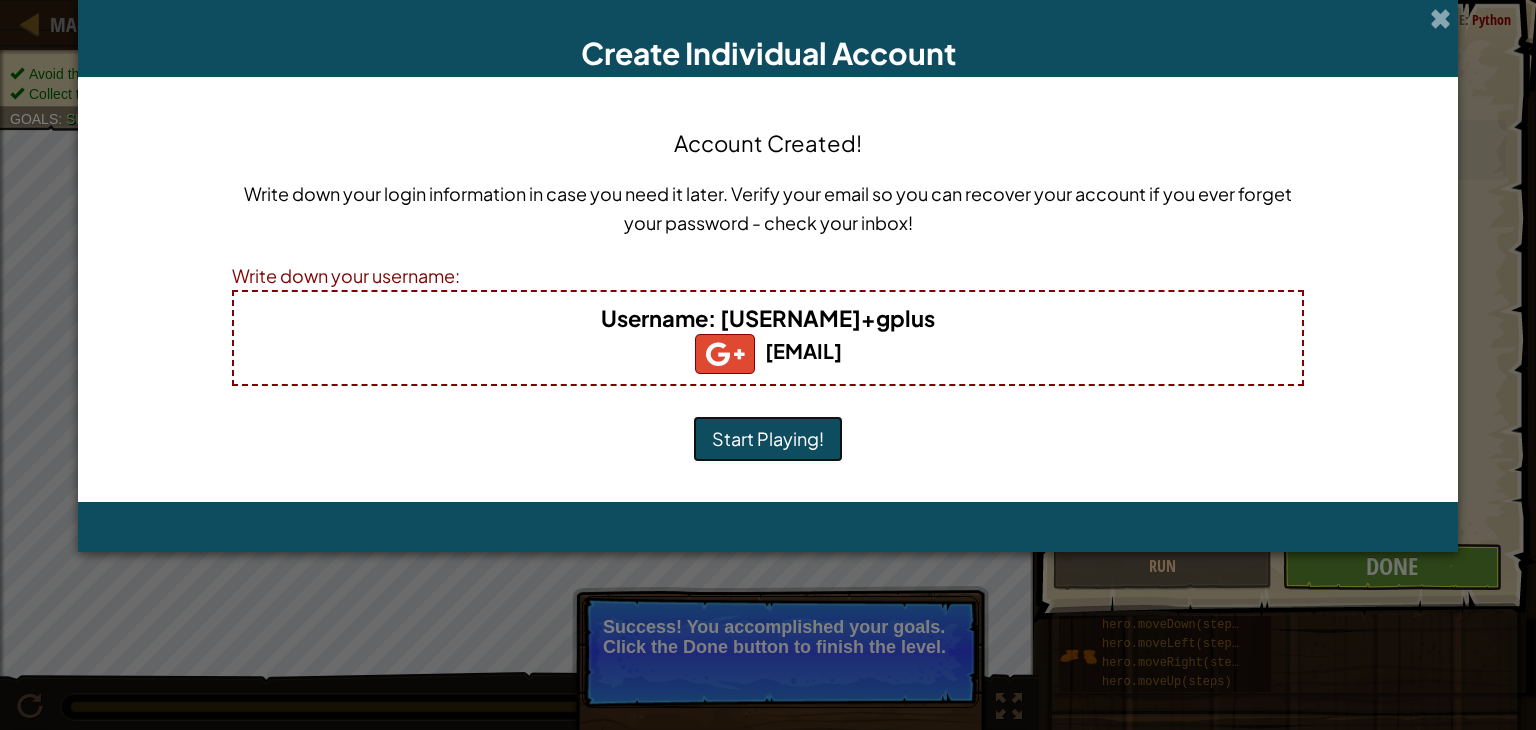 click on "Start Playing!" at bounding box center [768, 439] 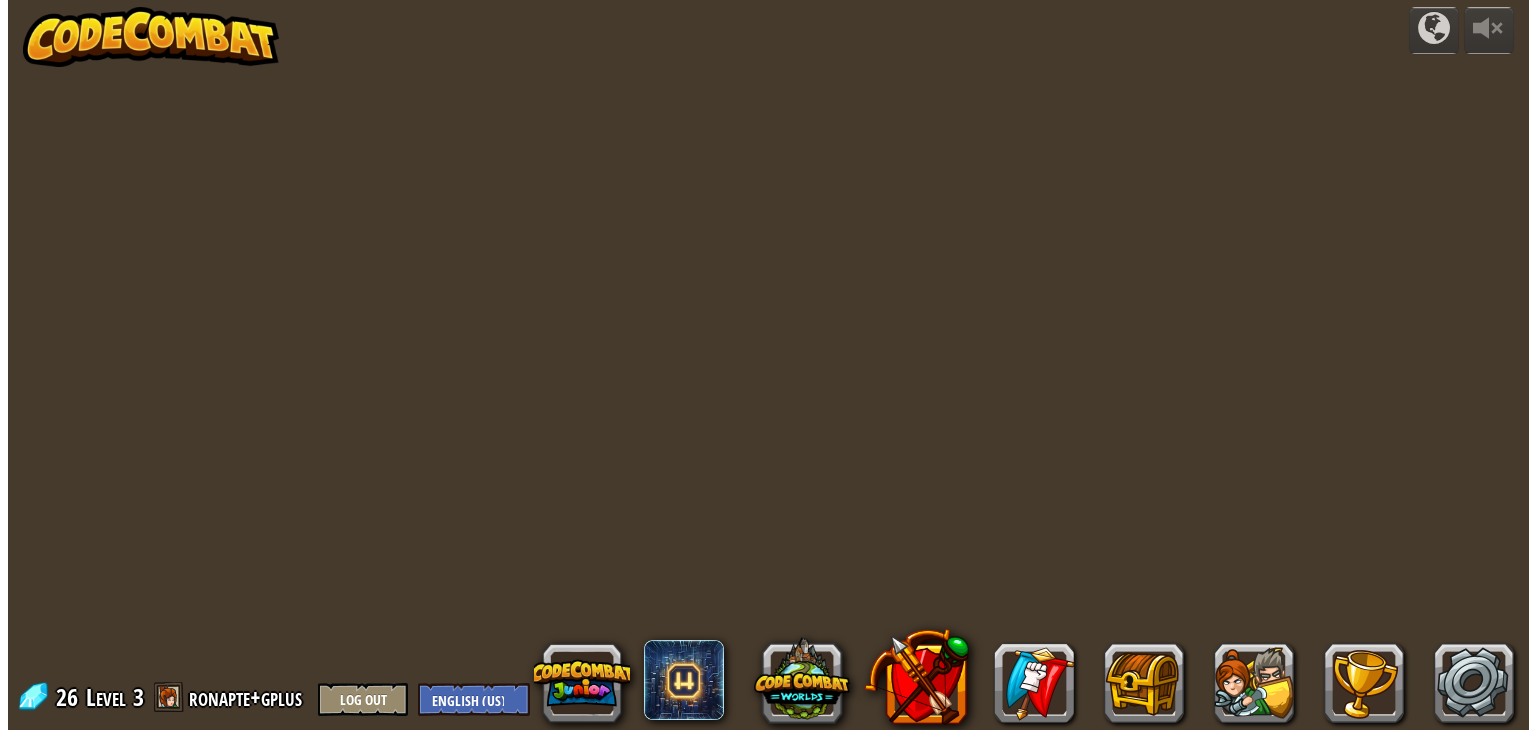 scroll, scrollTop: 0, scrollLeft: 0, axis: both 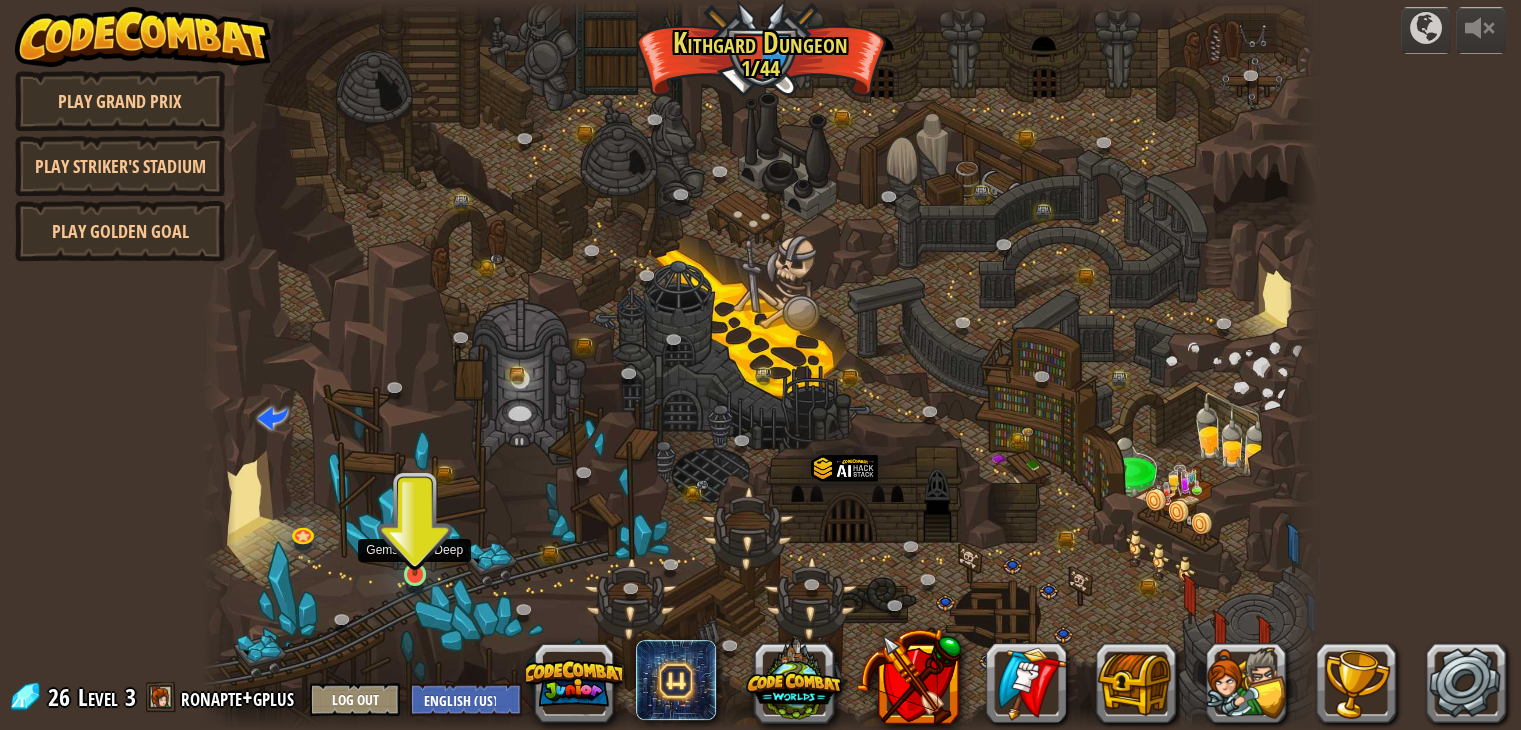 click at bounding box center (415, 545) 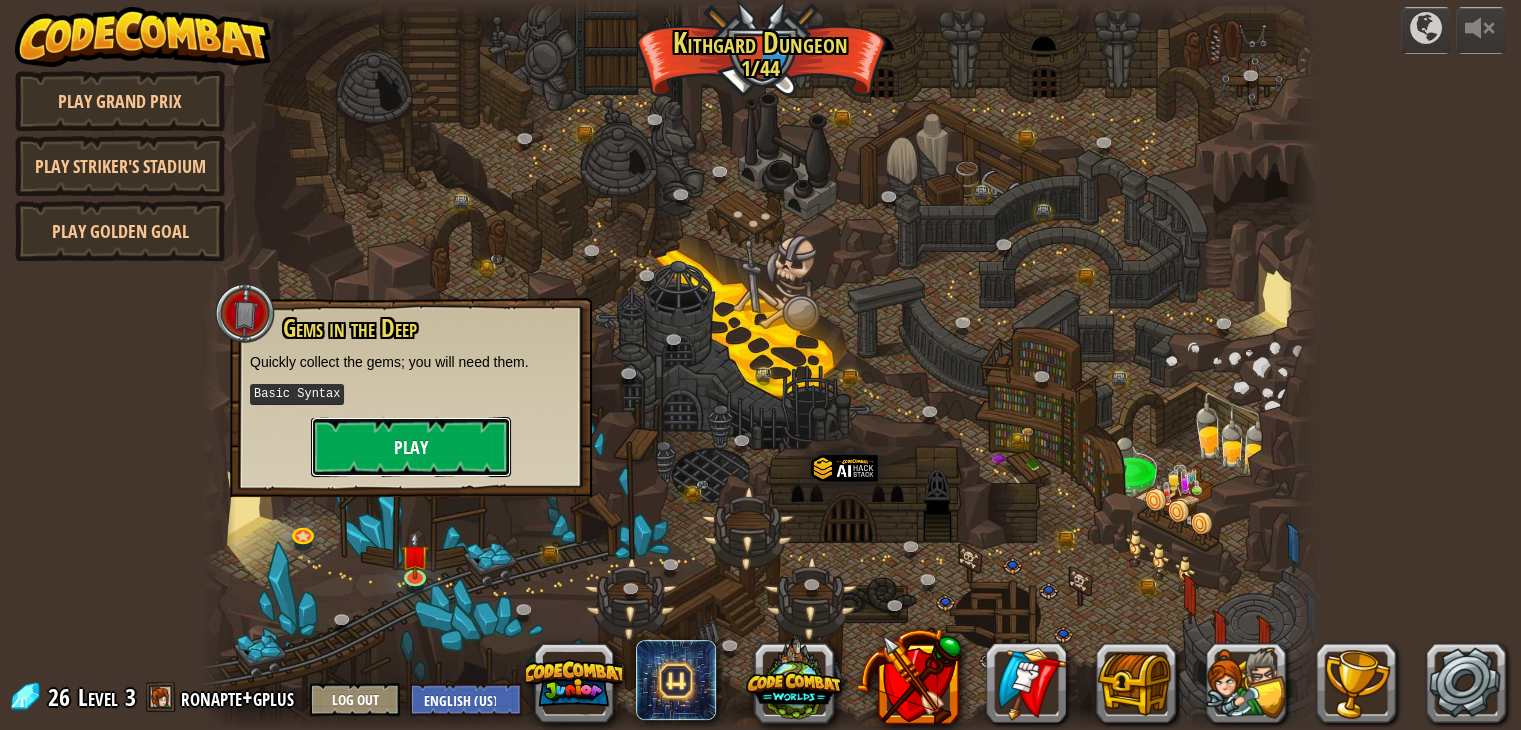 click on "Play" at bounding box center (411, 447) 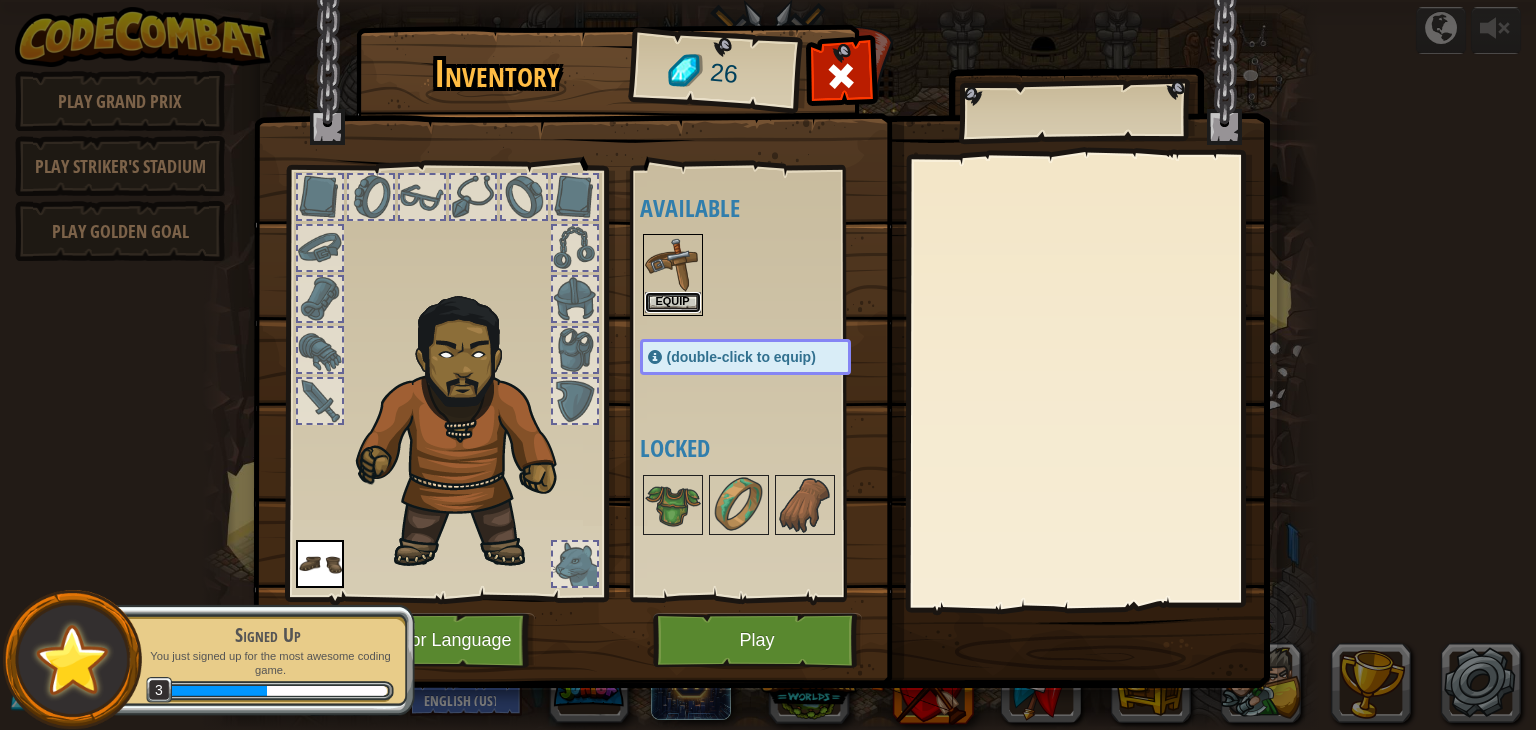 click on "Equip" at bounding box center (673, 302) 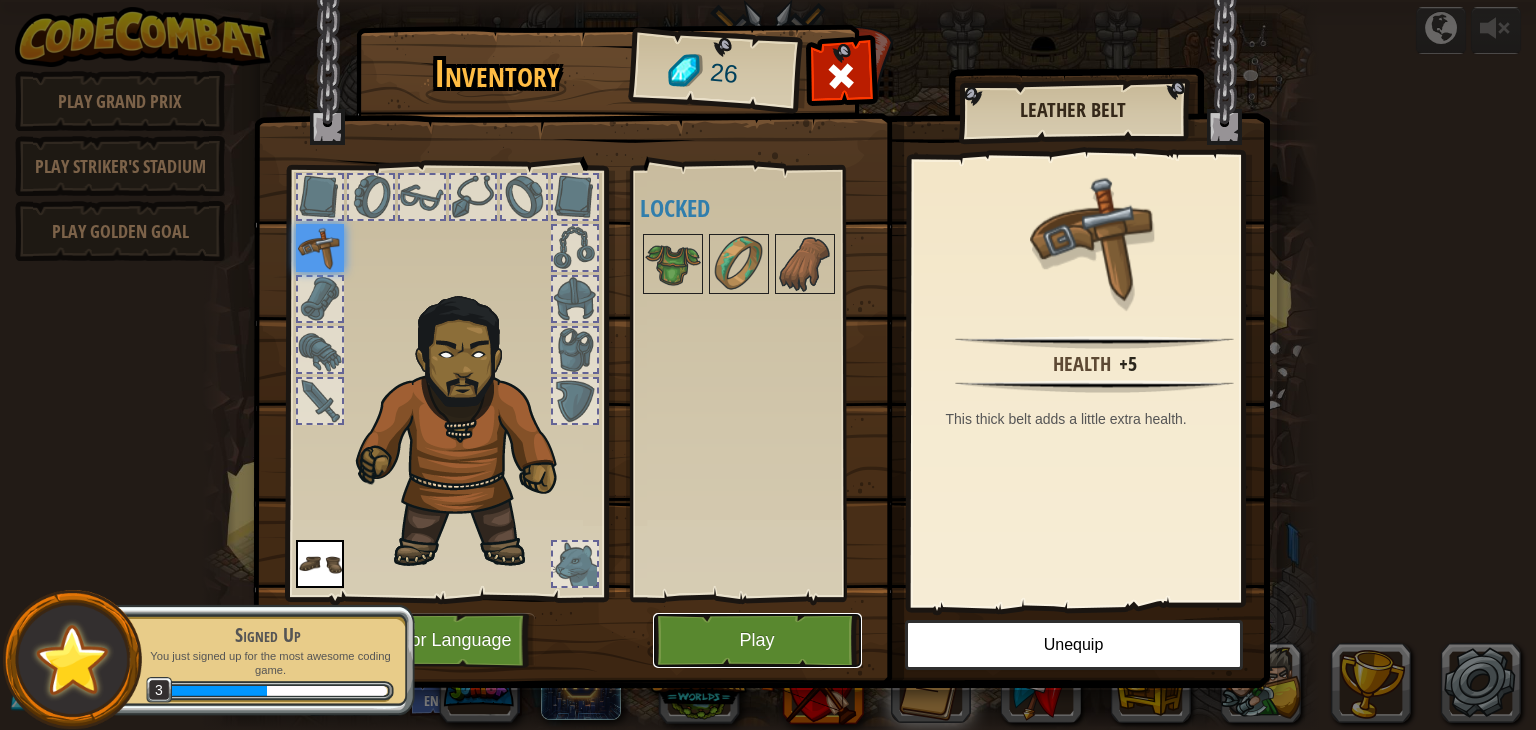click on "Play" at bounding box center (757, 640) 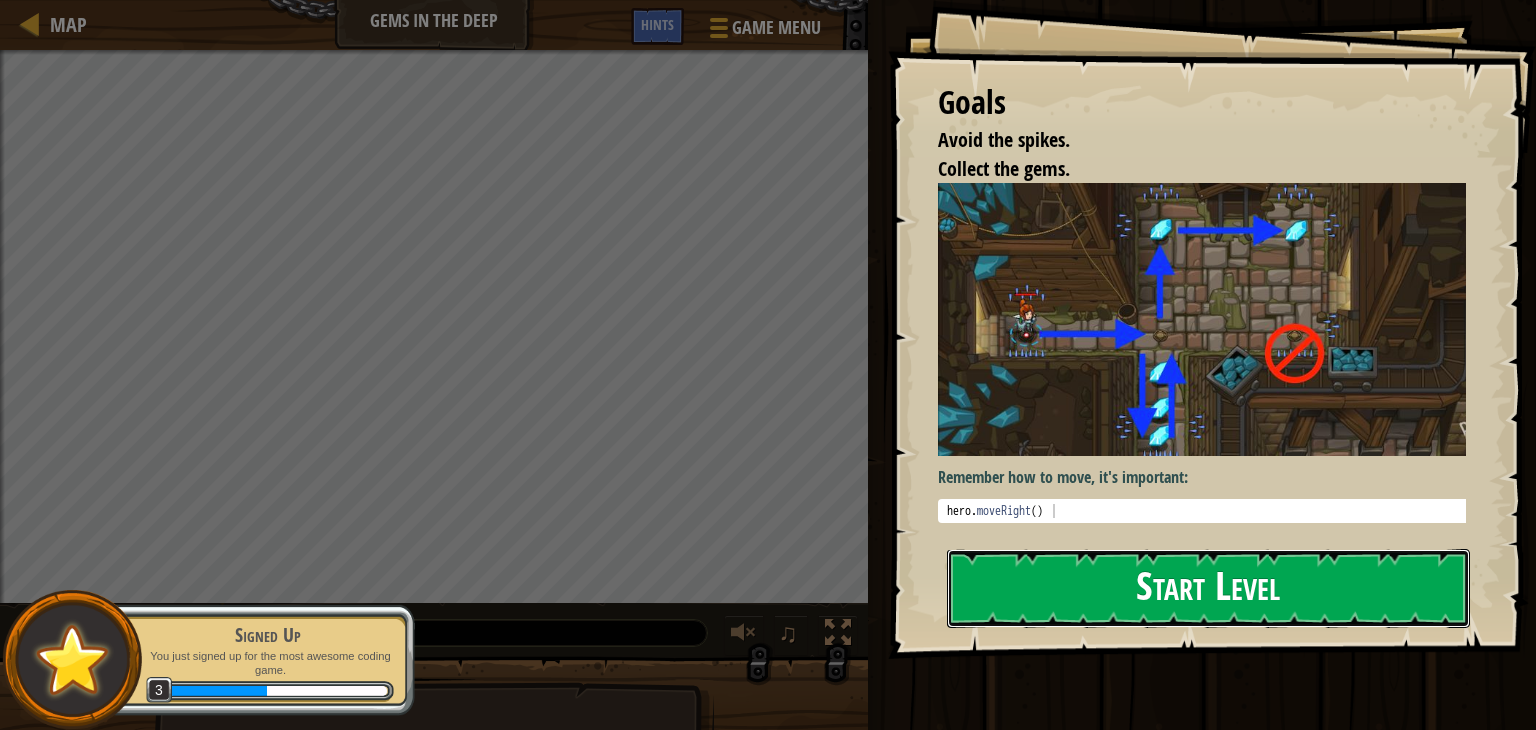 click on "Start Level" at bounding box center (1208, 588) 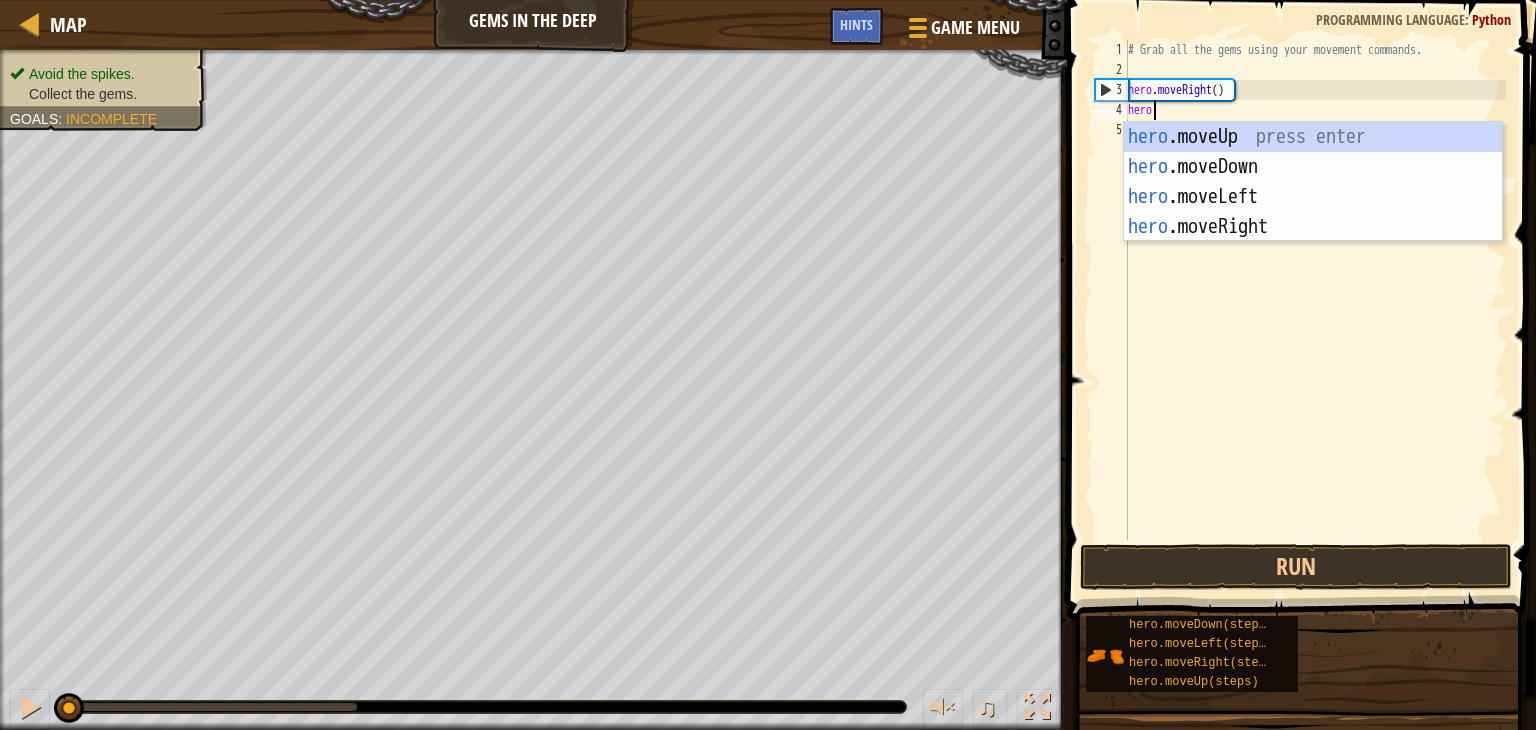 scroll, scrollTop: 9, scrollLeft: 0, axis: vertical 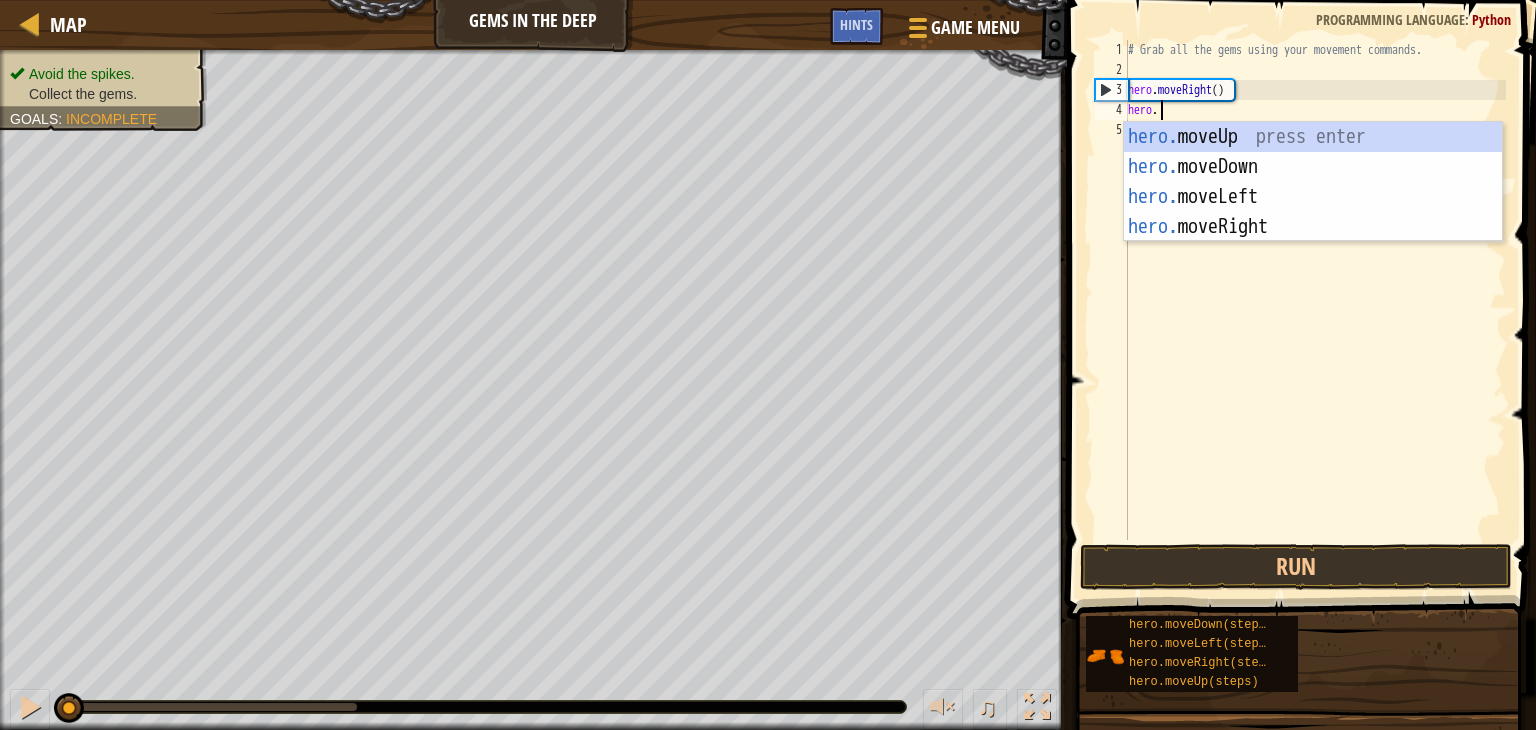 type on "hero.mo" 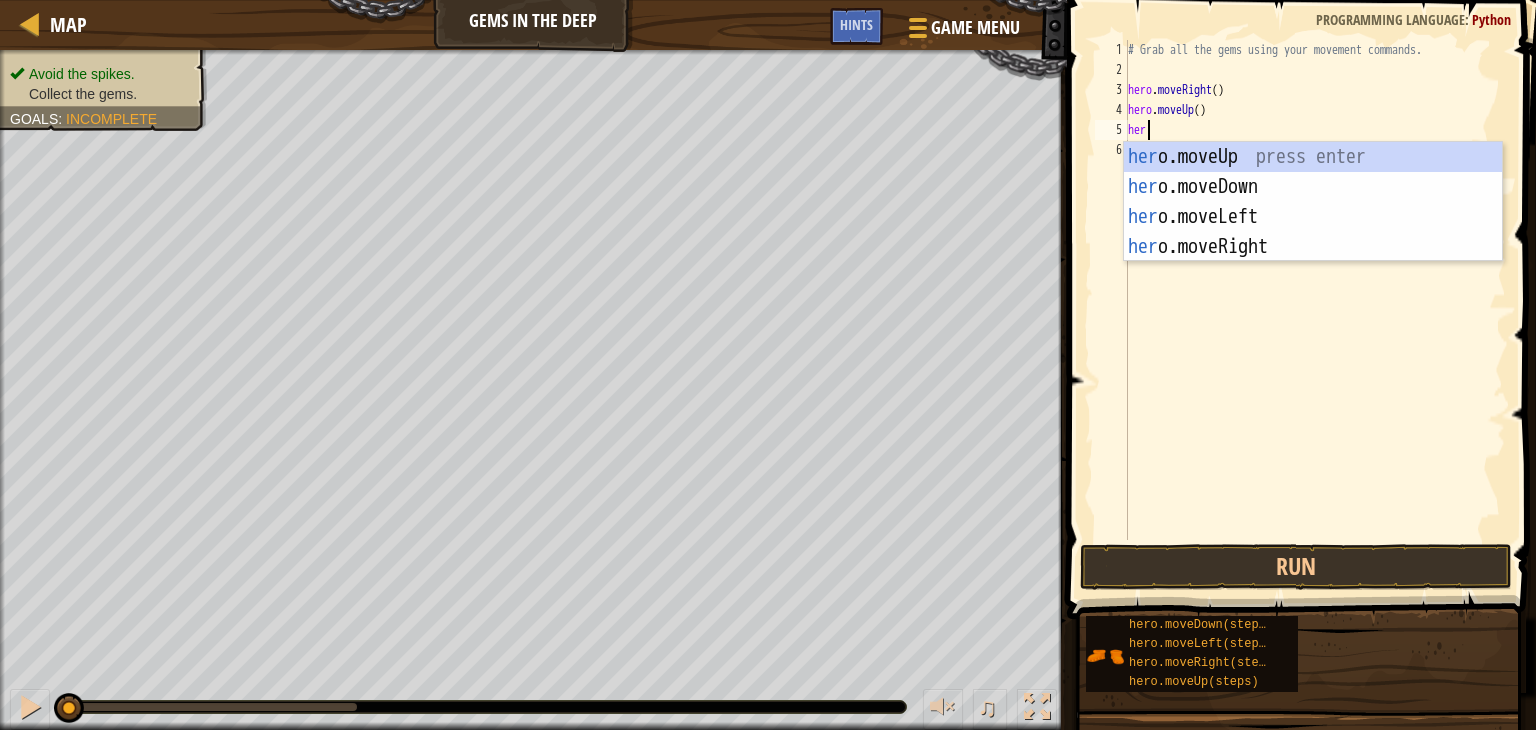scroll, scrollTop: 9, scrollLeft: 0, axis: vertical 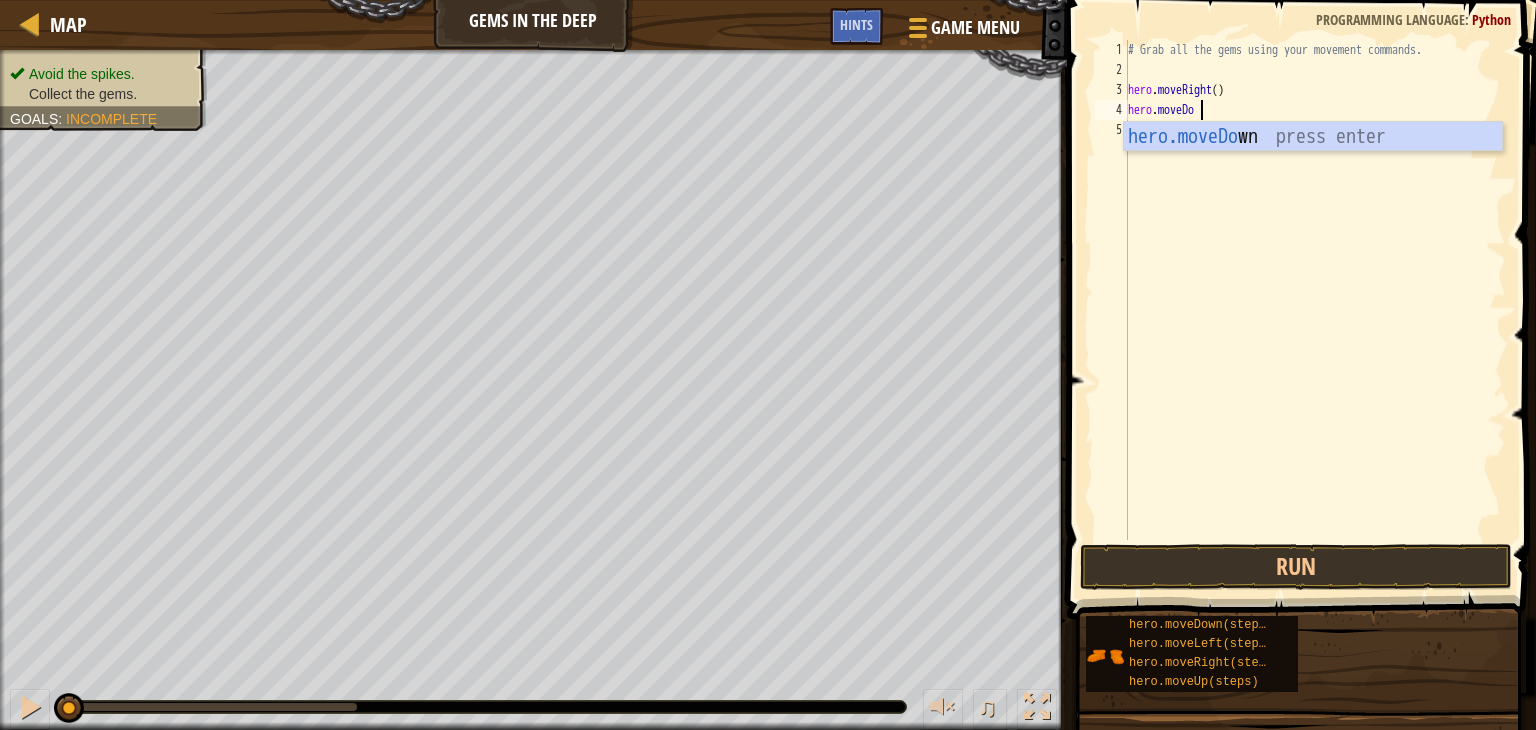 type on "hero.moveDown" 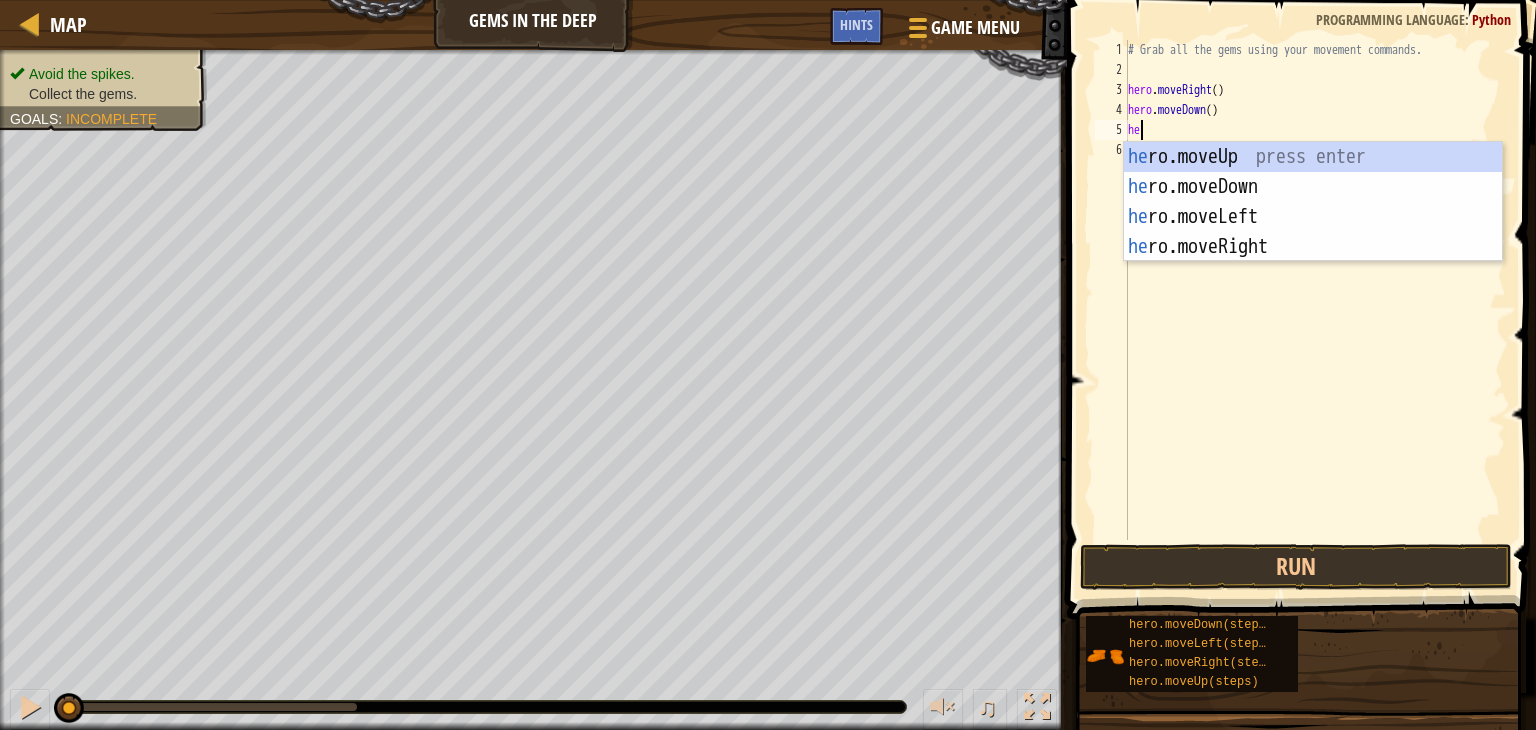 scroll, scrollTop: 9, scrollLeft: 0, axis: vertical 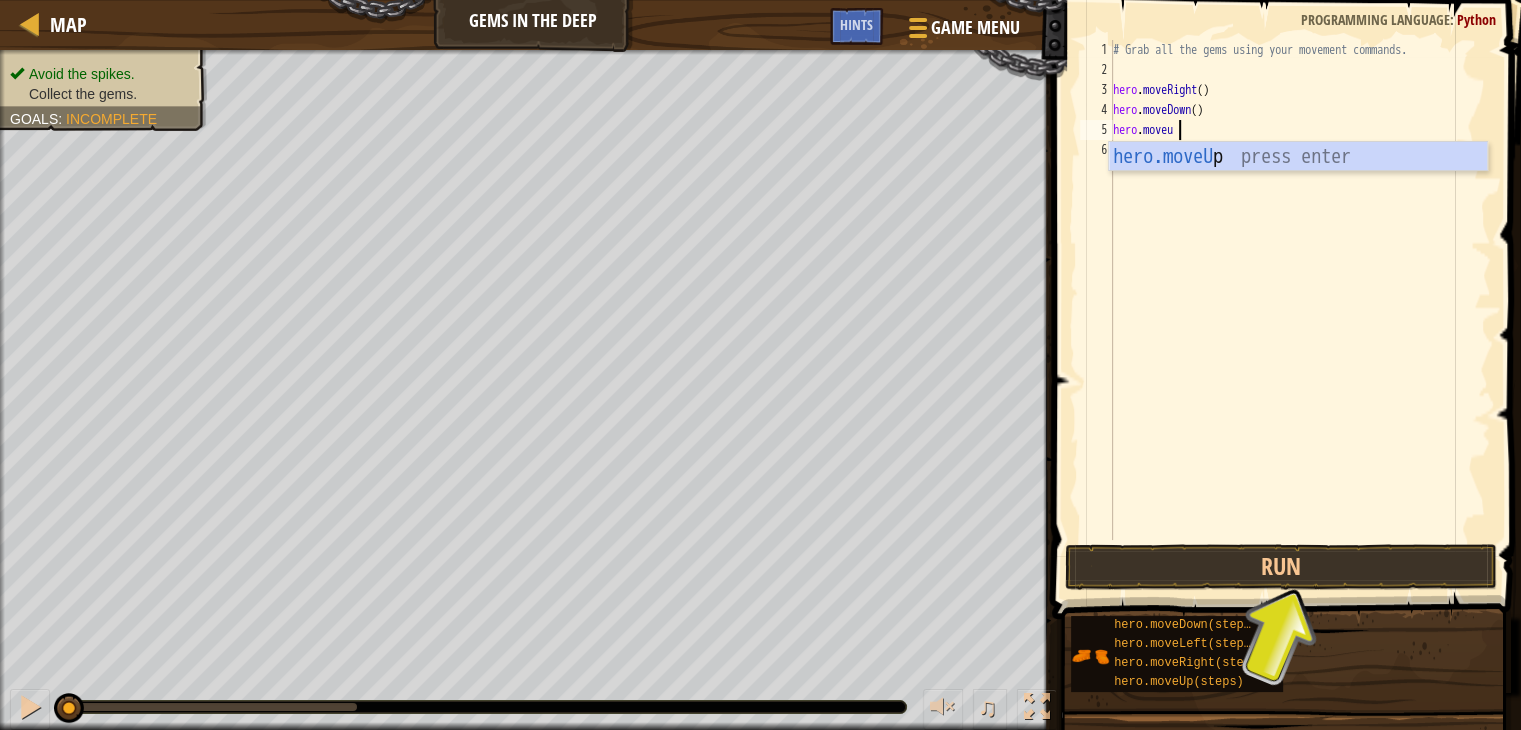 type on "hero.moveup" 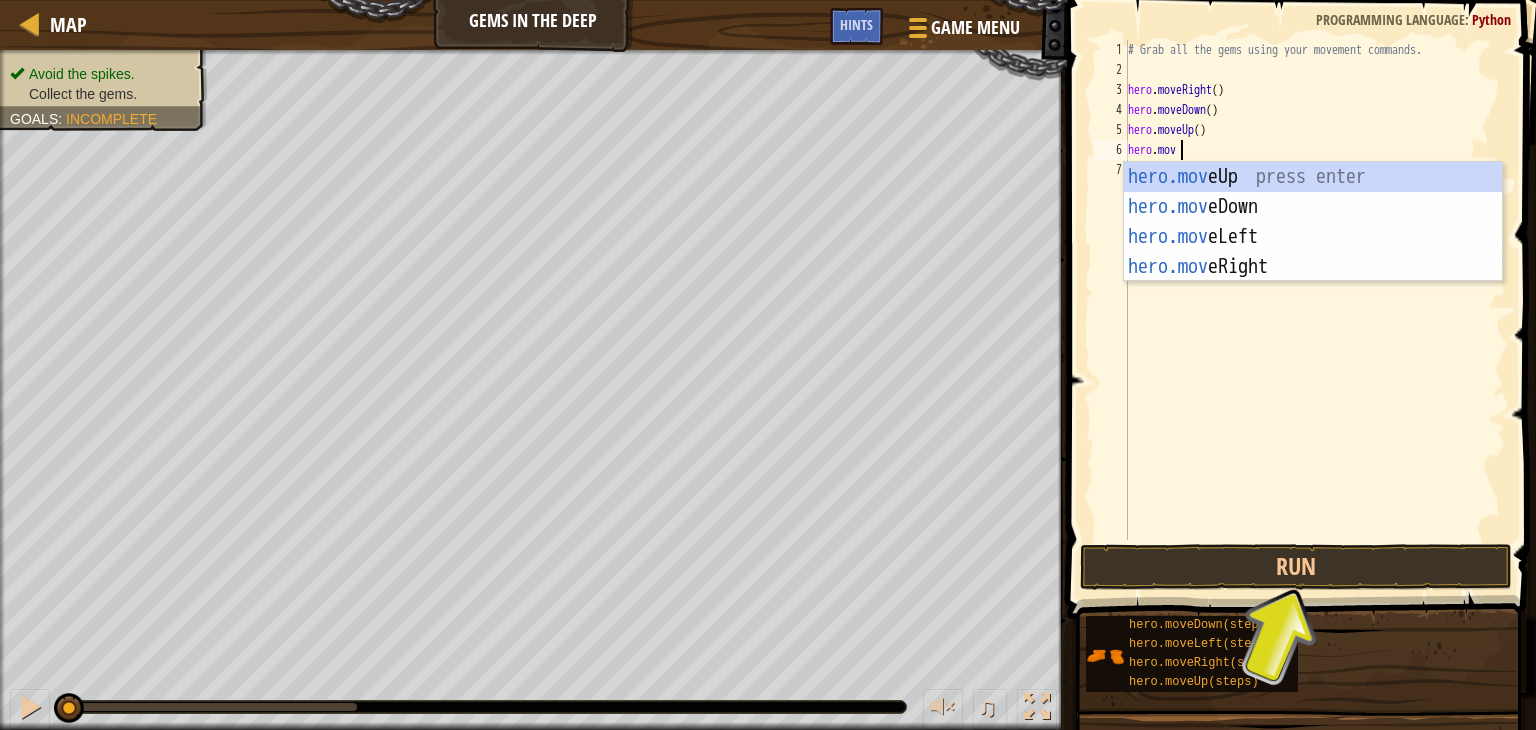 scroll, scrollTop: 9, scrollLeft: 3, axis: both 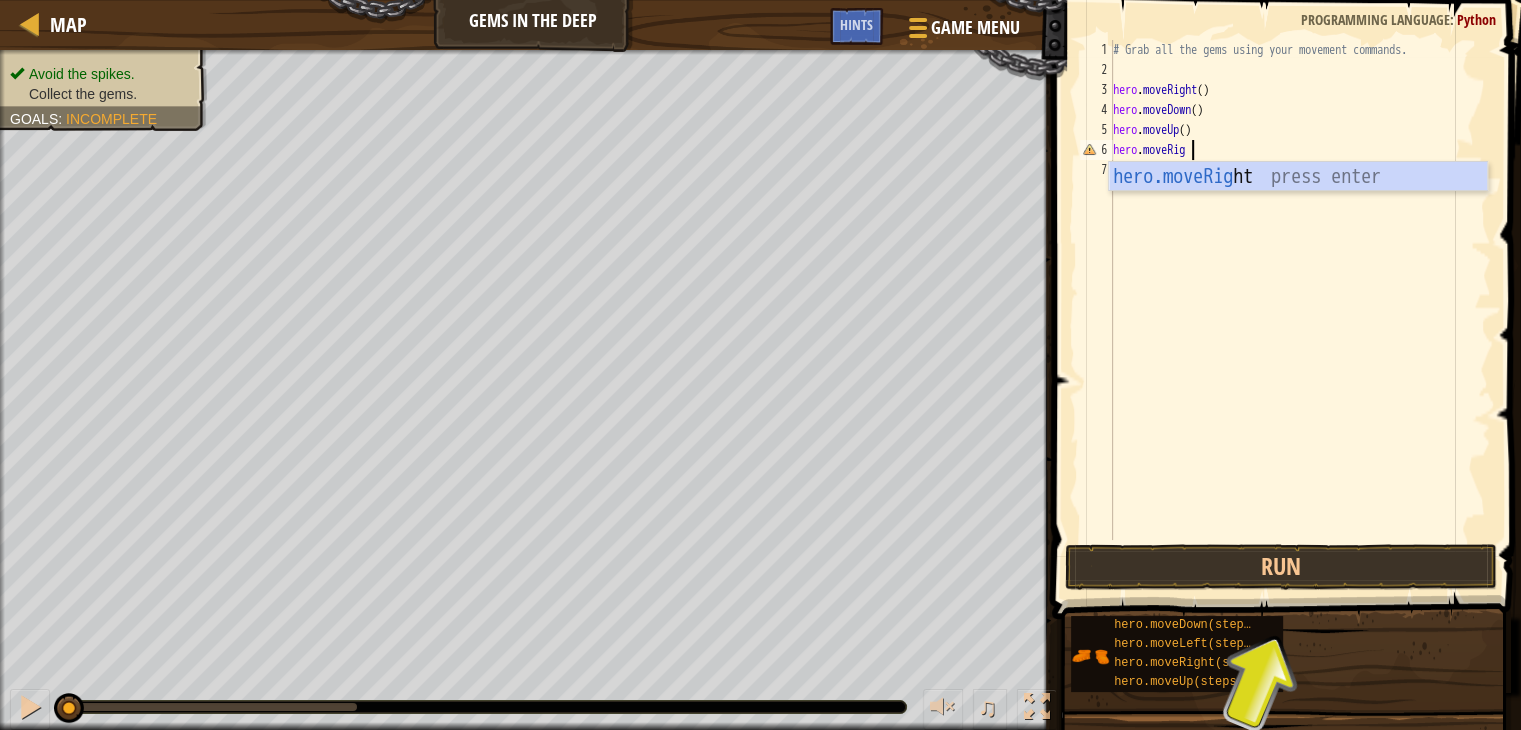 type on "hero.moveRight" 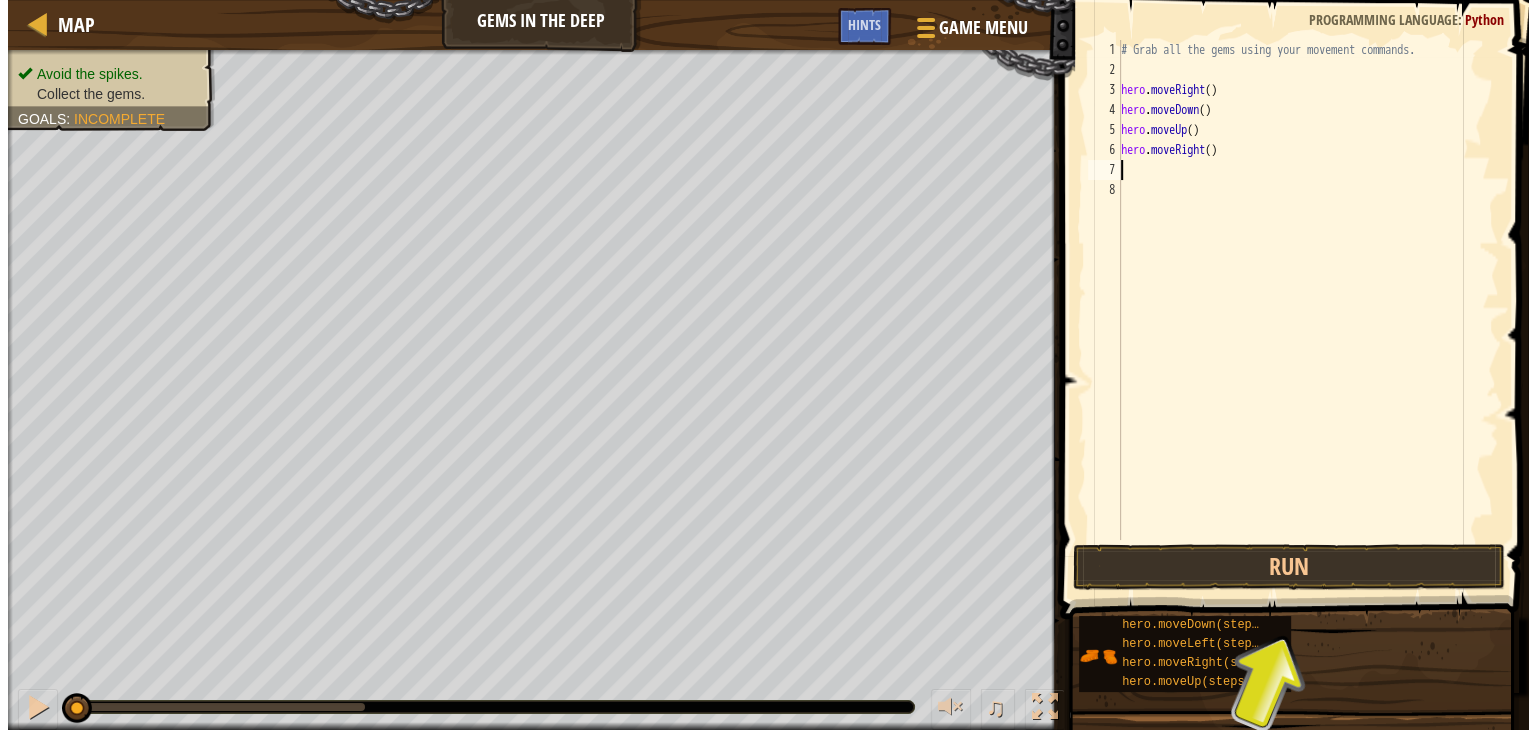 scroll, scrollTop: 9, scrollLeft: 0, axis: vertical 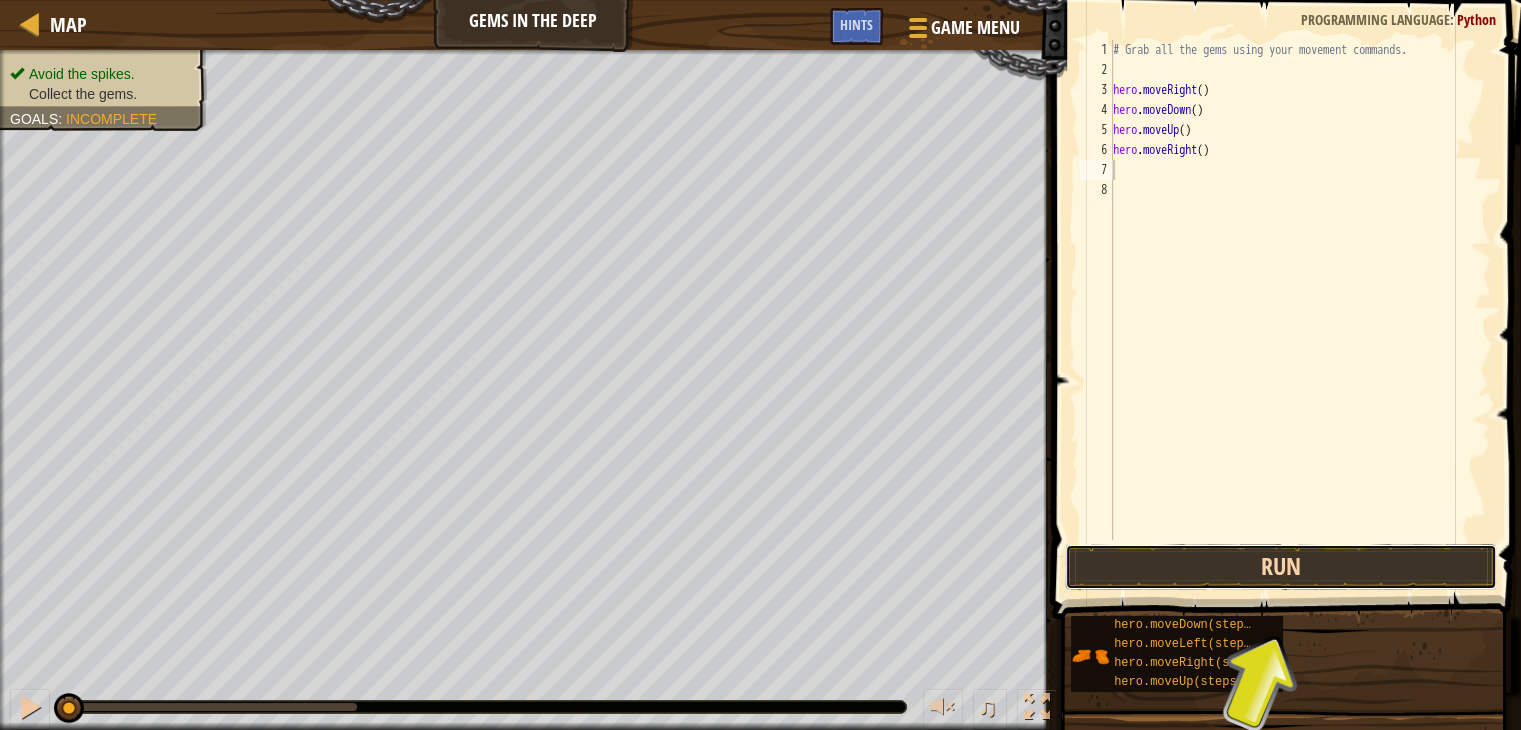 click on "Run" at bounding box center [1281, 567] 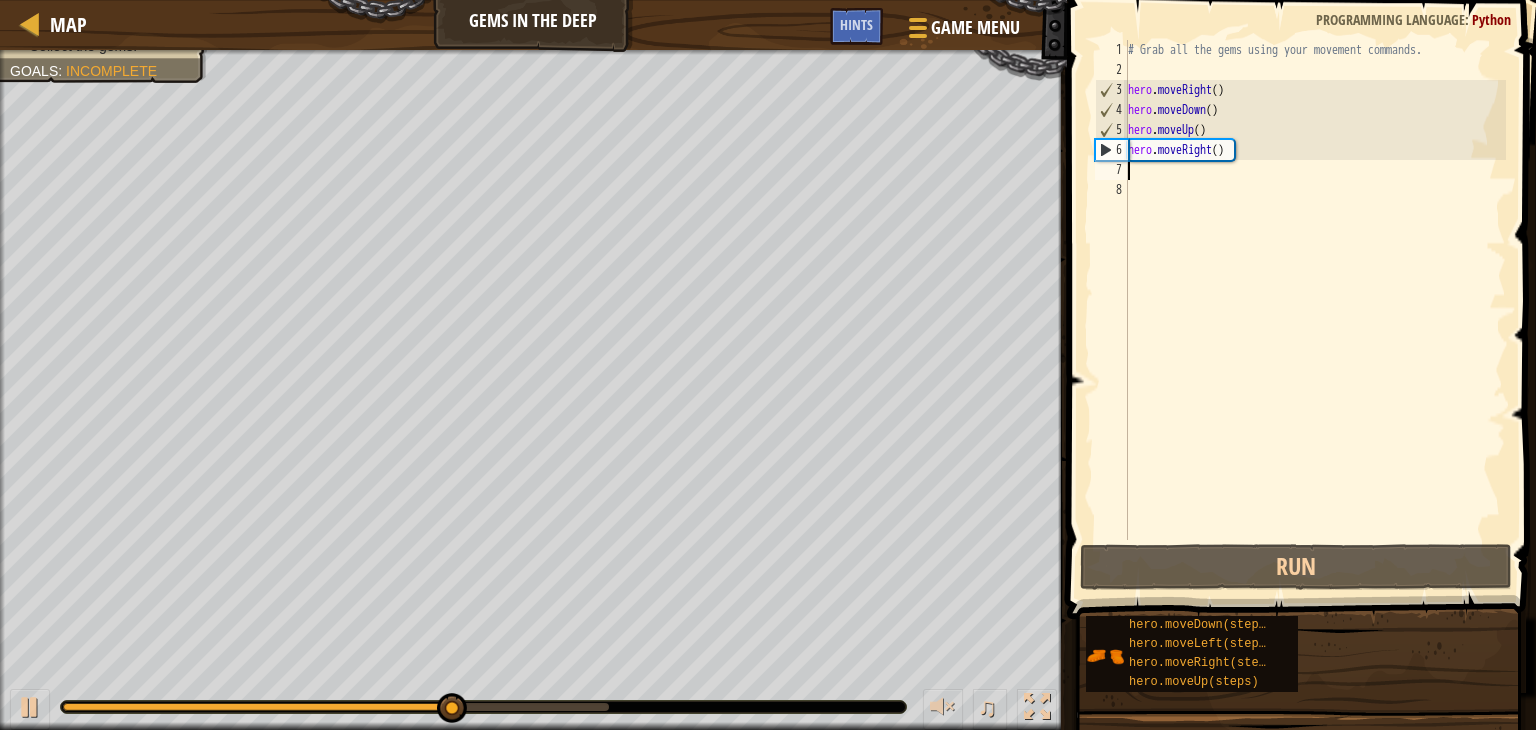 click on "# Grab all the gems using your movement commands. hero . moveRight ( ) hero . moveDown ( ) hero . moveUp ( ) hero . moveRight ( )" at bounding box center [1315, 310] 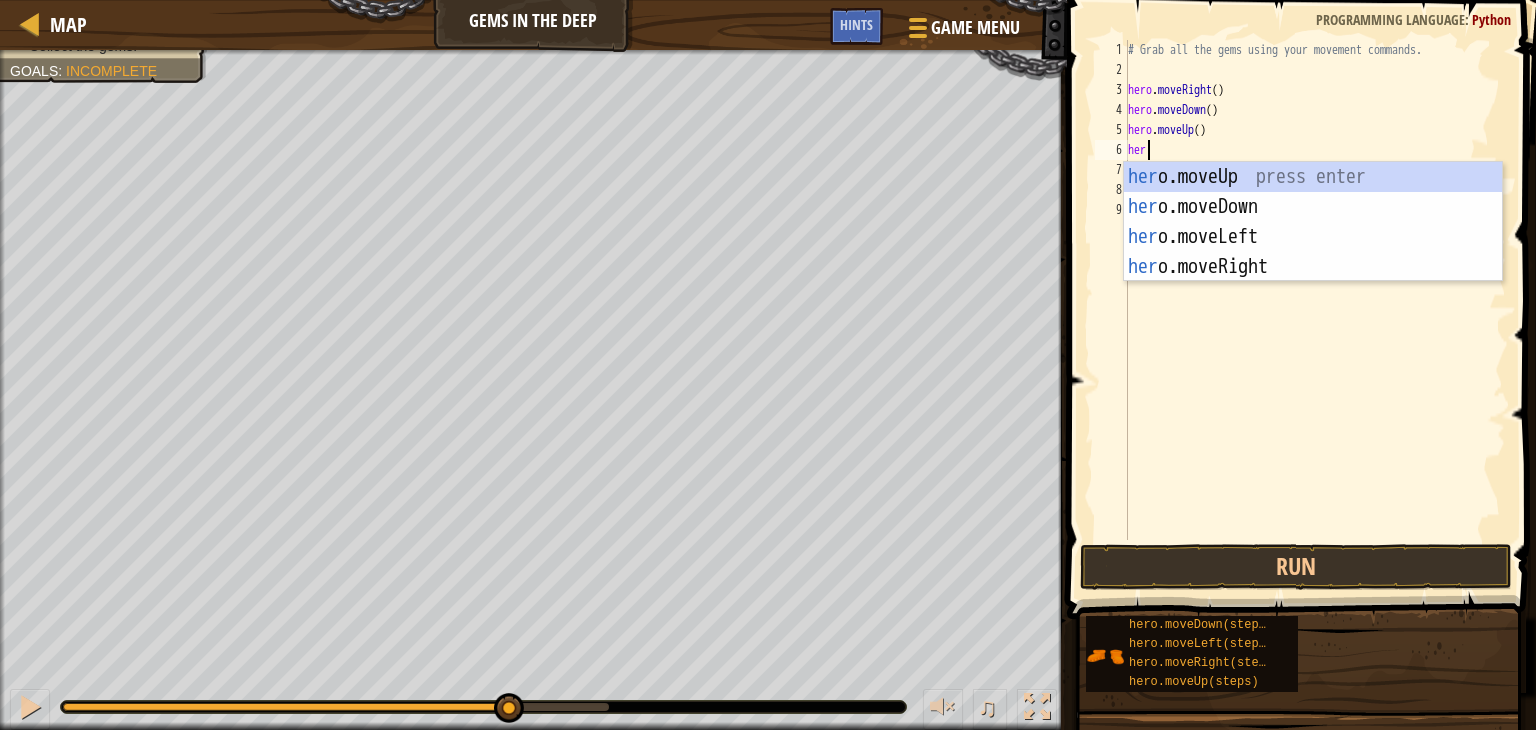 scroll, scrollTop: 9, scrollLeft: 0, axis: vertical 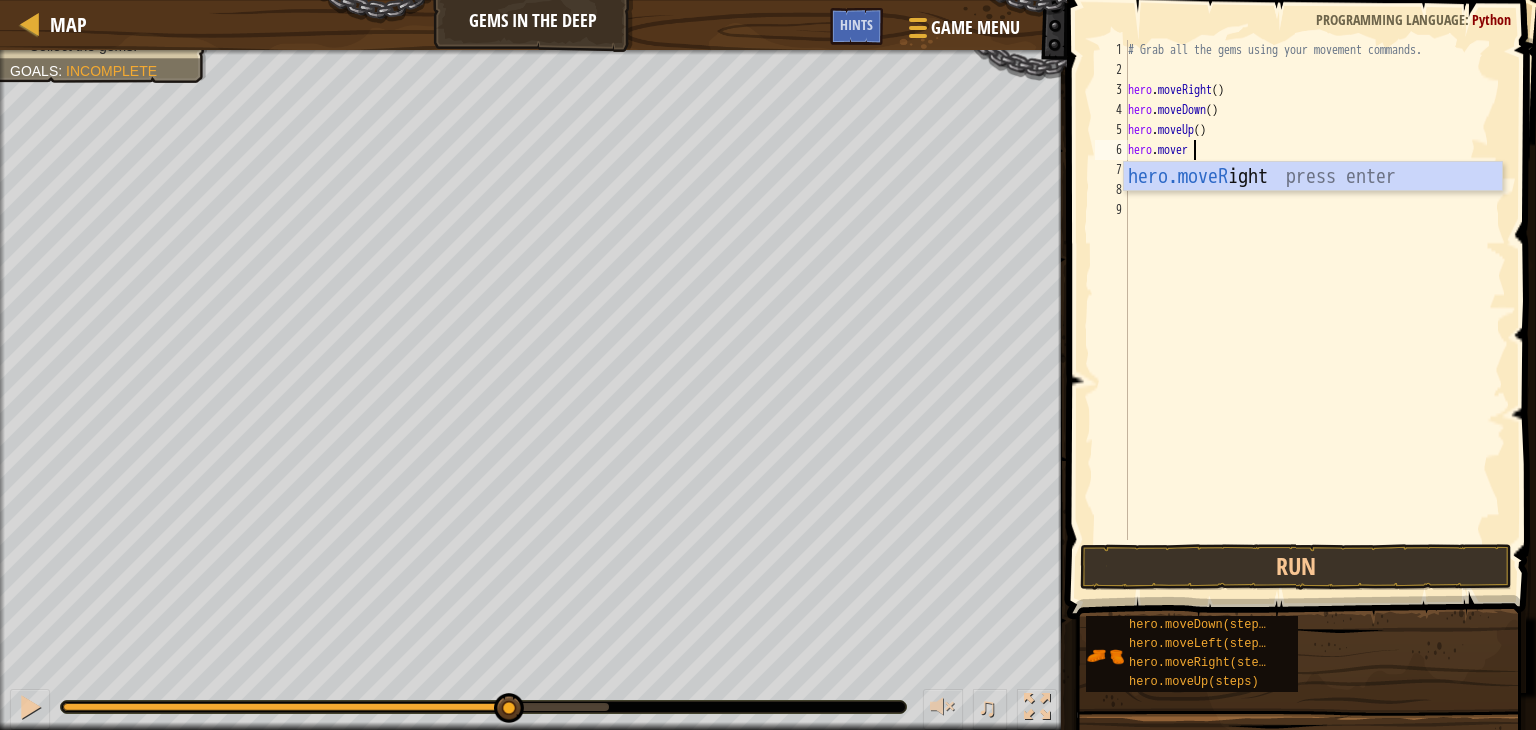 type on "hero.move" 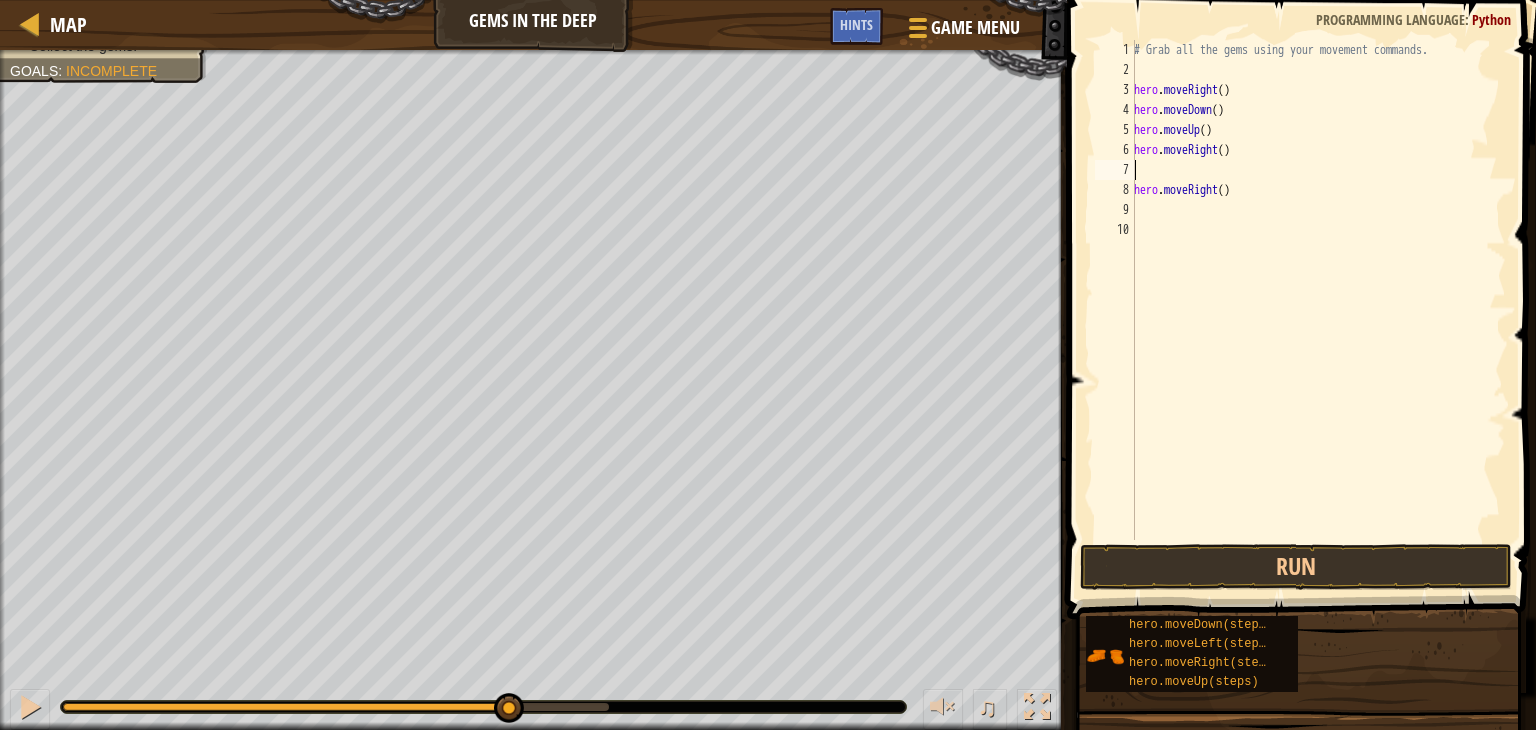 scroll, scrollTop: 9, scrollLeft: 0, axis: vertical 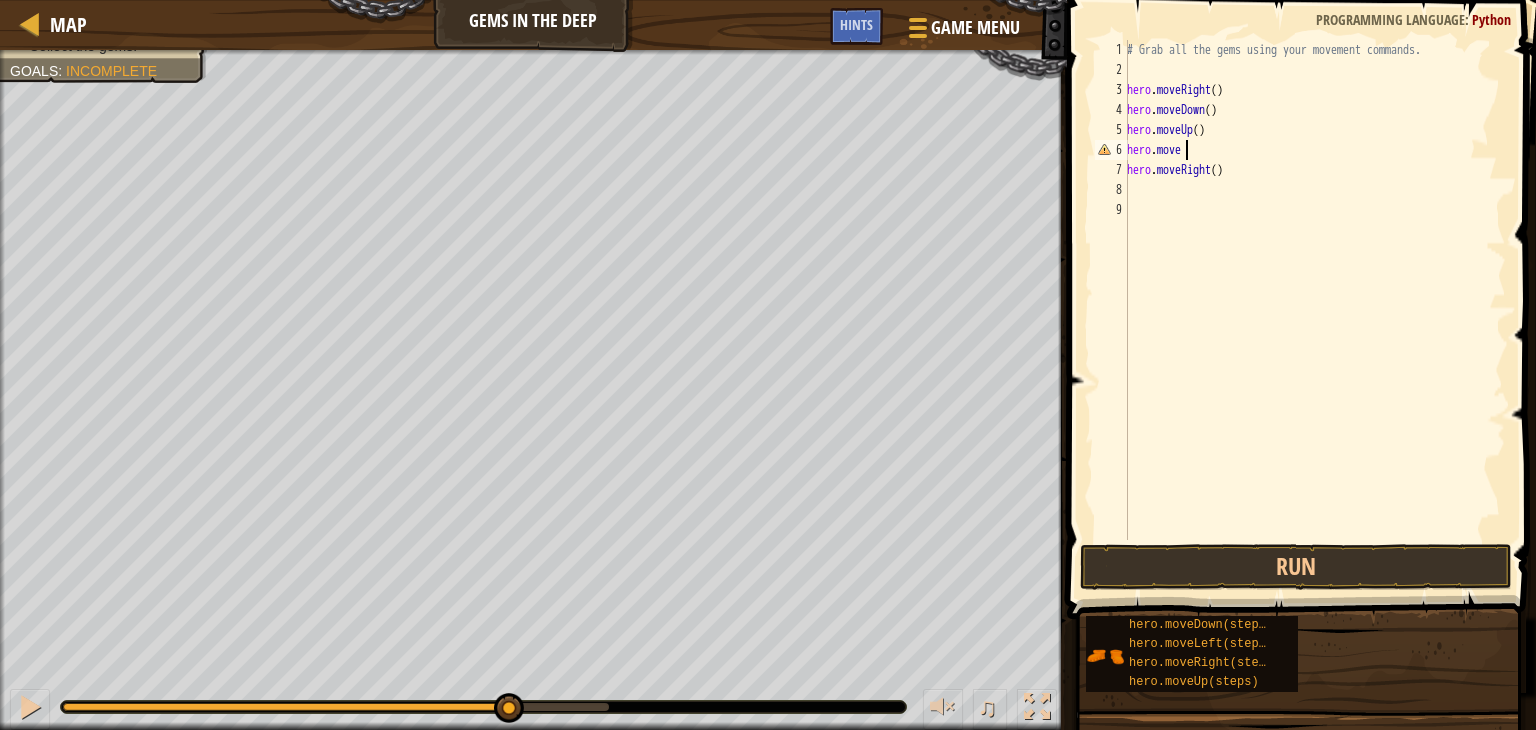 type on "hero.moveUp" 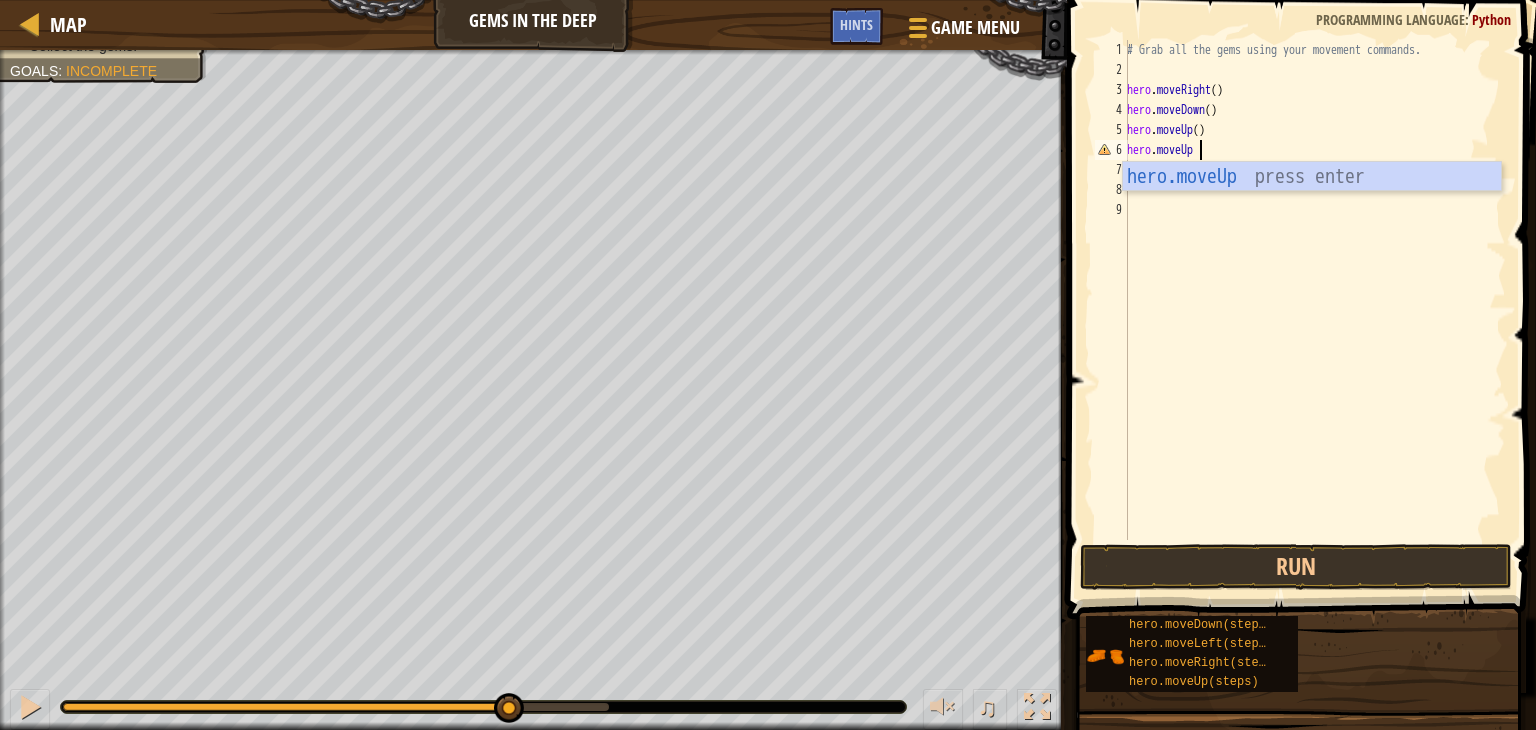 scroll, scrollTop: 9, scrollLeft: 0, axis: vertical 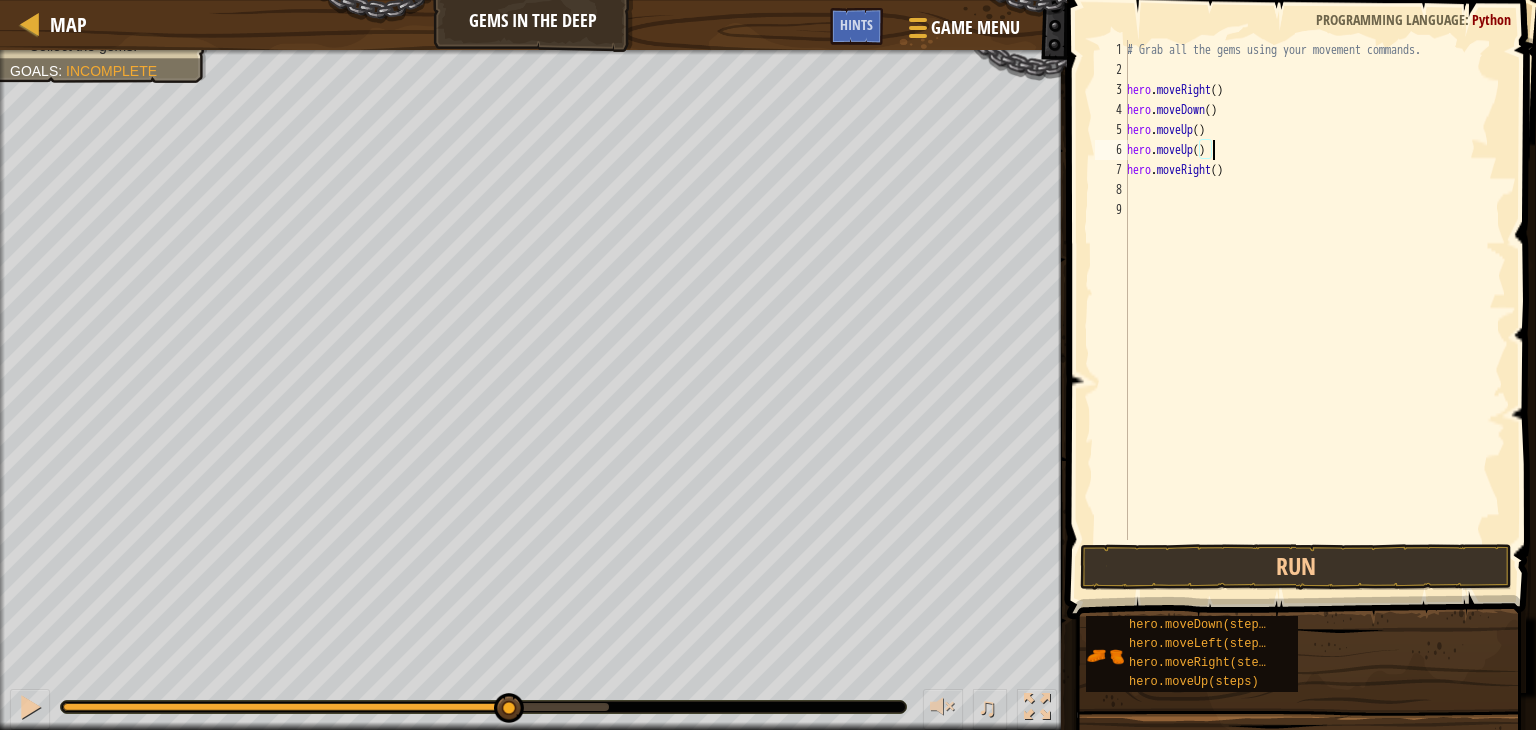 type on "hero.moveUp()" 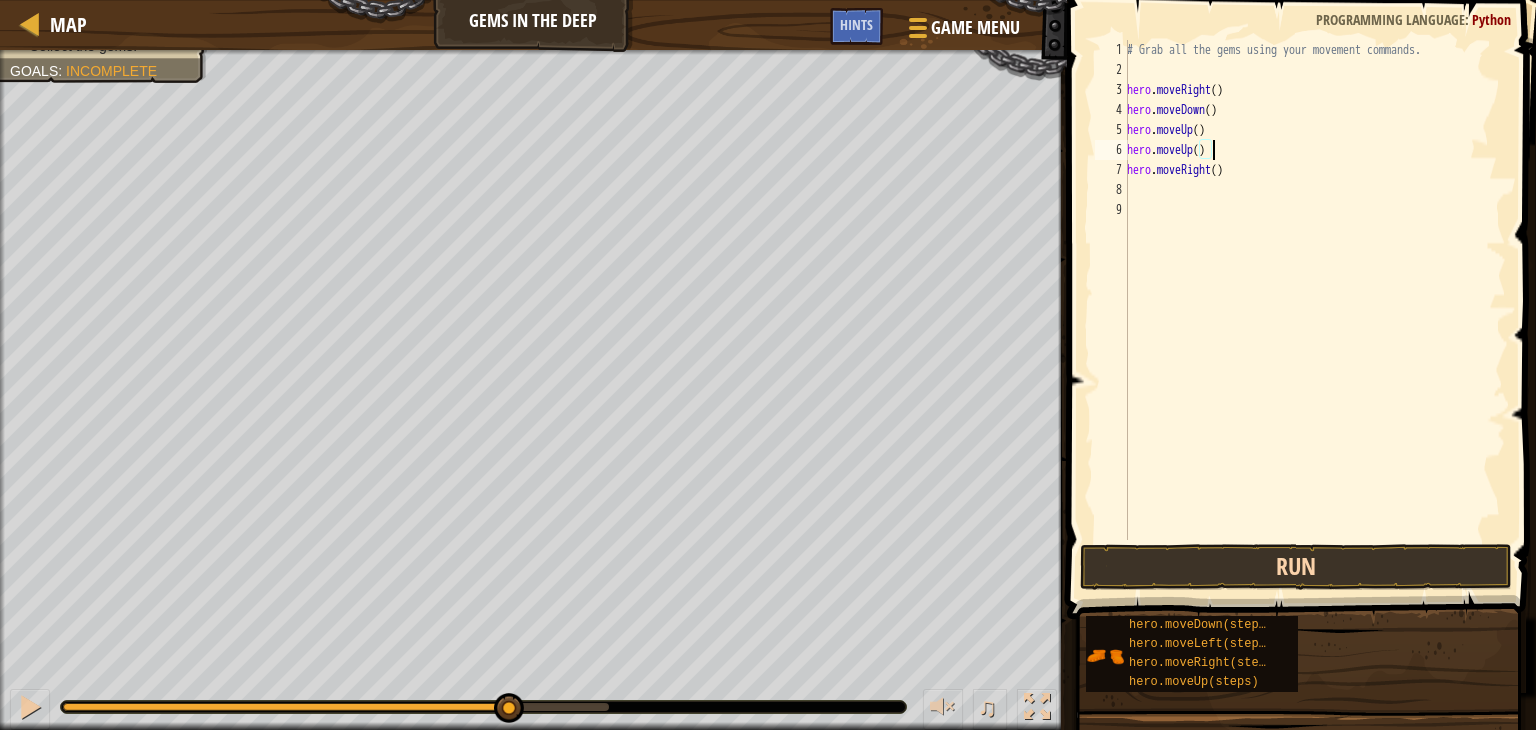 click on "hero.moveUp() 1 2 3 4 5 6 7 8 9 # Grab all the gems using your movement commands. hero . moveRight ( ) hero . moveDown ( ) hero . moveUp ( ) hero . moveUp ( ) hero . moveRight ( )     הההההההההההההההההההההההההההההההההההההההההההההההההההההההההההההההההההההההההההההההההההההההההההההההההההההההההההההההההההההההההההההההההההההההההההההההההההההההההההההההההההההההההההההההההההההההההההההההההההההההההההההההההההההההההההההההההההההההההההההההההההההההההההההההה XXXXXXXXXXXXXXXXXXXXXXXXXXXXXXXXXXXXXXXXXXXXXXXXXXXXXXXXXXXXXXXXXXXXXXXXXXXXXXXXXXXXXXXXXXXXXXXXXXXXXXXXXXXXXXXXXXXXXXXXXXXXXXXXXXXXXXXXXXXXXXXXXXXXXXXXXXXXXXXXXXXXXXXXXXXXXXXXXXXXXXXXXXXXXXXXXXXXXXXXXXXXXXXXXXXXXXXXXXXXXXXXXXXXXXXXXXXXXXXXXXXXXXXXXXXXXXXX Code Saved Programming language : Python Run Submit Done Statement" at bounding box center [1298, 349] 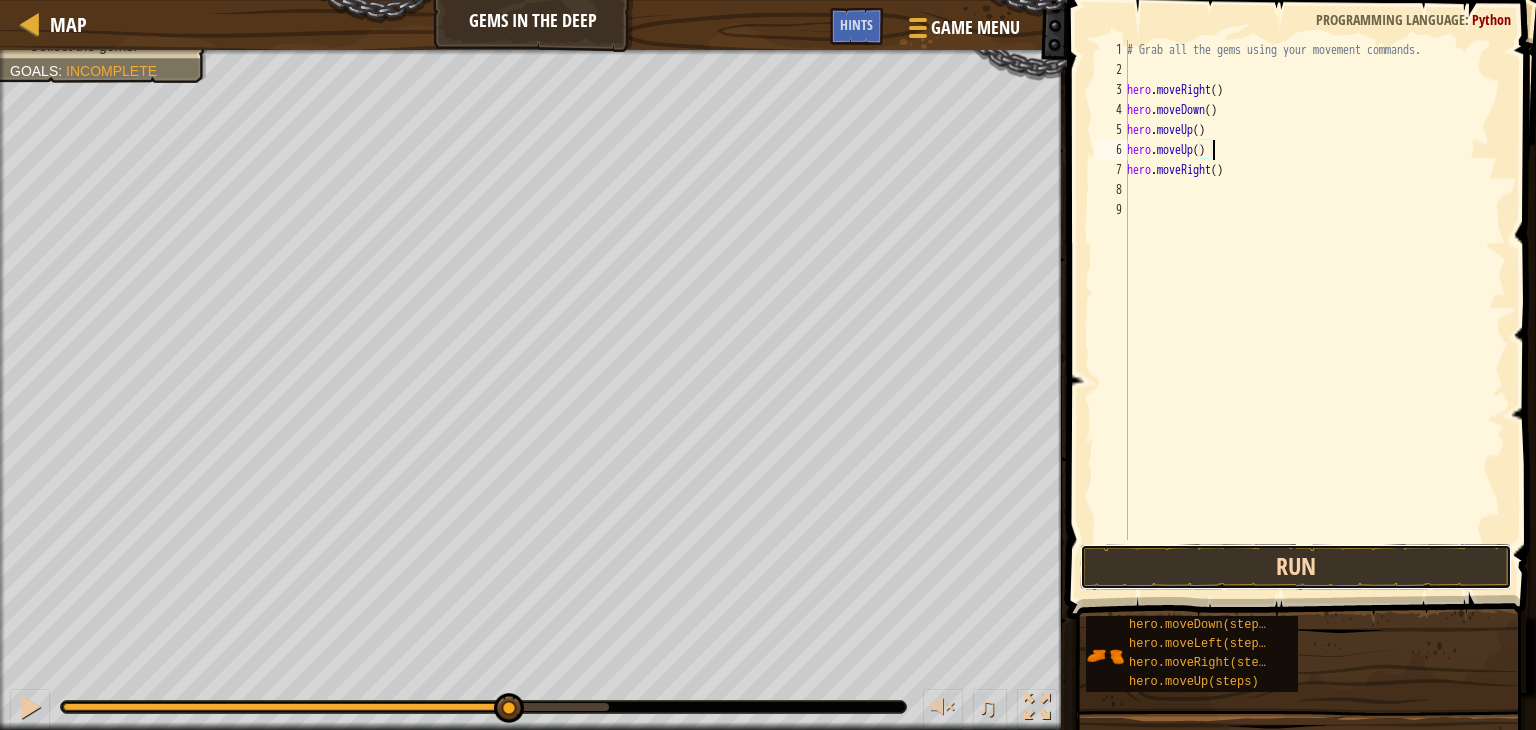 click on "Run" at bounding box center [1296, 567] 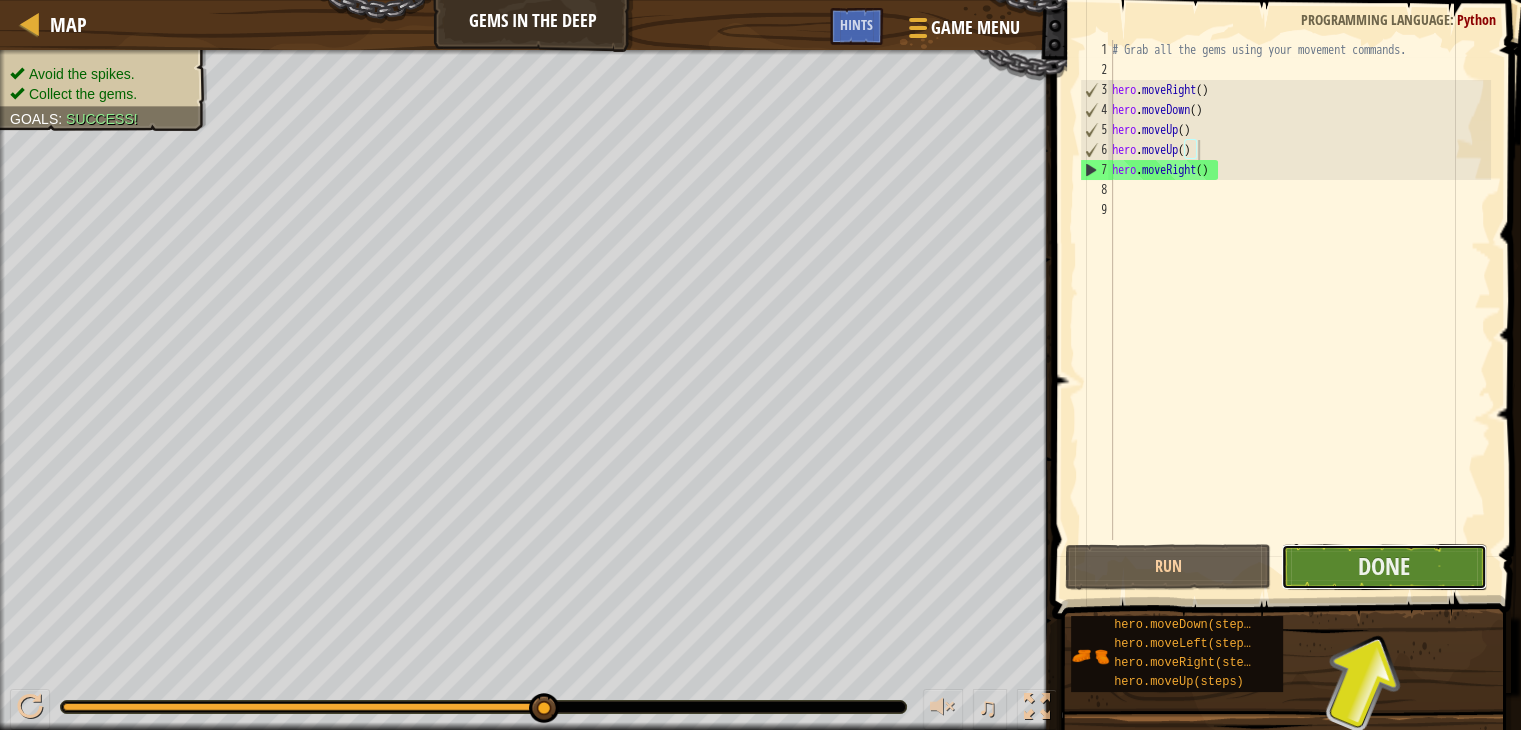 click on "Done" at bounding box center [1384, 567] 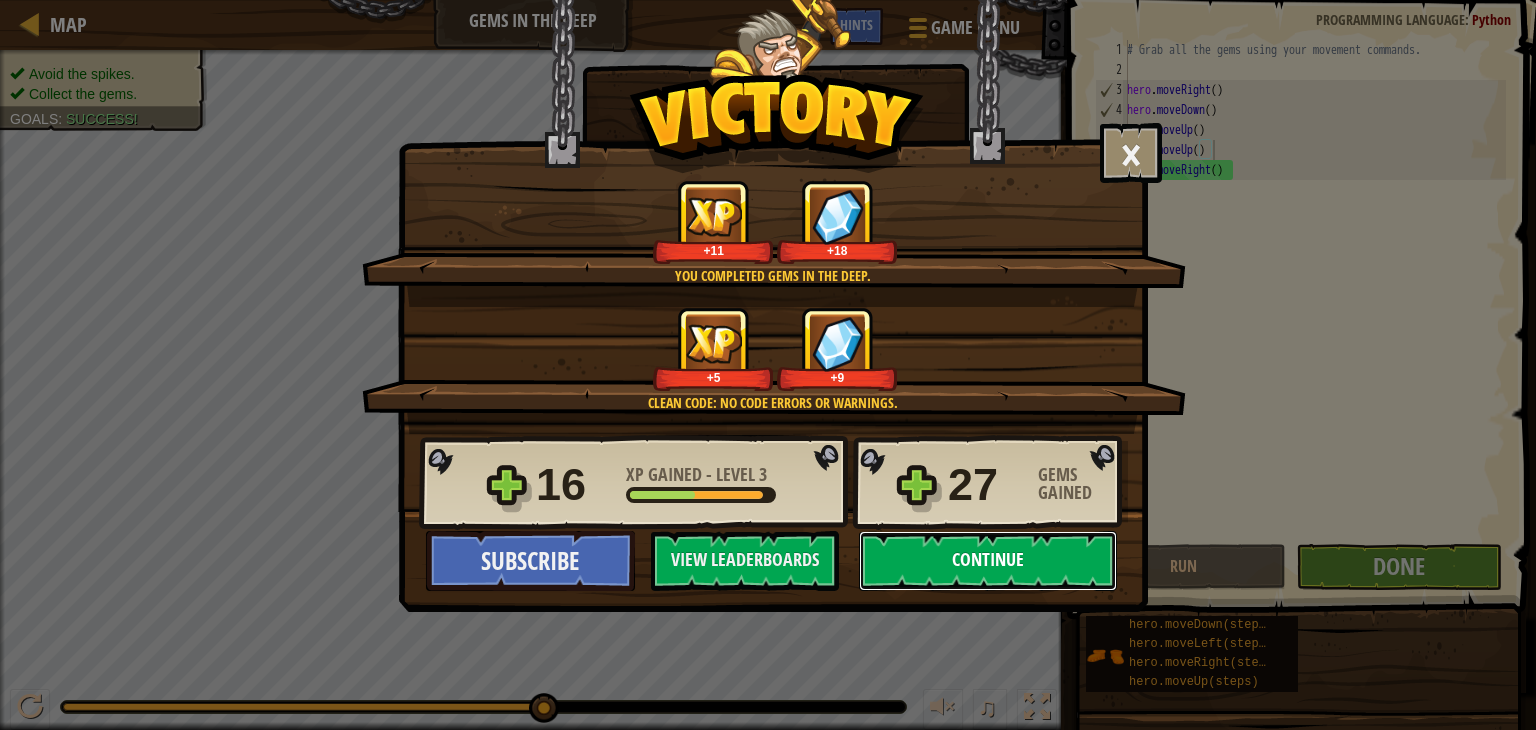 click on "Continue" at bounding box center [988, 561] 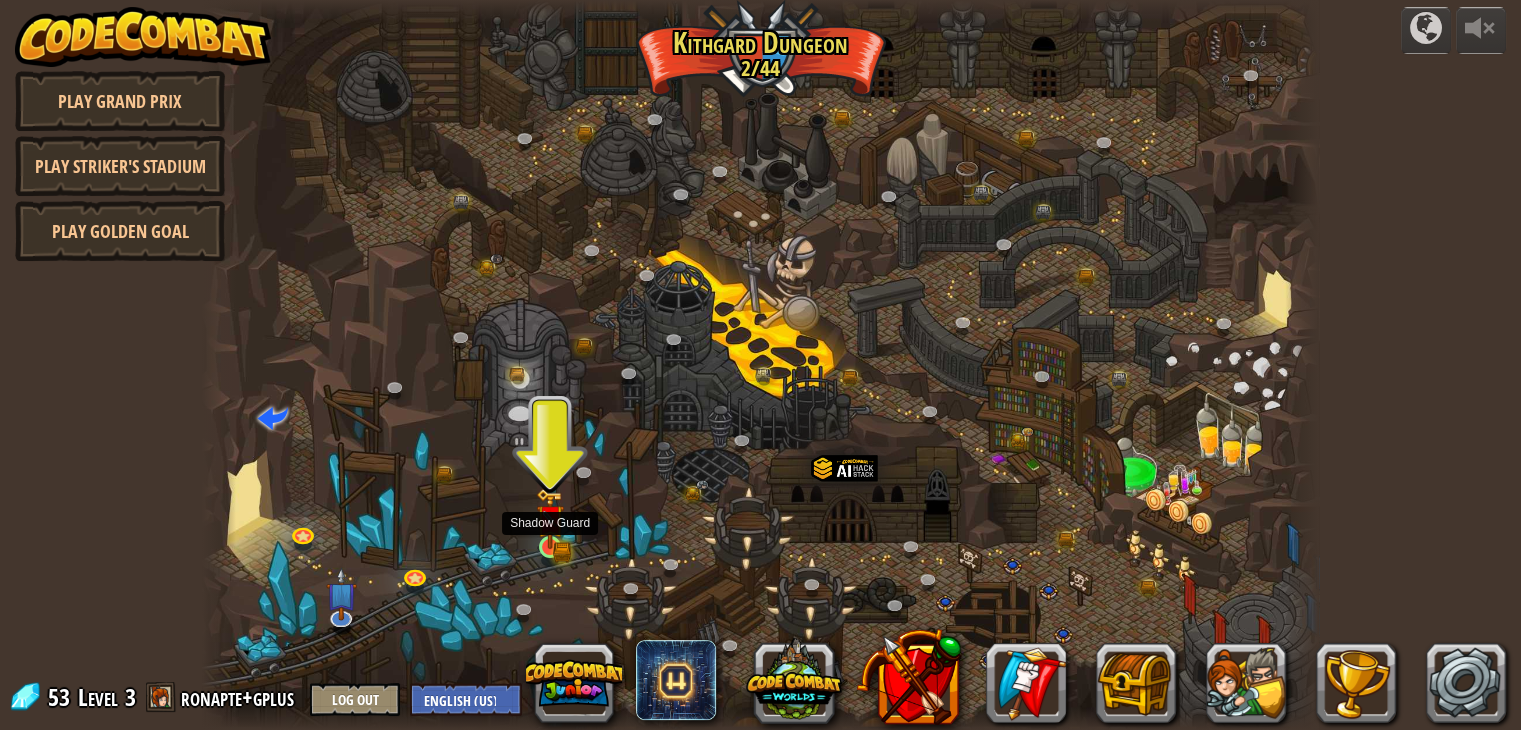 click at bounding box center (550, 518) 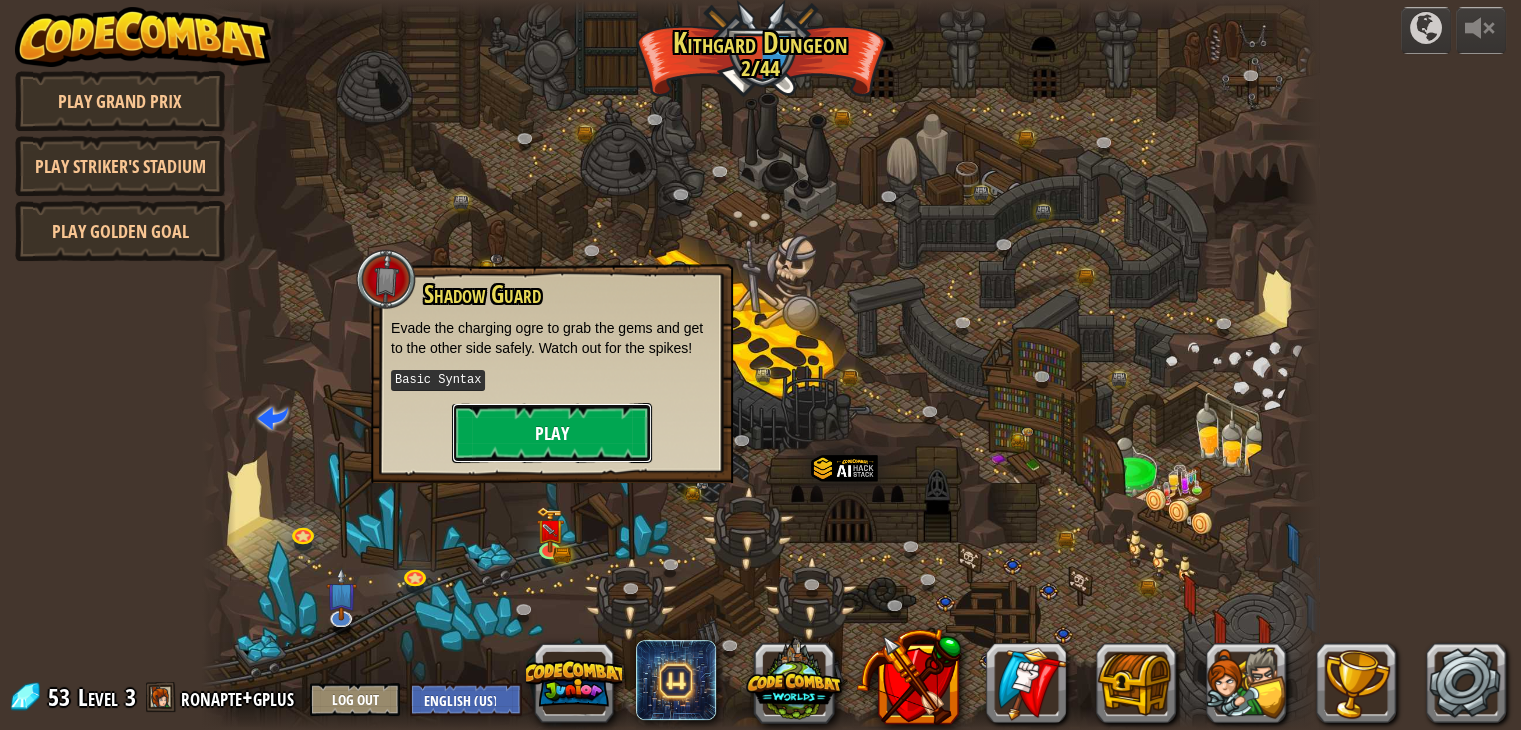 click on "Play" at bounding box center (552, 433) 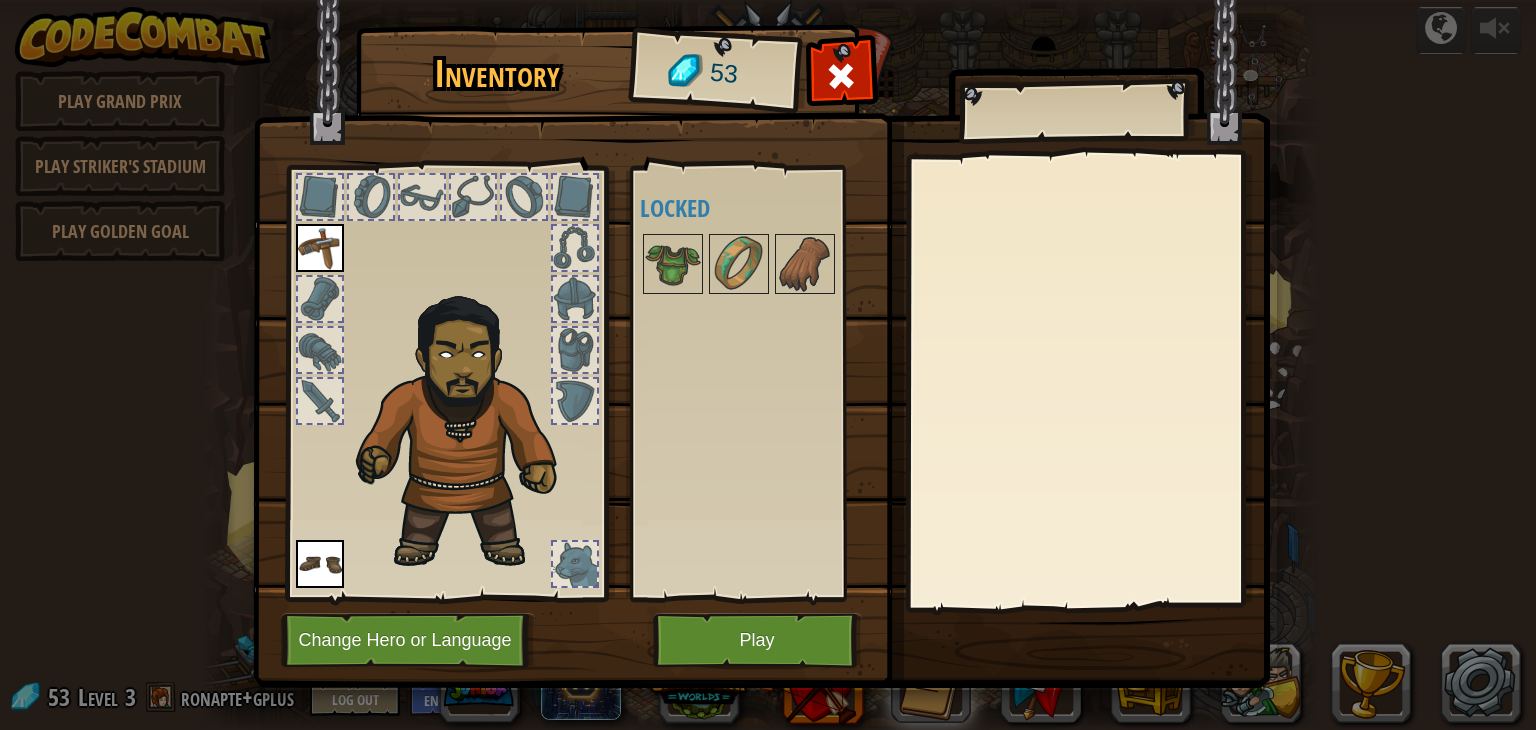 click on "Available Equip Equip (double-click to equip) Locked" at bounding box center (765, 383) 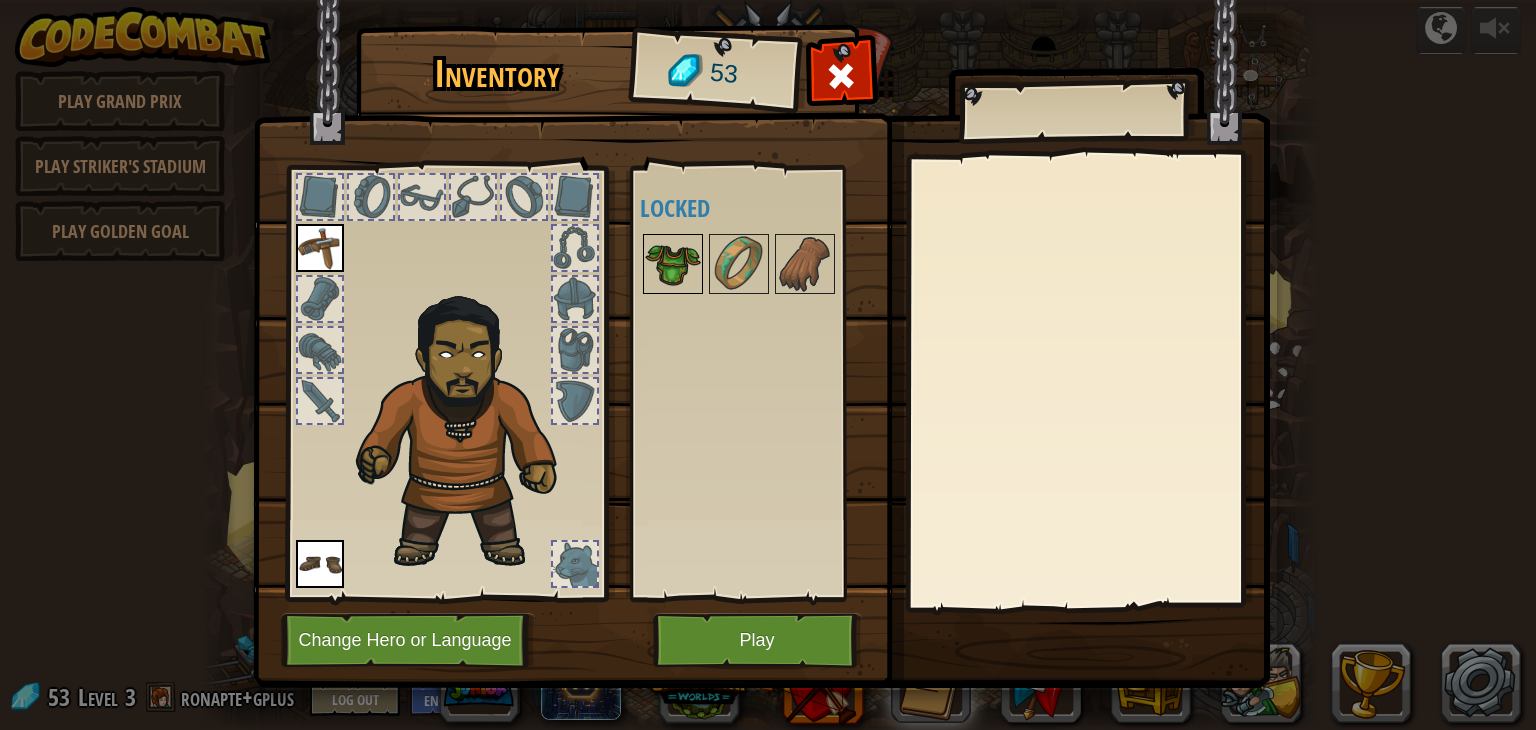 click at bounding box center [673, 264] 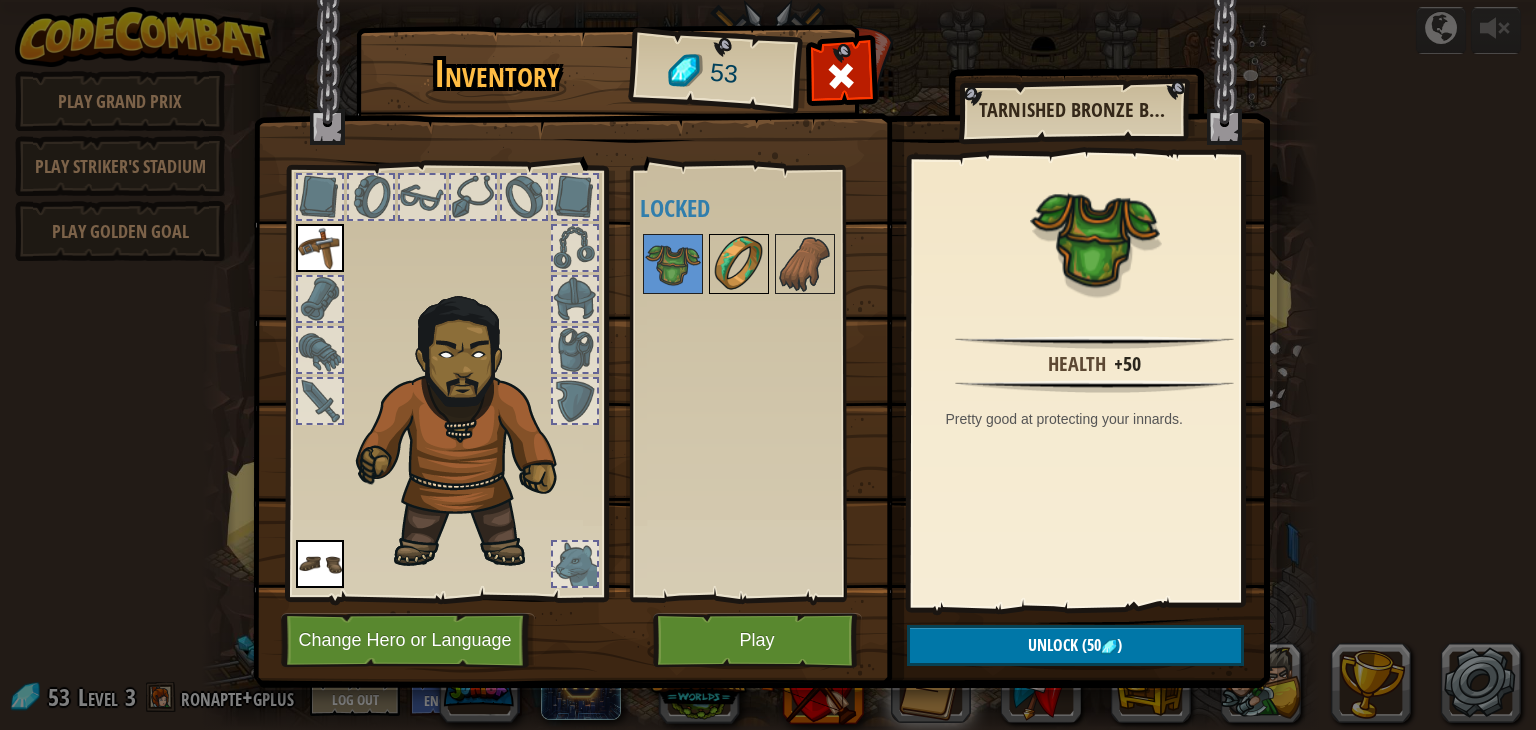 click at bounding box center [739, 264] 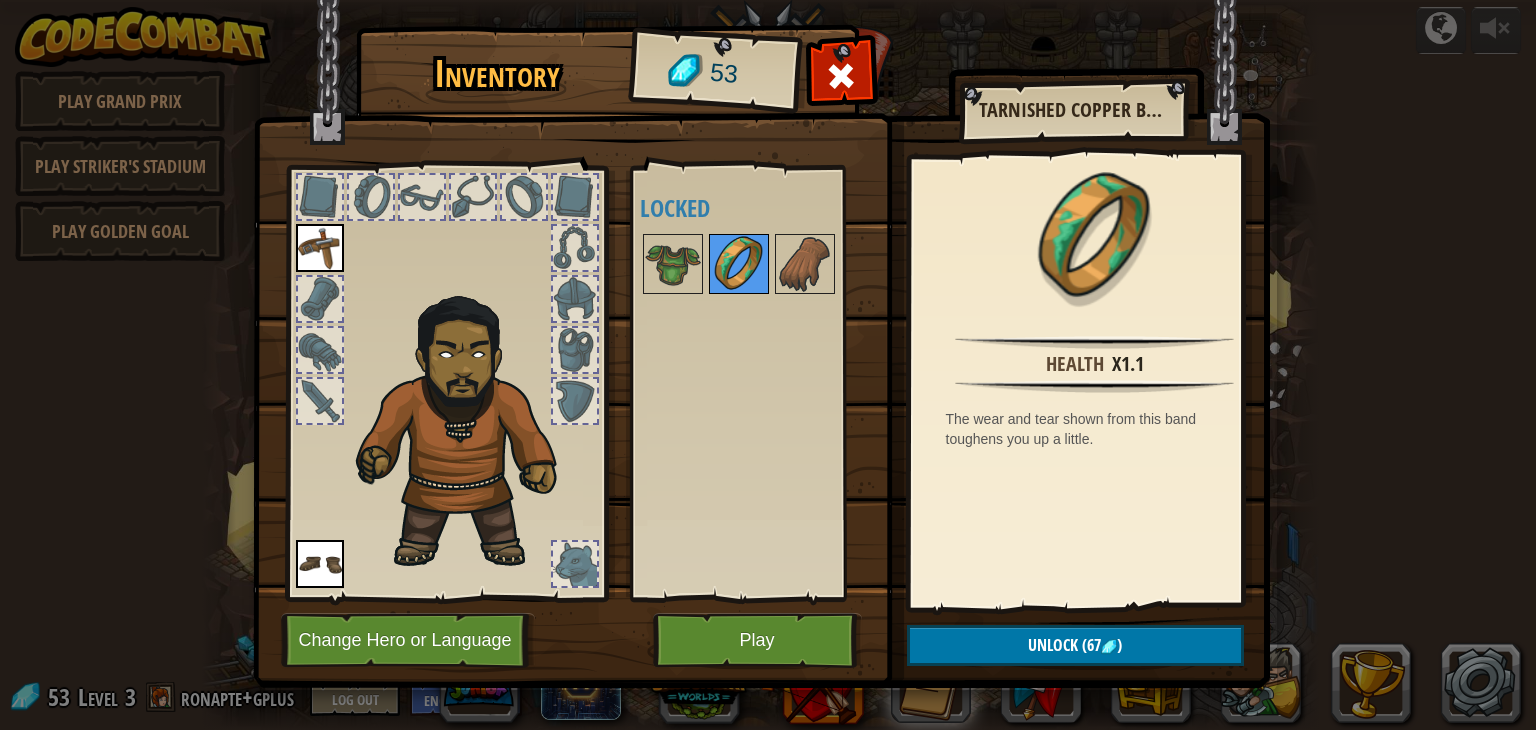 click at bounding box center [739, 264] 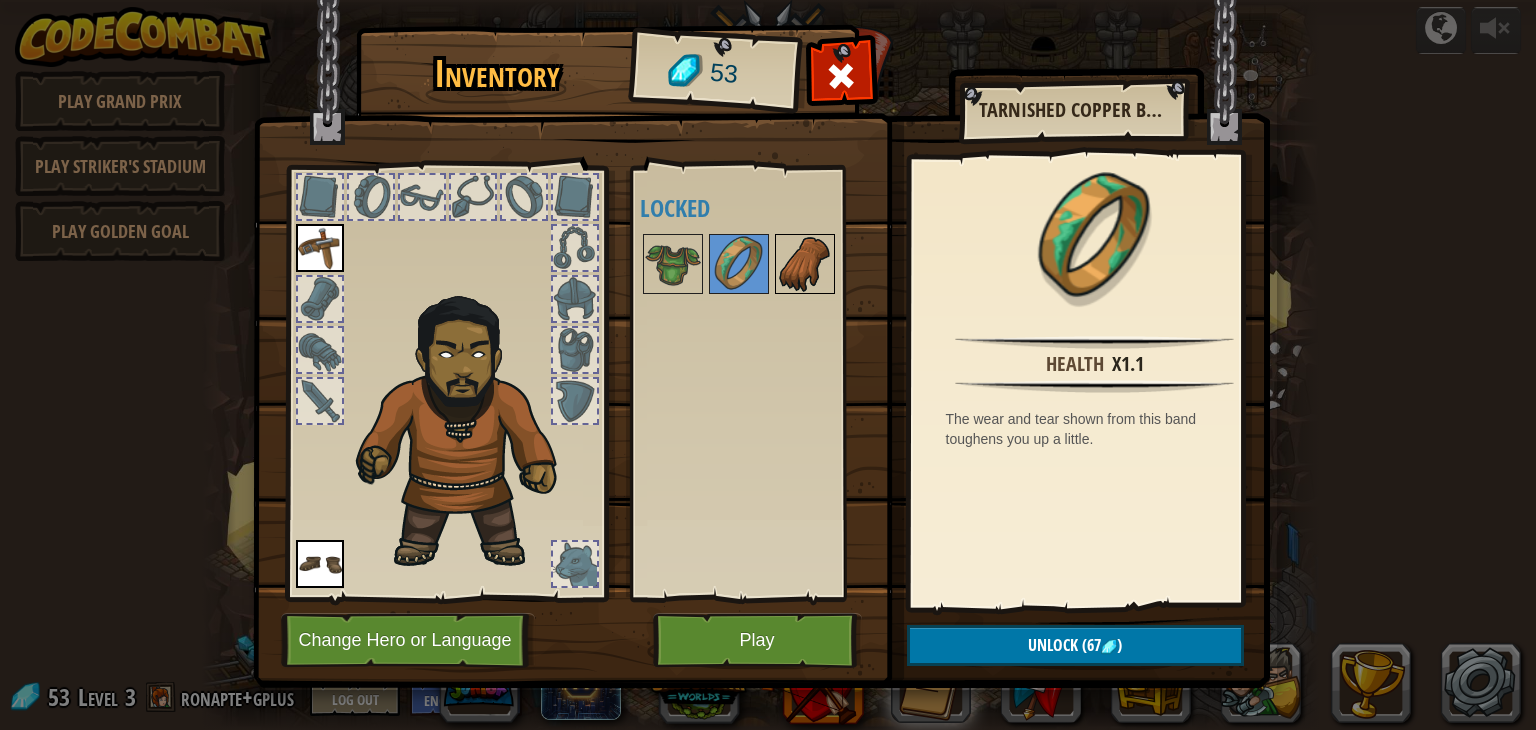 click at bounding box center [805, 264] 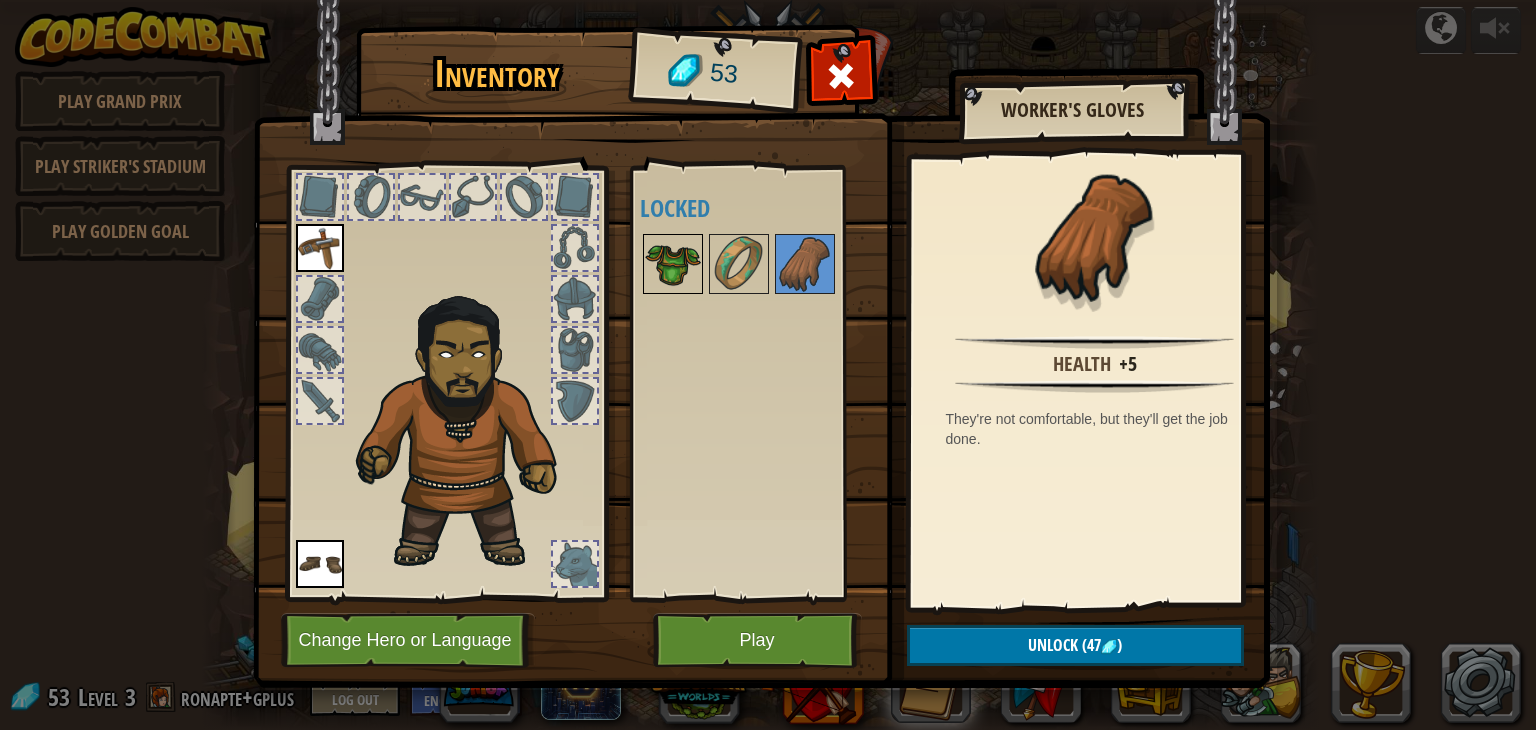 click at bounding box center (673, 264) 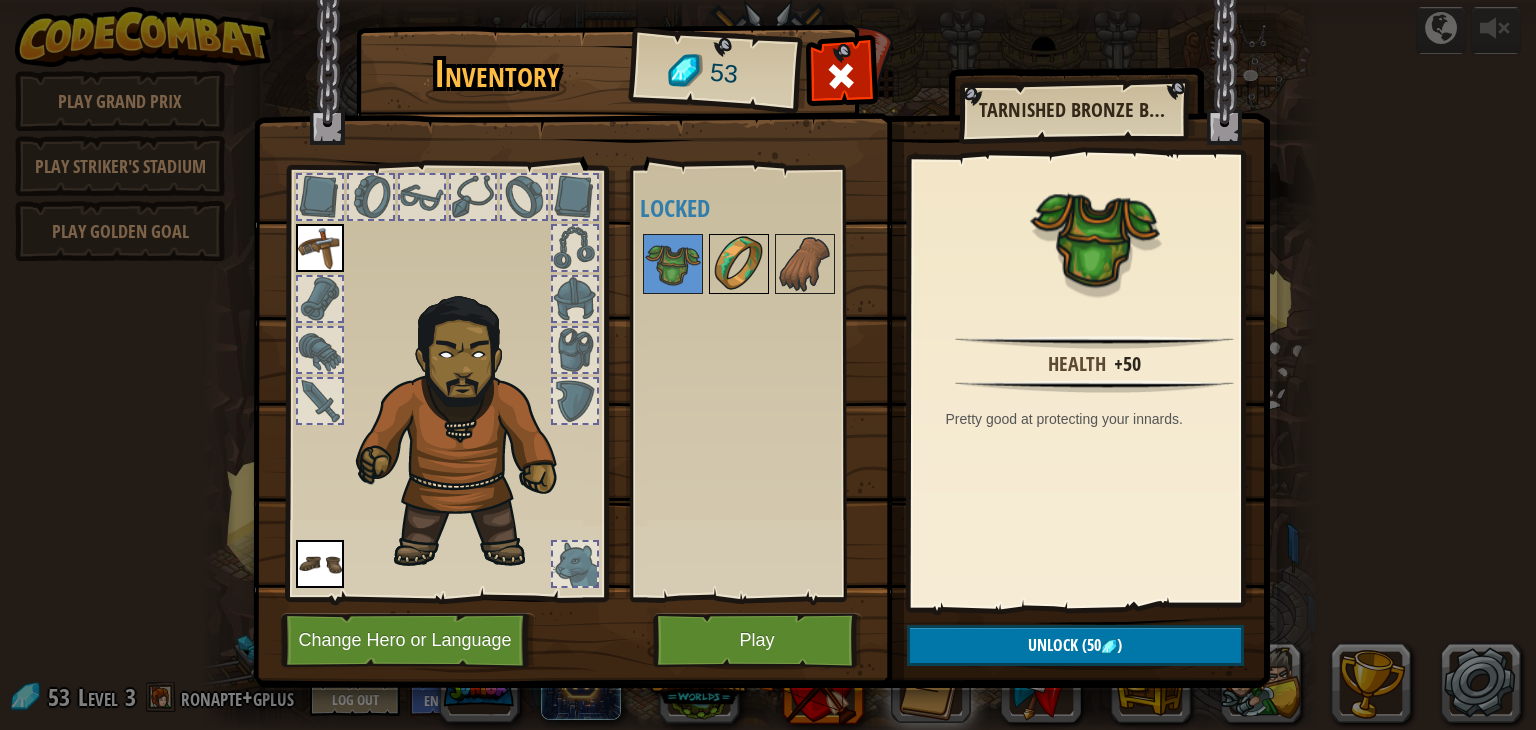 drag, startPoint x: 716, startPoint y: 277, endPoint x: 727, endPoint y: 277, distance: 11 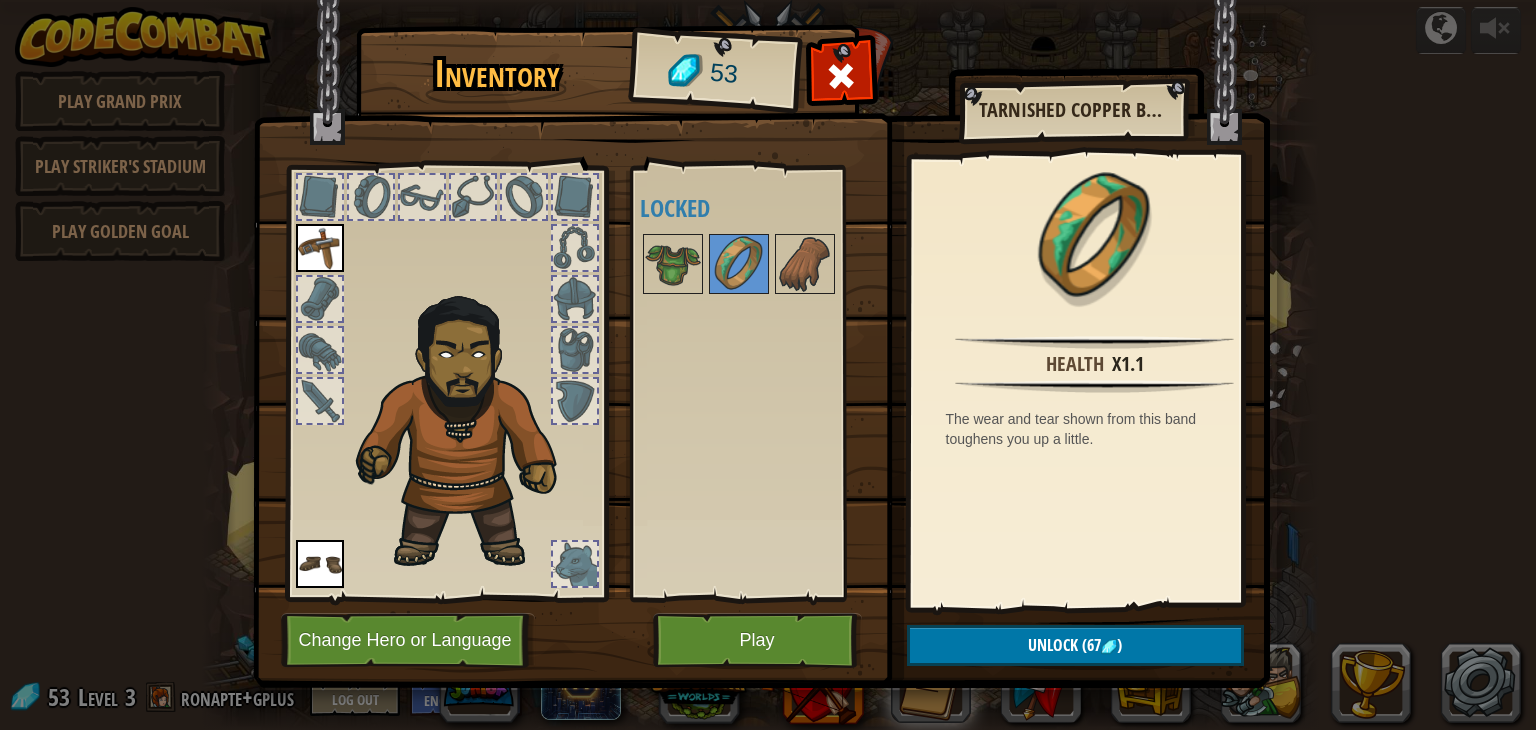click on "Available Equip Equip (double-click to equip) Locked" at bounding box center (753, 383) 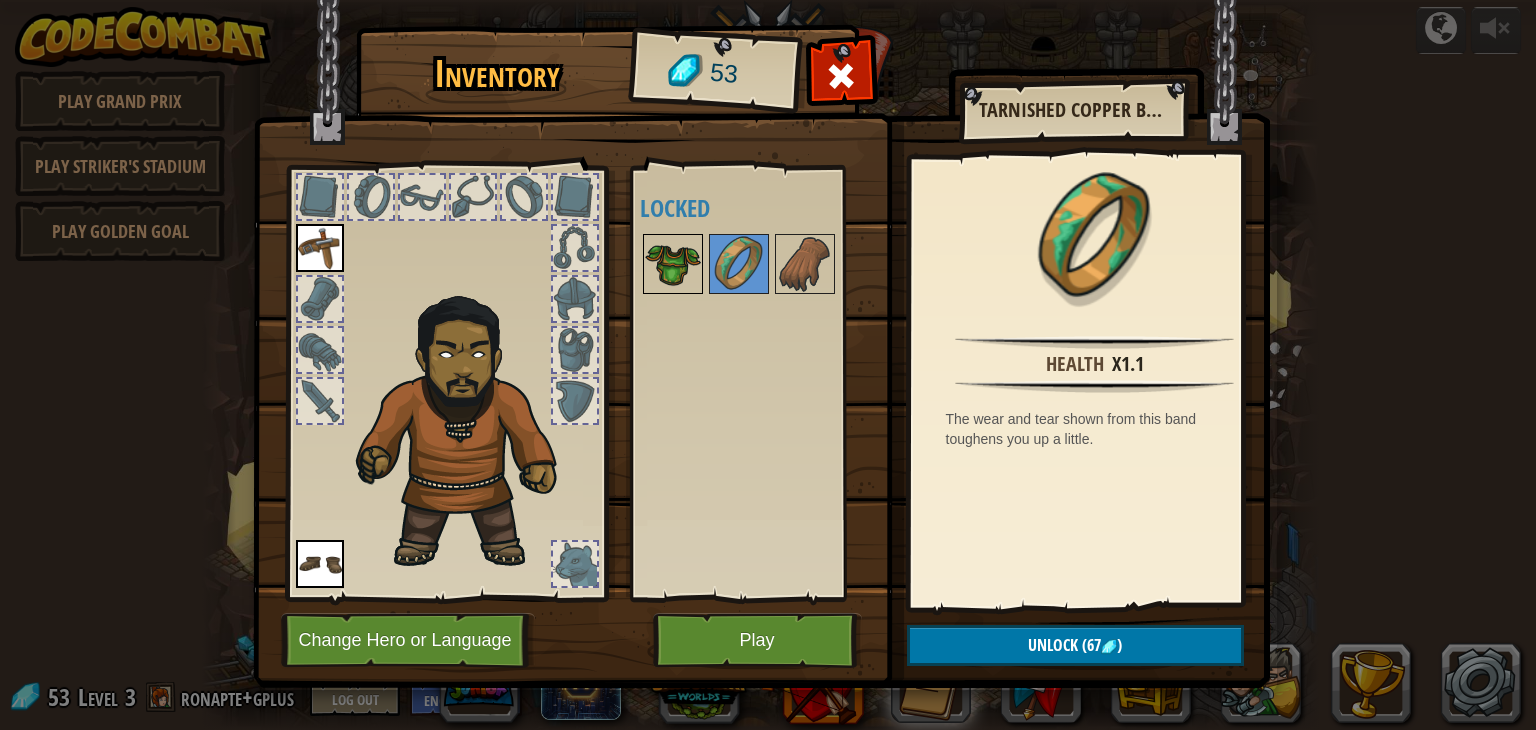 click at bounding box center (673, 264) 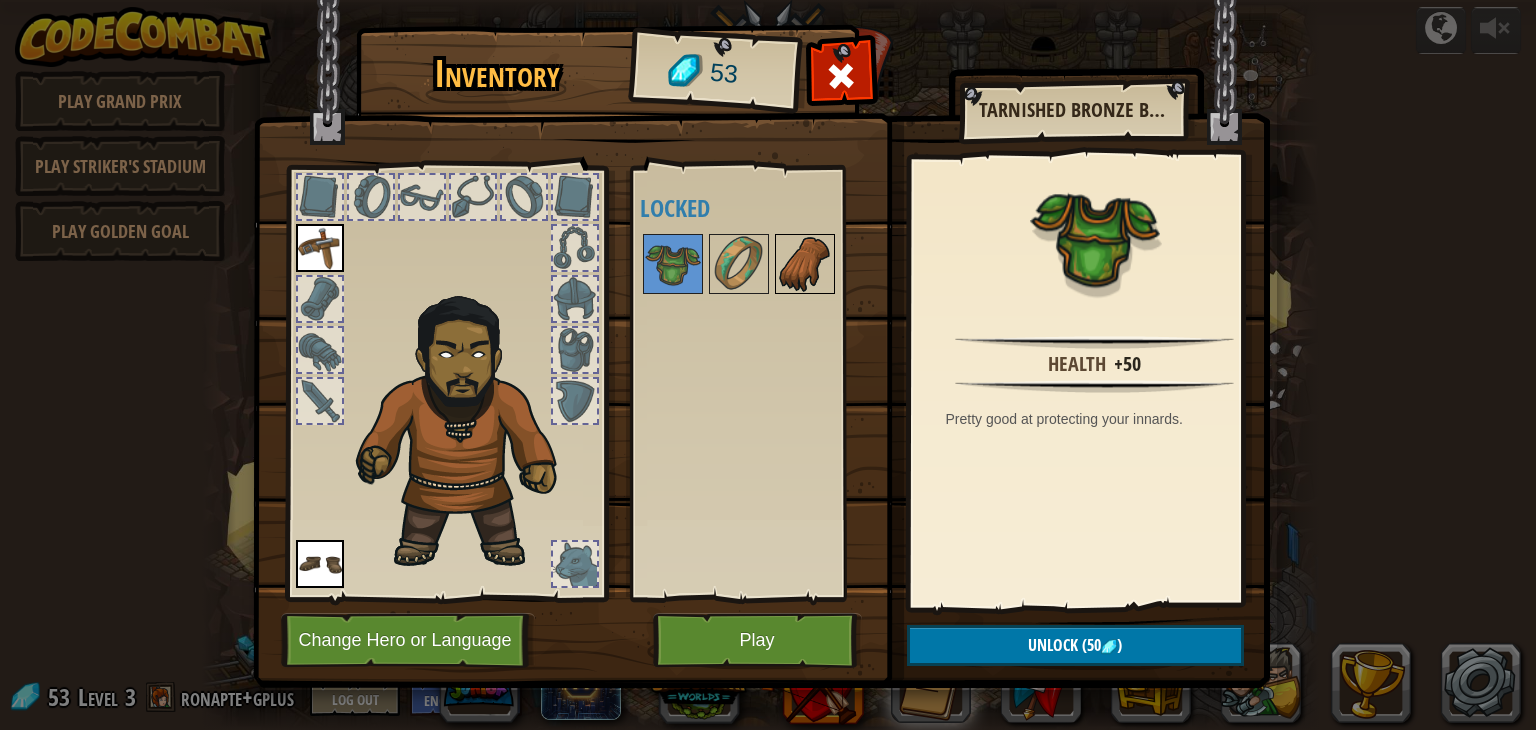 click at bounding box center [805, 264] 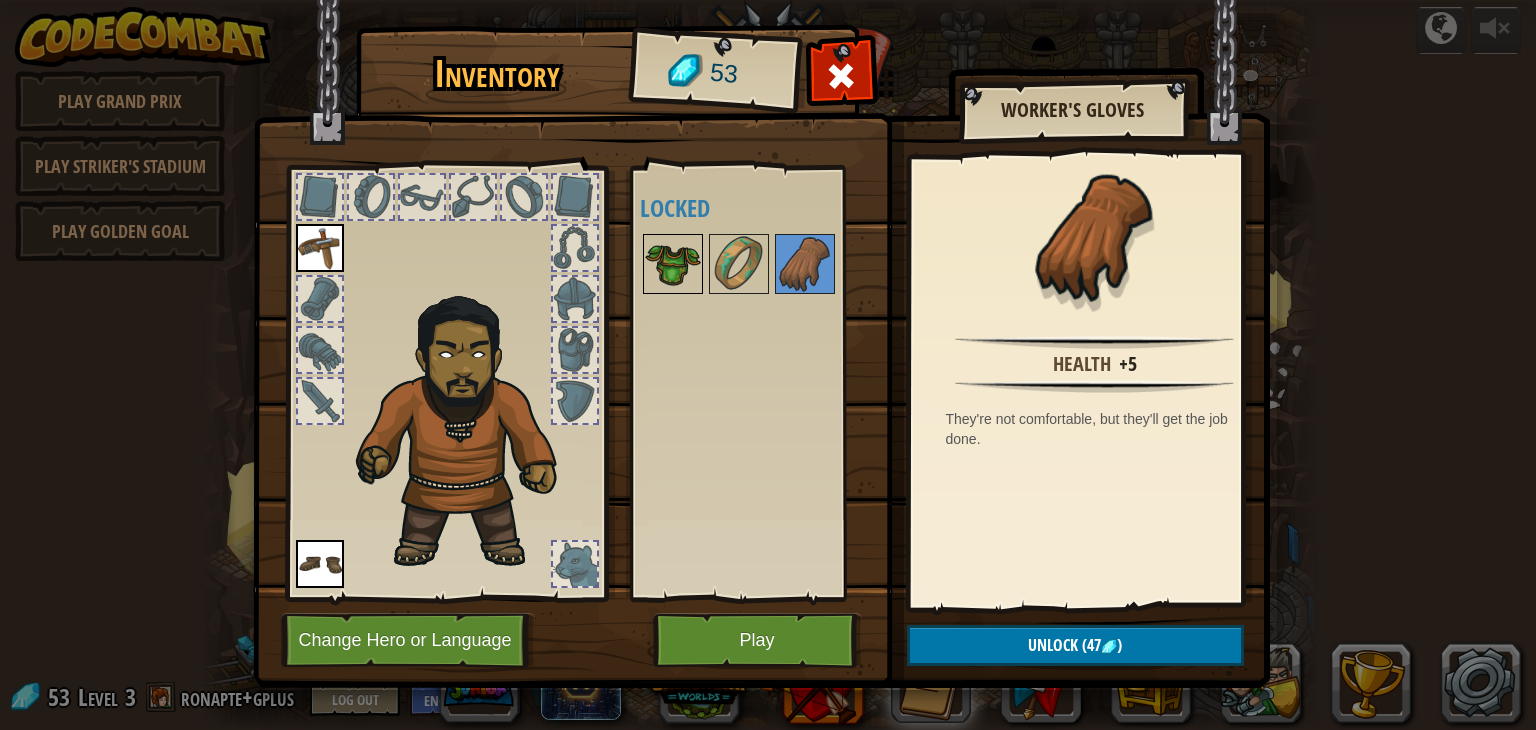 click at bounding box center [673, 264] 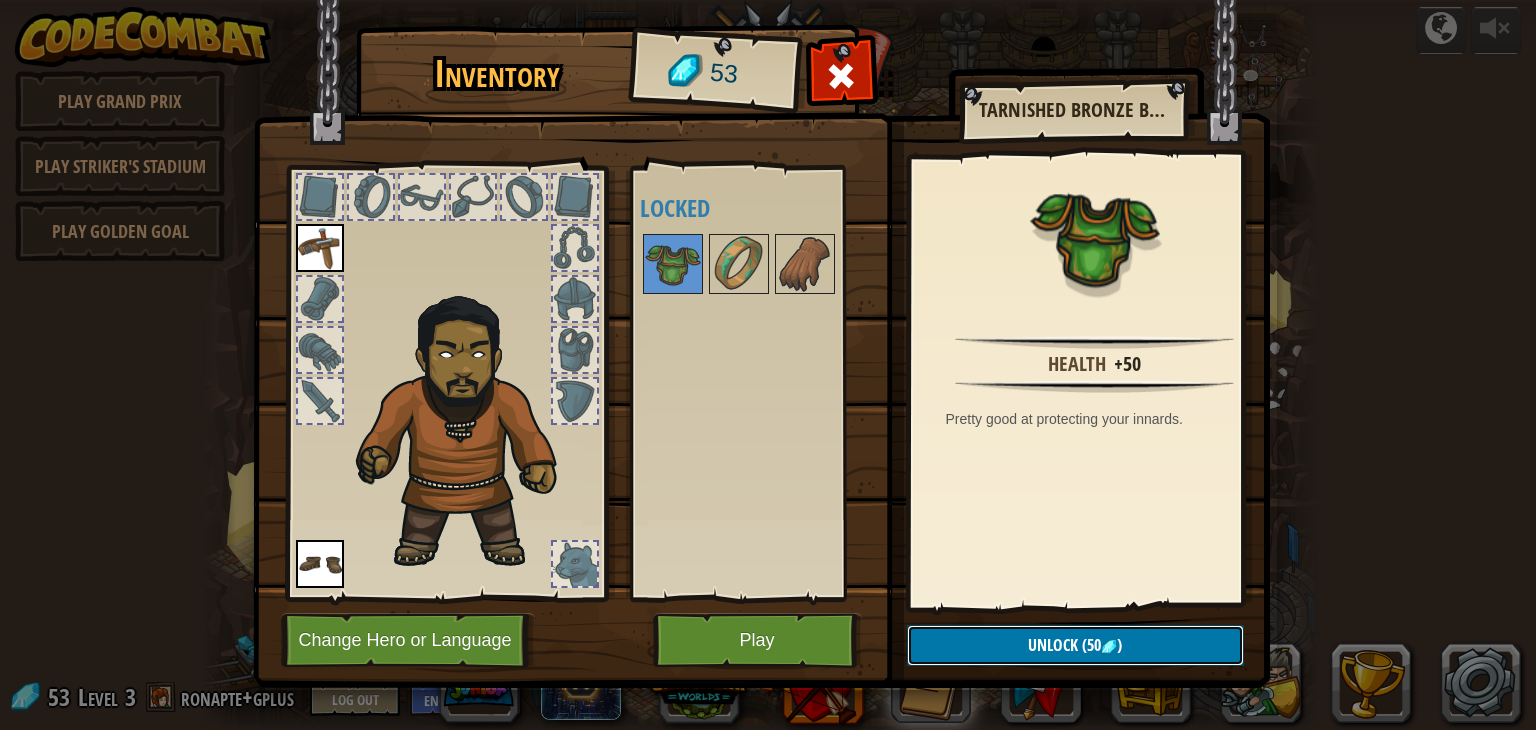 click on "Unlock (50 )" at bounding box center (1075, 645) 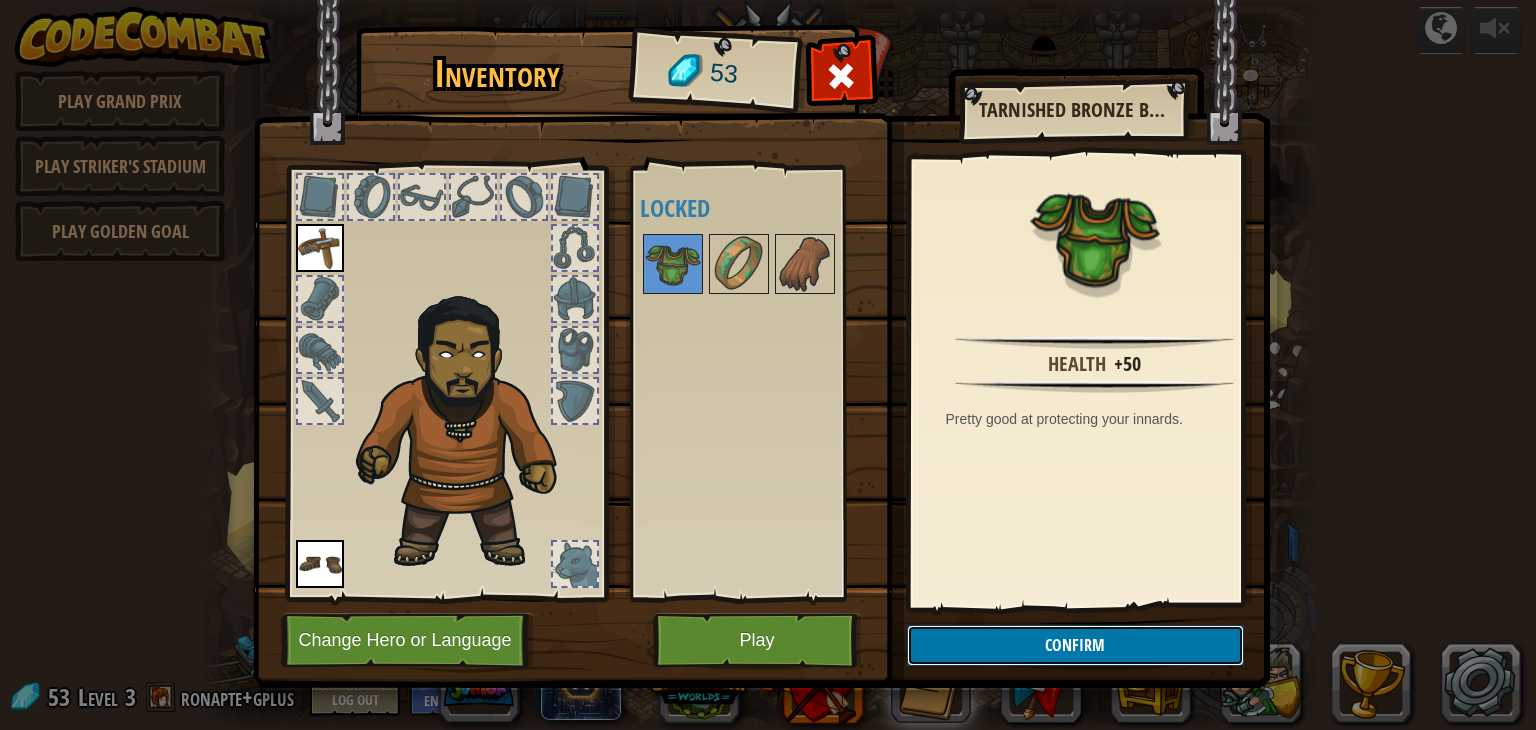 click on "Confirm" at bounding box center (1075, 645) 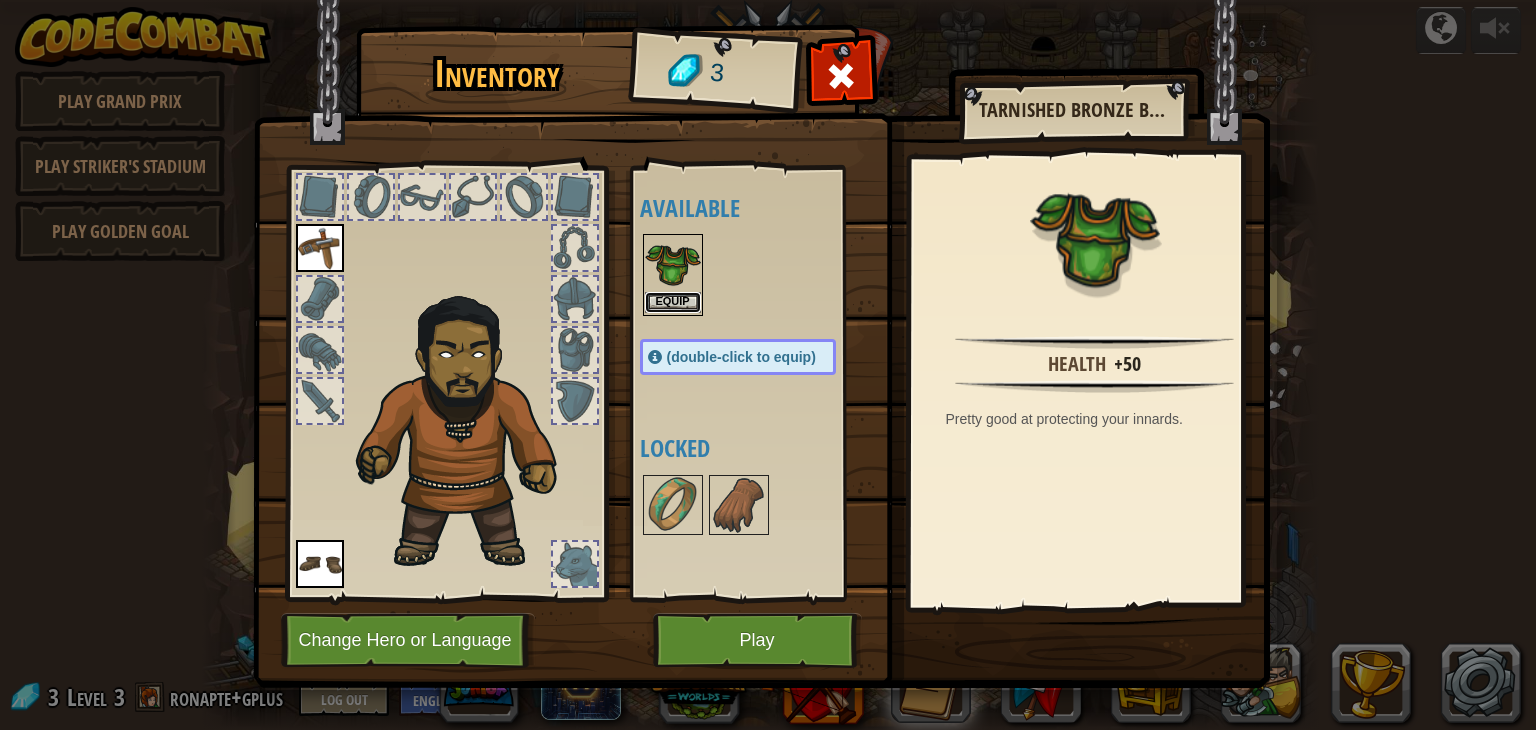 click on "Equip" at bounding box center (673, 302) 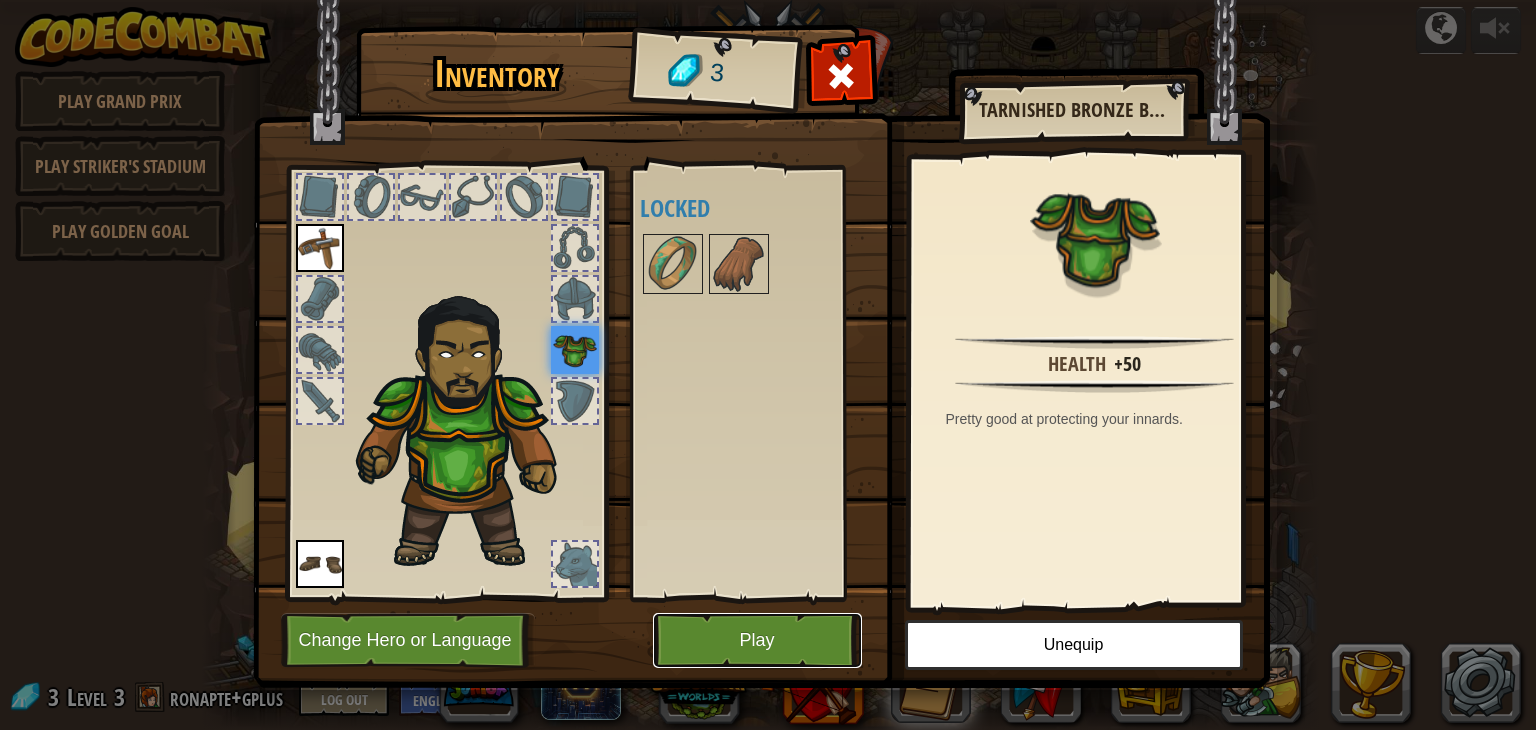 click on "Play" at bounding box center (757, 640) 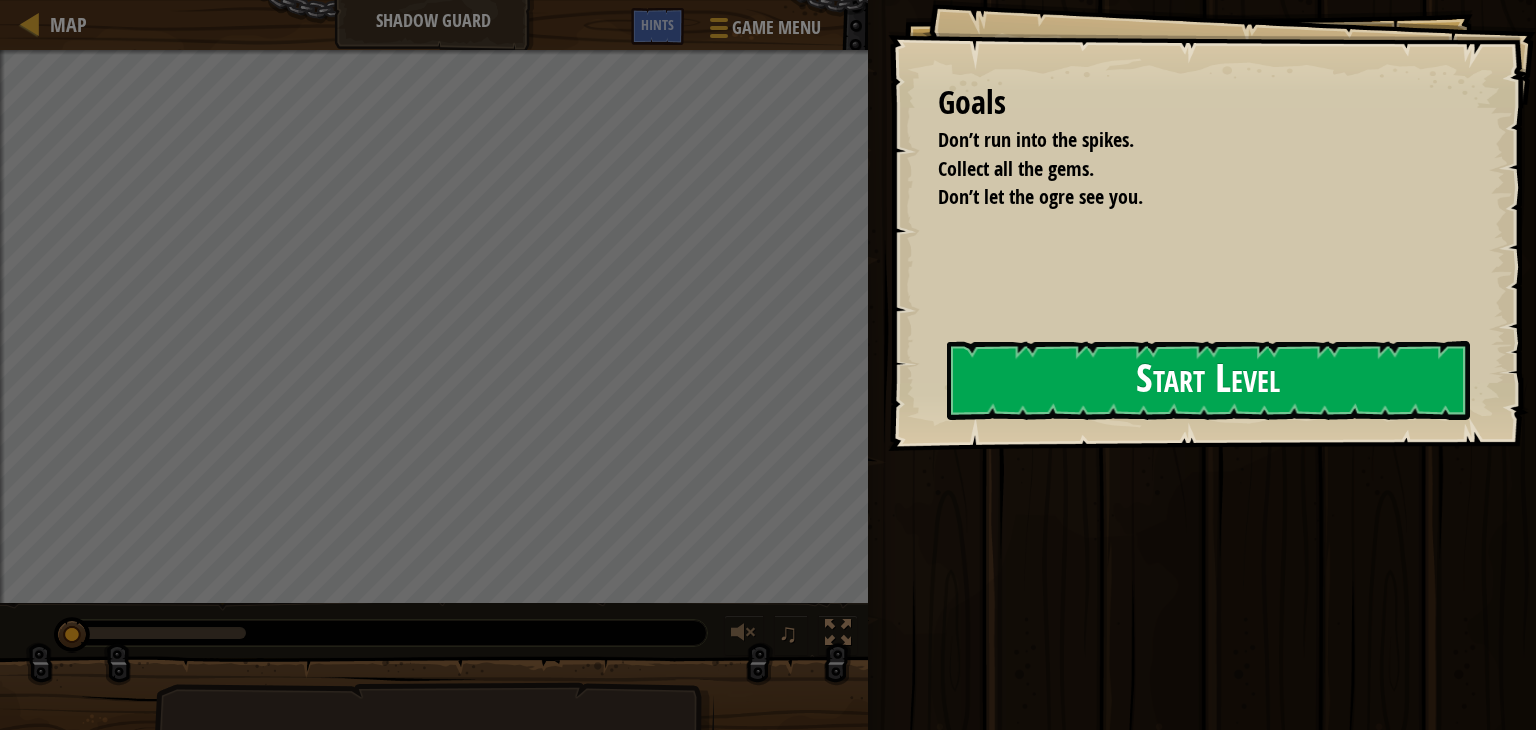click on "Start Level" at bounding box center (1208, 380) 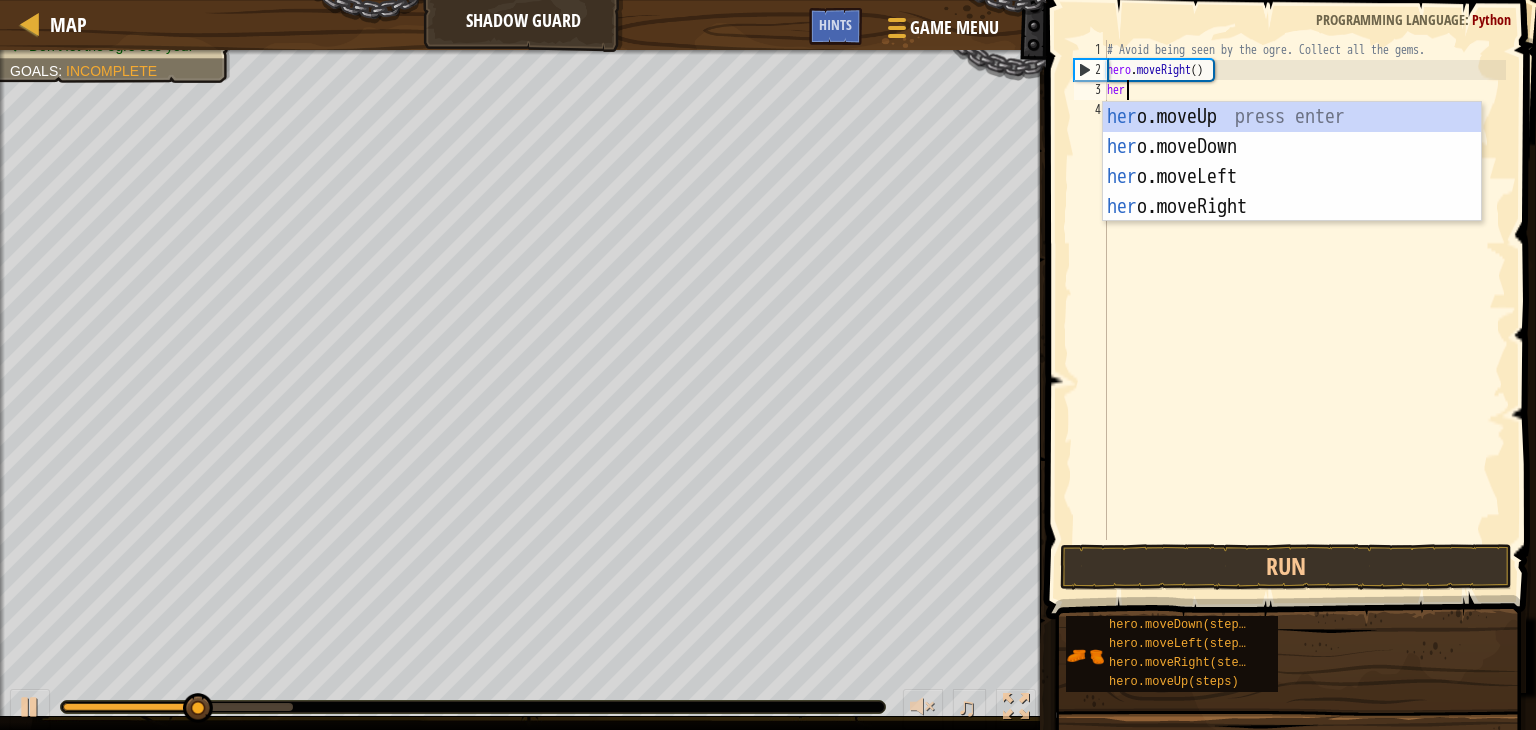scroll, scrollTop: 9, scrollLeft: 0, axis: vertical 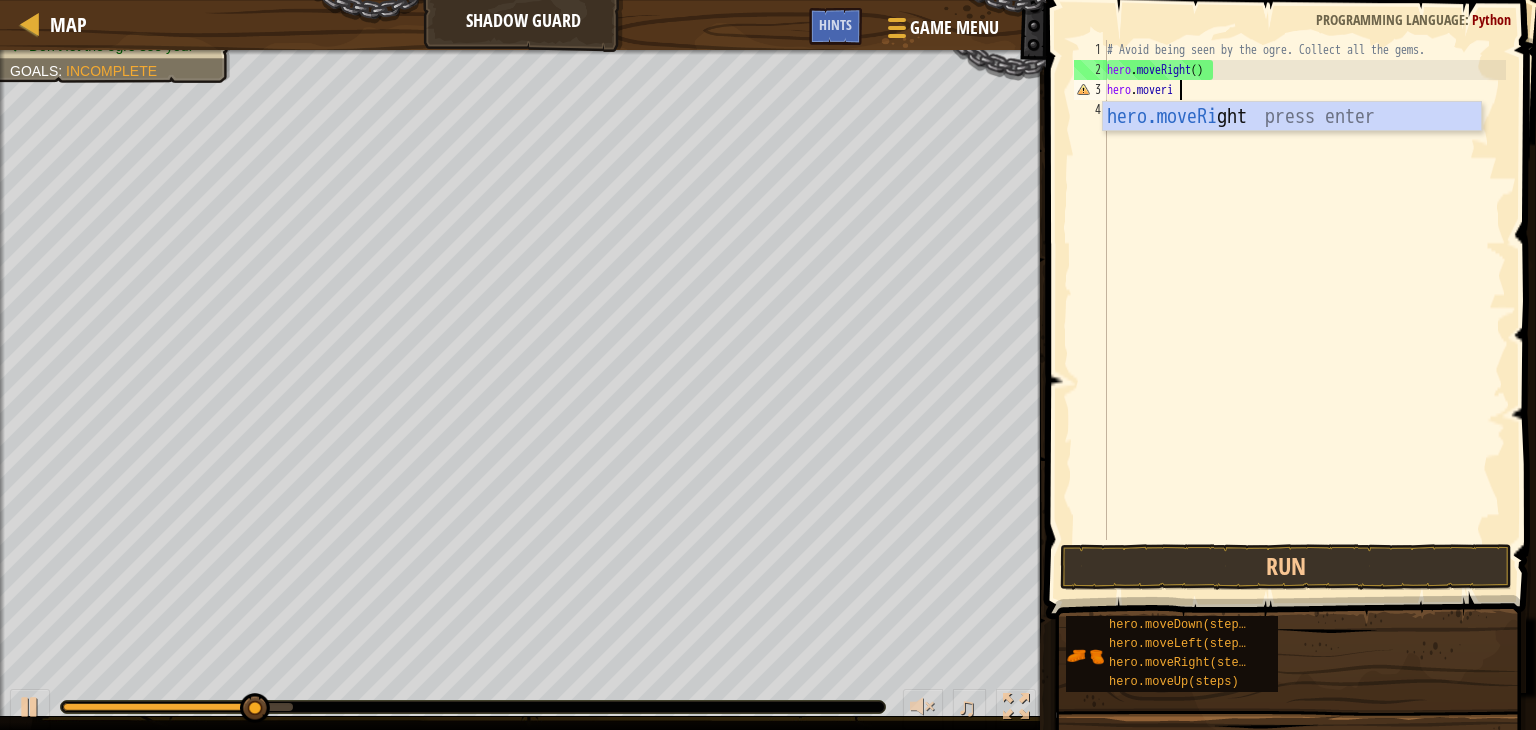 type on "hero.moveright" 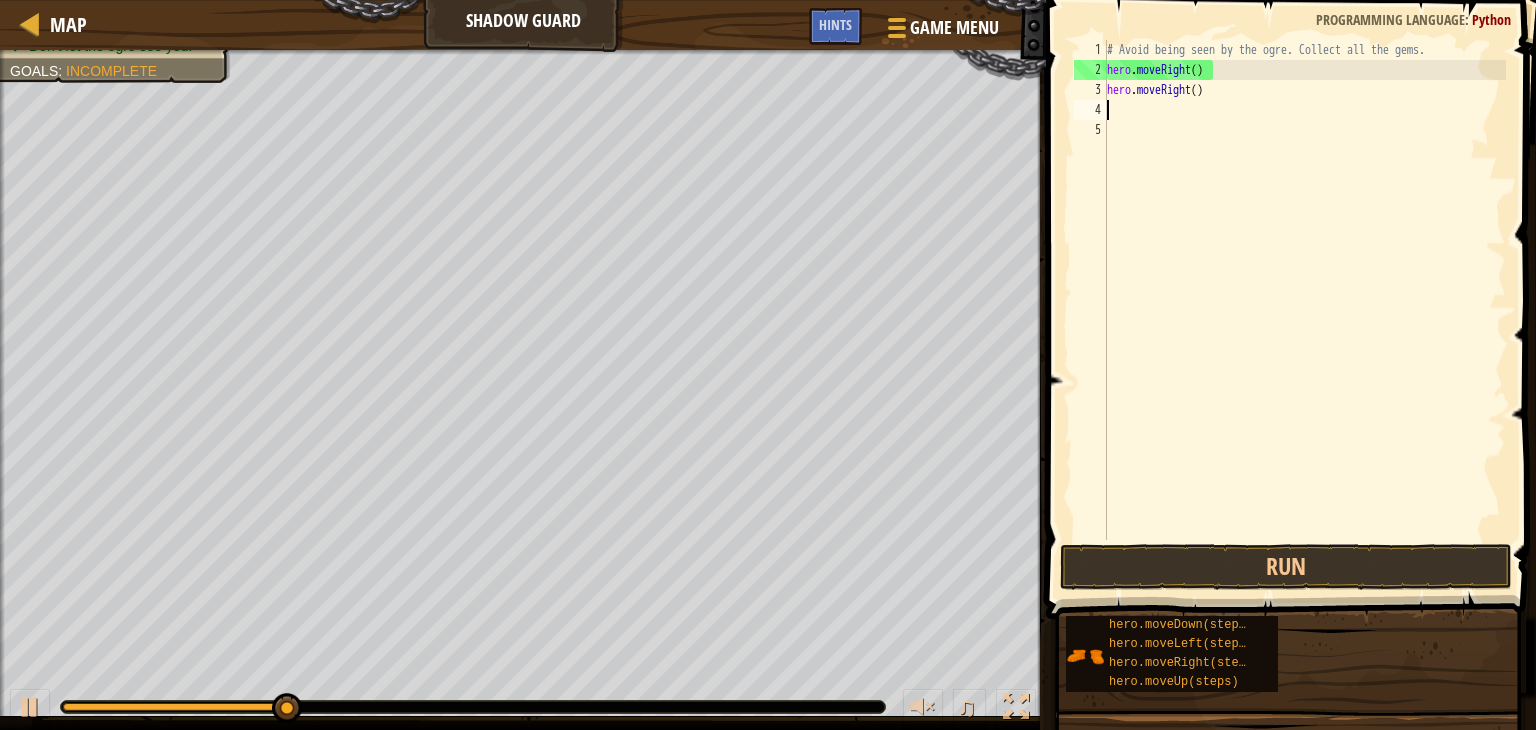 scroll, scrollTop: 9, scrollLeft: 0, axis: vertical 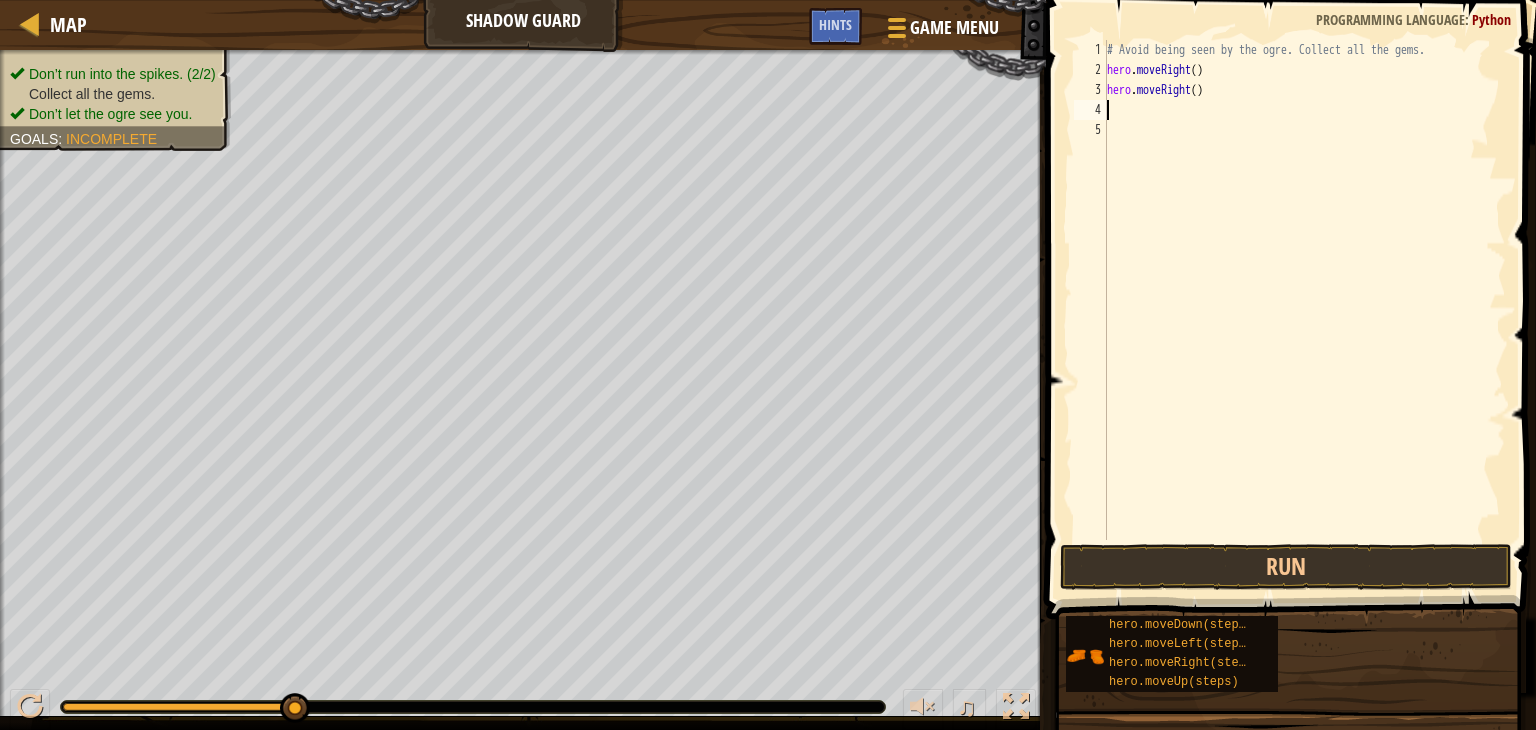 type on "hero.moveRight()" 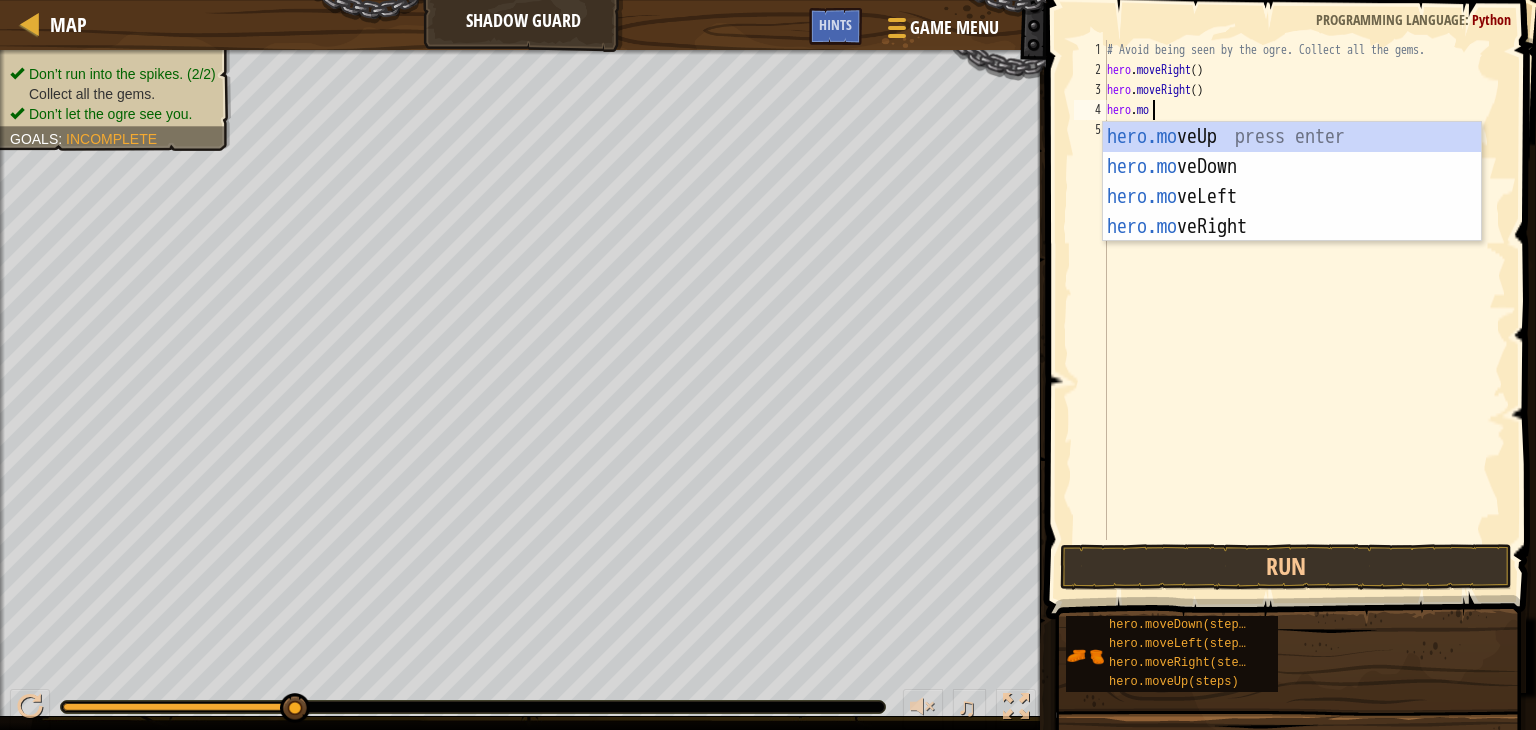scroll, scrollTop: 9, scrollLeft: 3, axis: both 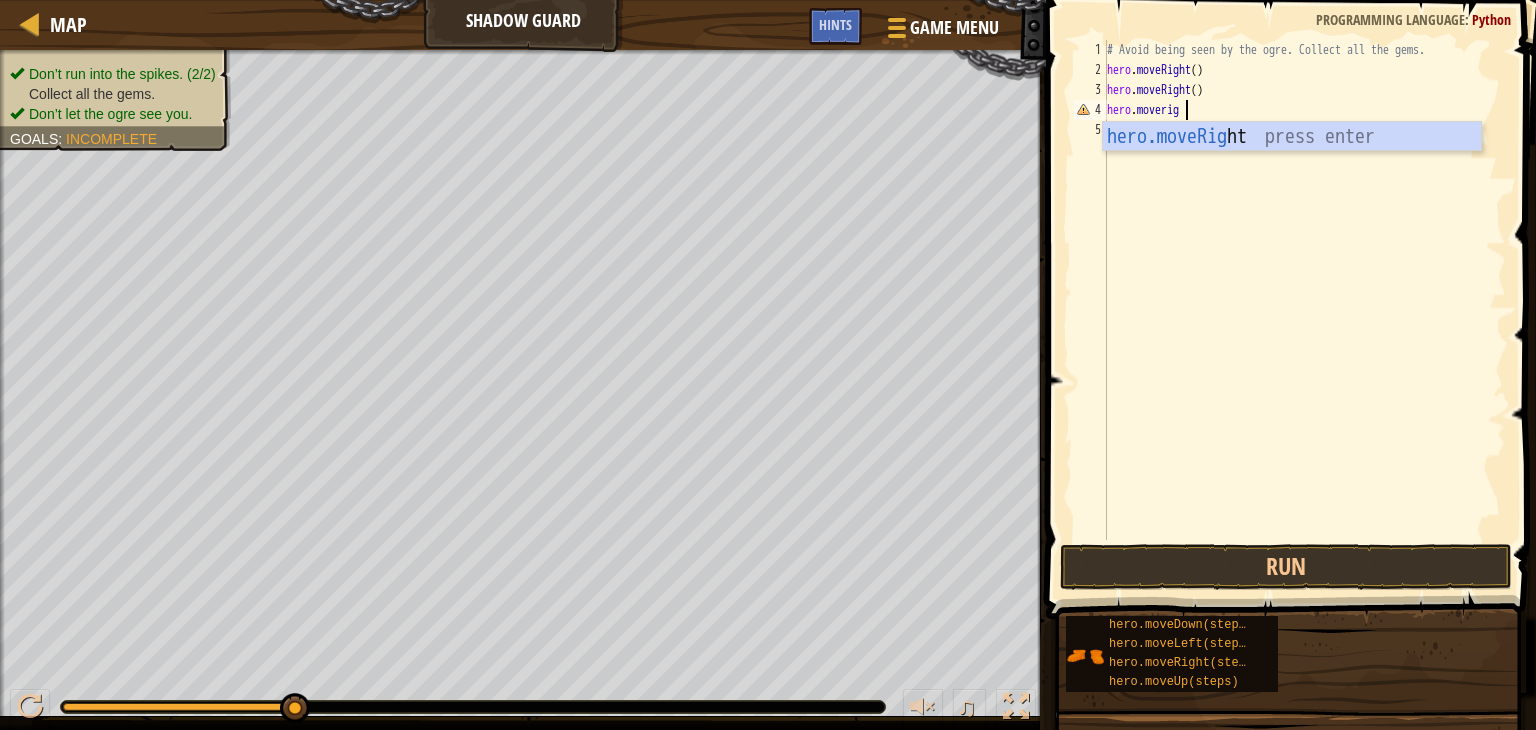 type on "hero.moveright" 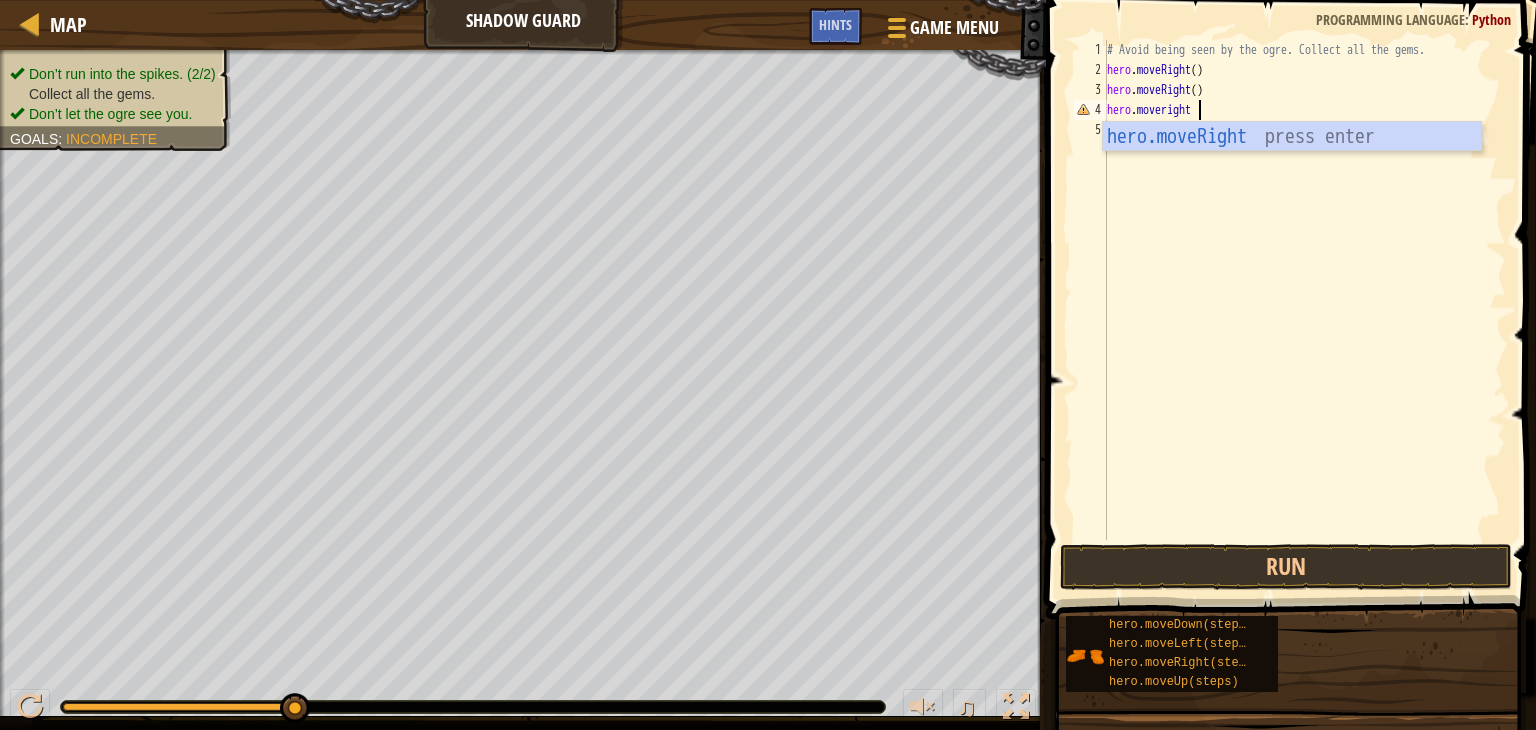 click on "hero.moveRight press enter" at bounding box center [1292, 167] 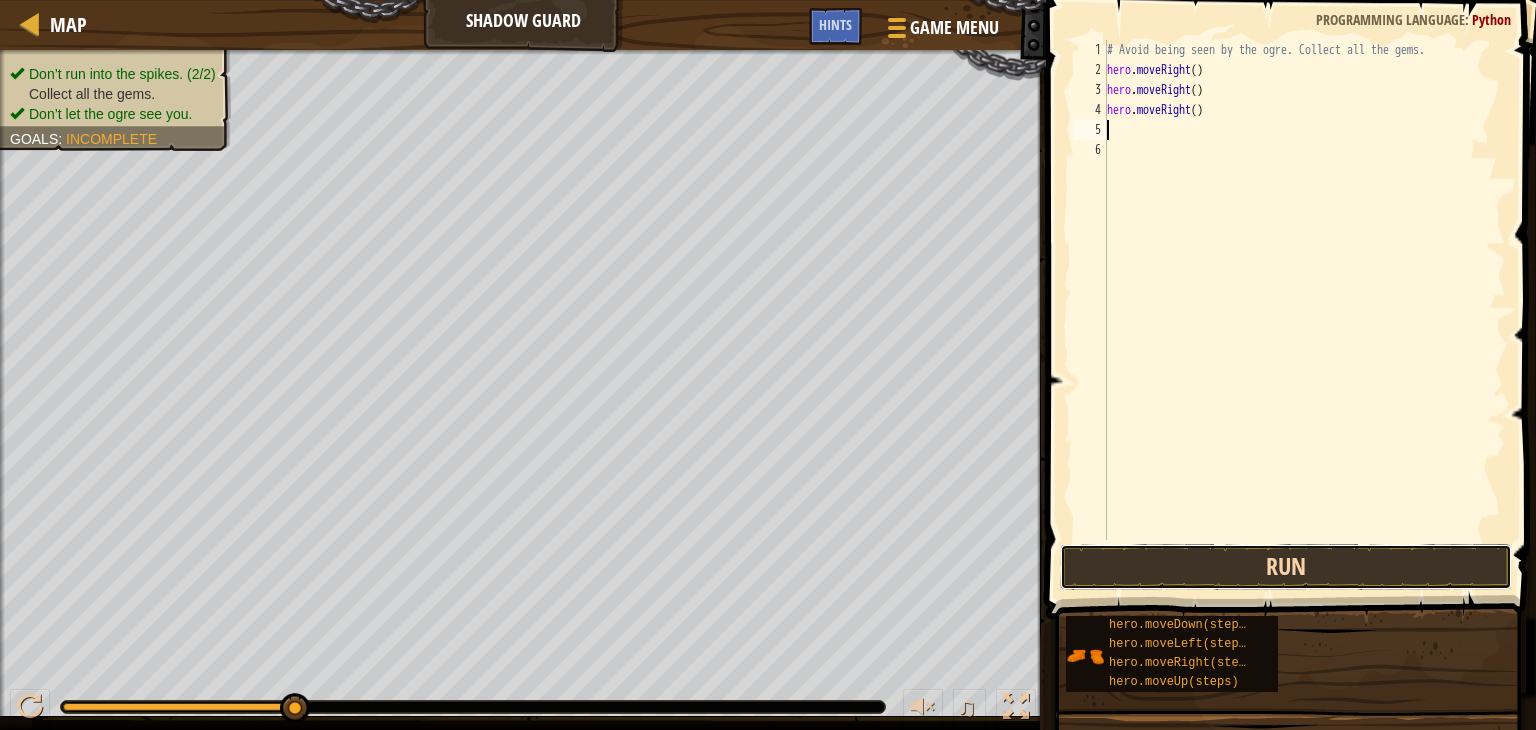 click on "Run" at bounding box center (1286, 567) 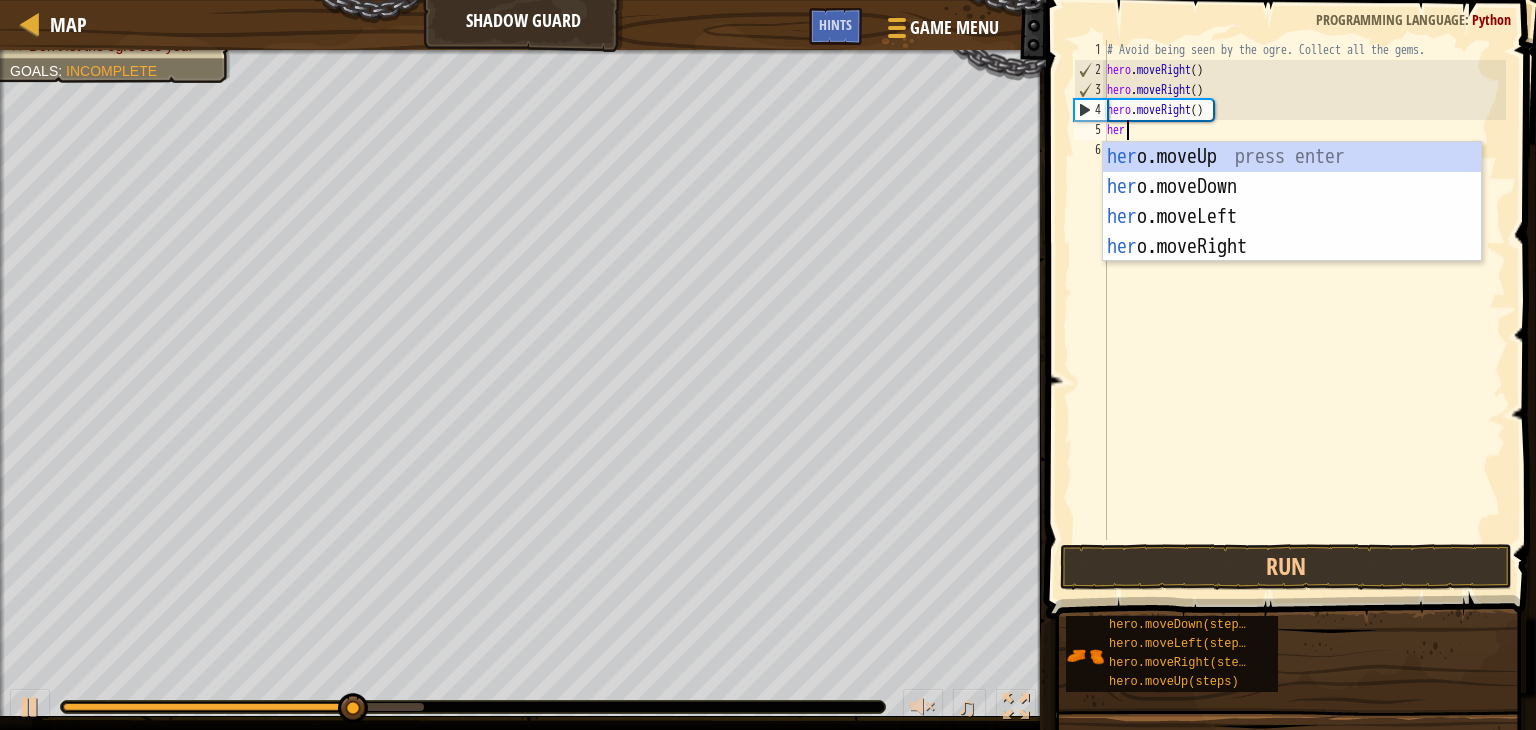 type on "hero" 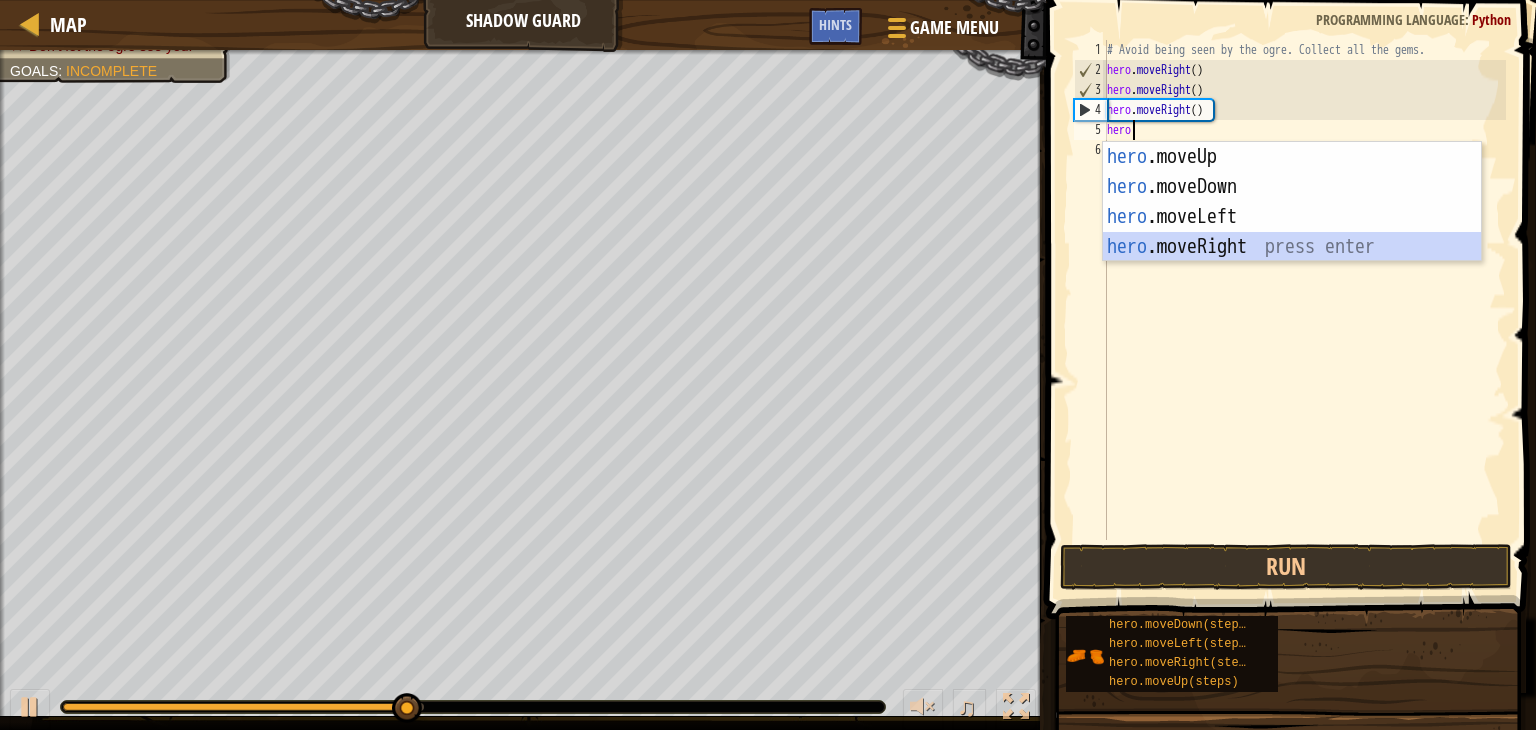 drag, startPoint x: 1246, startPoint y: 246, endPoint x: 1294, endPoint y: 496, distance: 254.5663 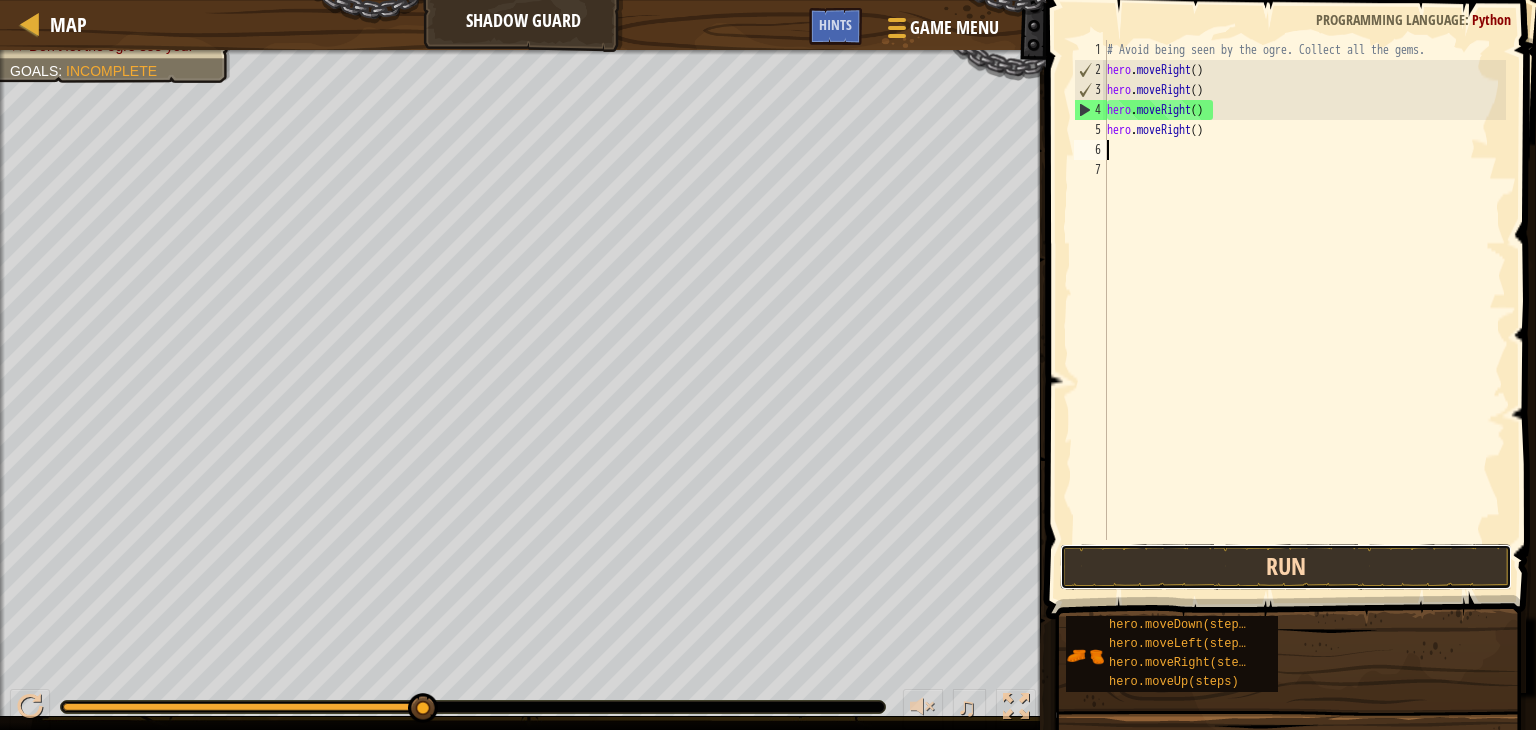 click on "Run" at bounding box center (1286, 567) 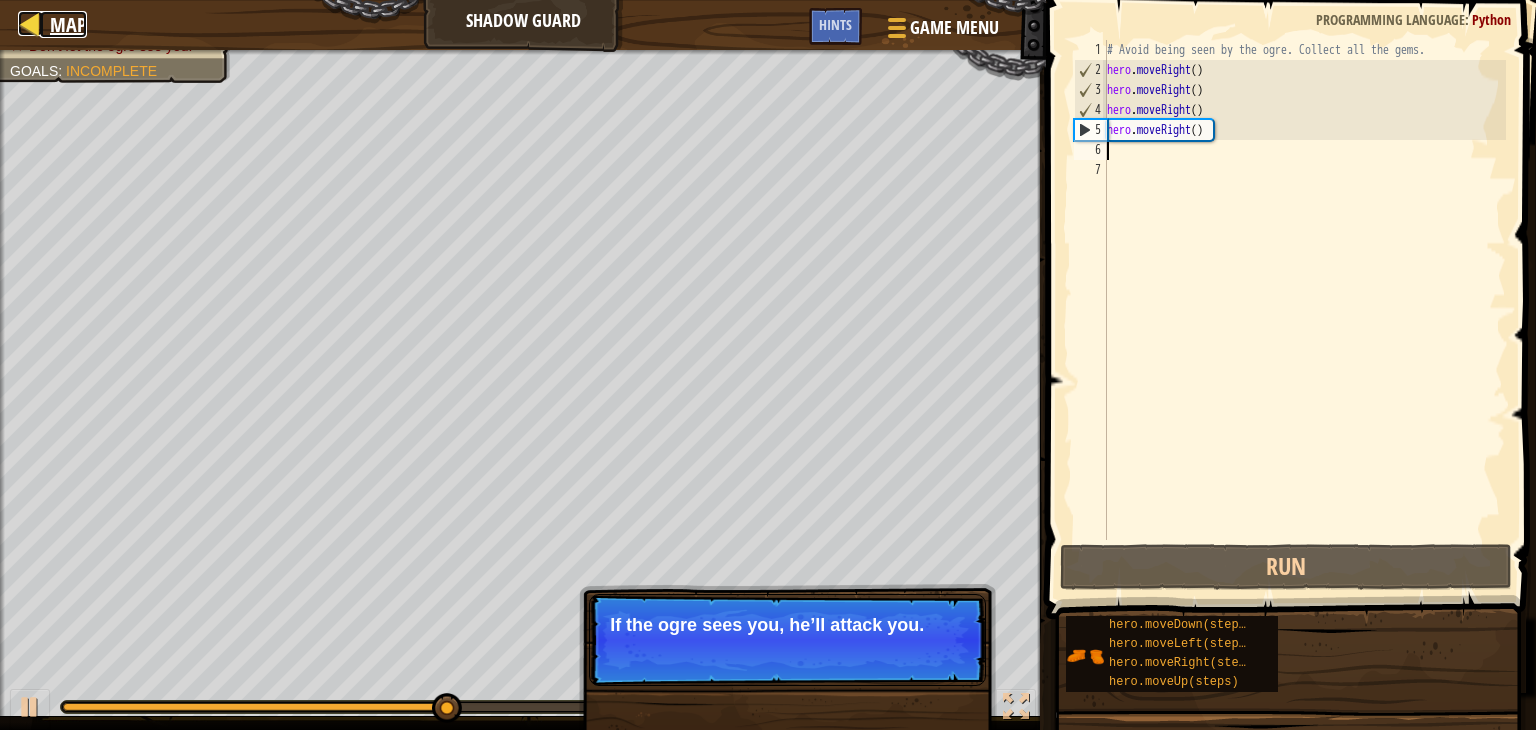 click on "Map" at bounding box center [63, 24] 